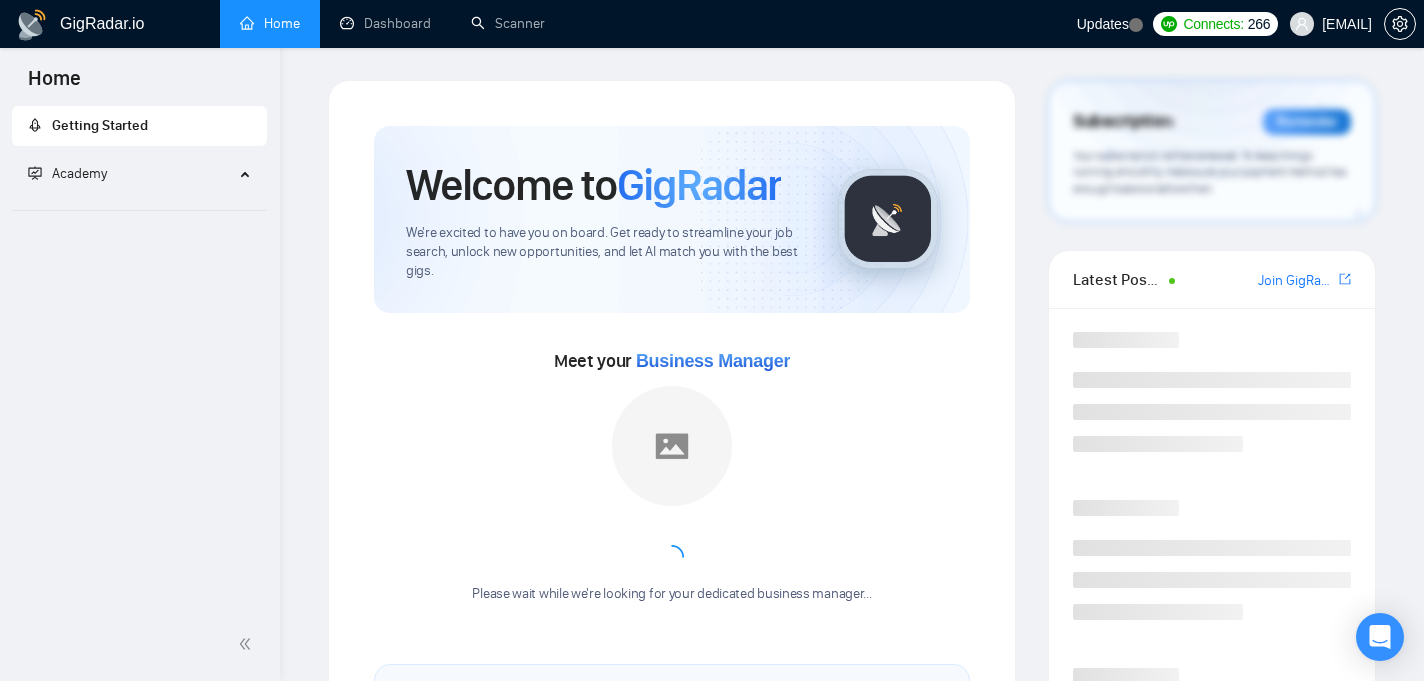scroll, scrollTop: 0, scrollLeft: 0, axis: both 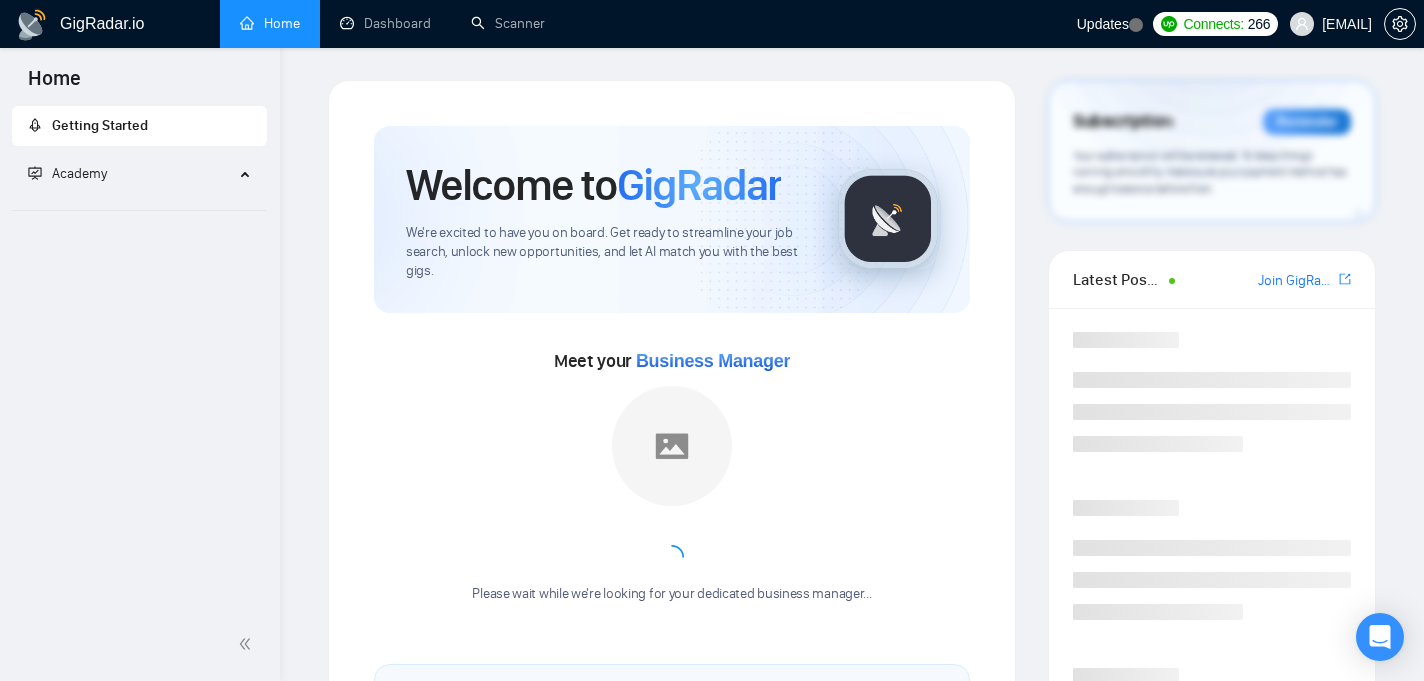 click on "Home" at bounding box center (270, 23) 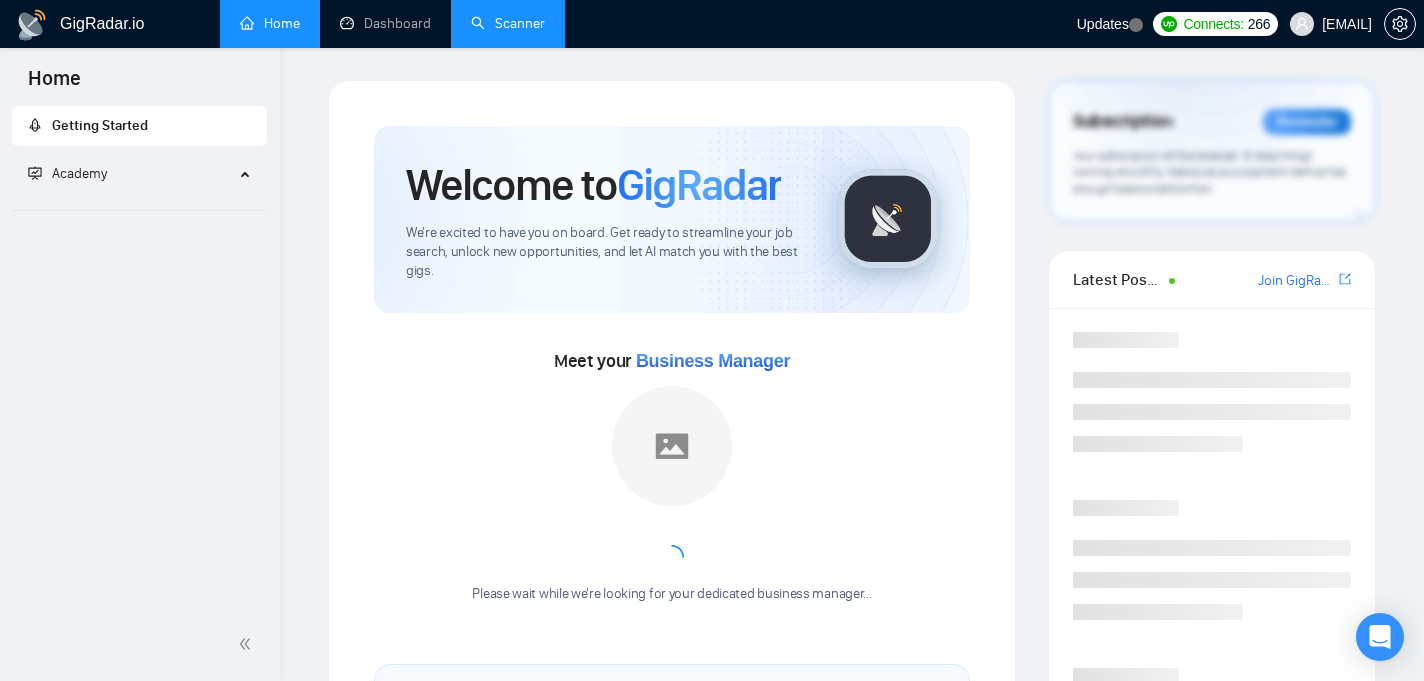 click on "Scanner" at bounding box center (508, 23) 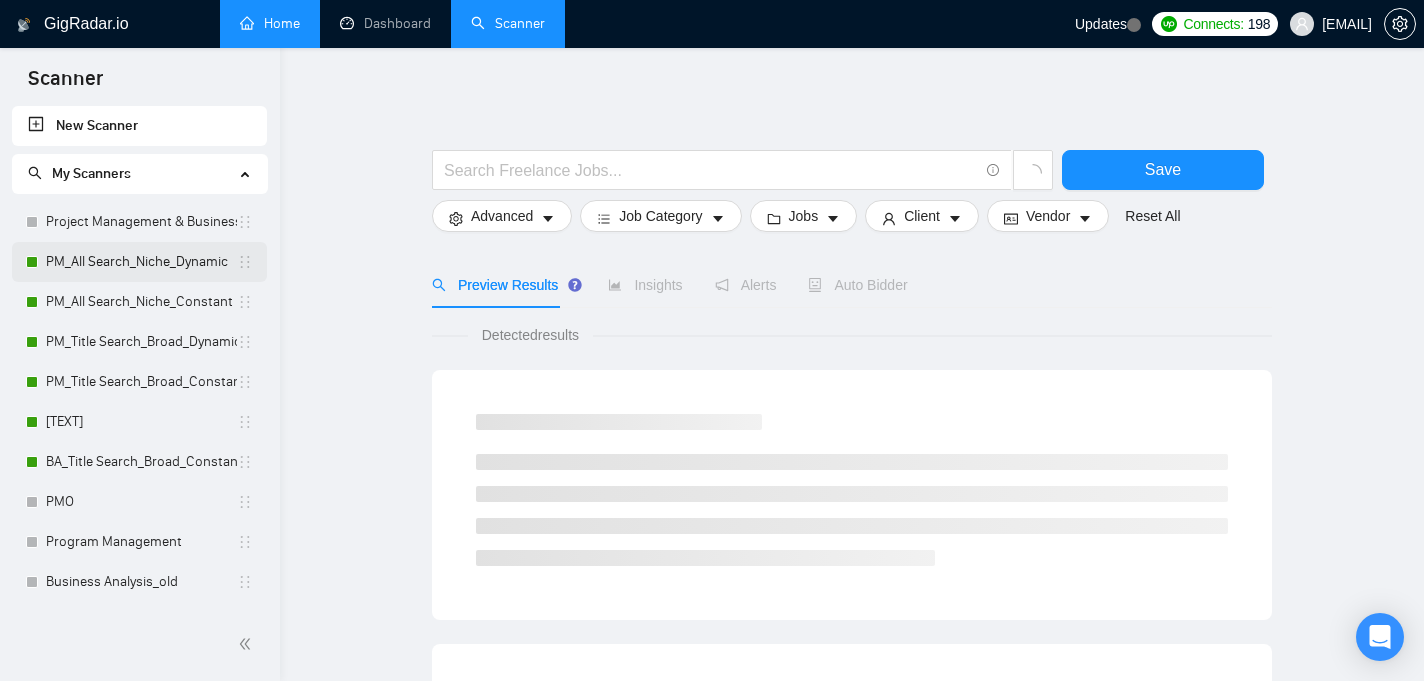 click on "PM_All Search_Niche_Dynamic" at bounding box center [141, 262] 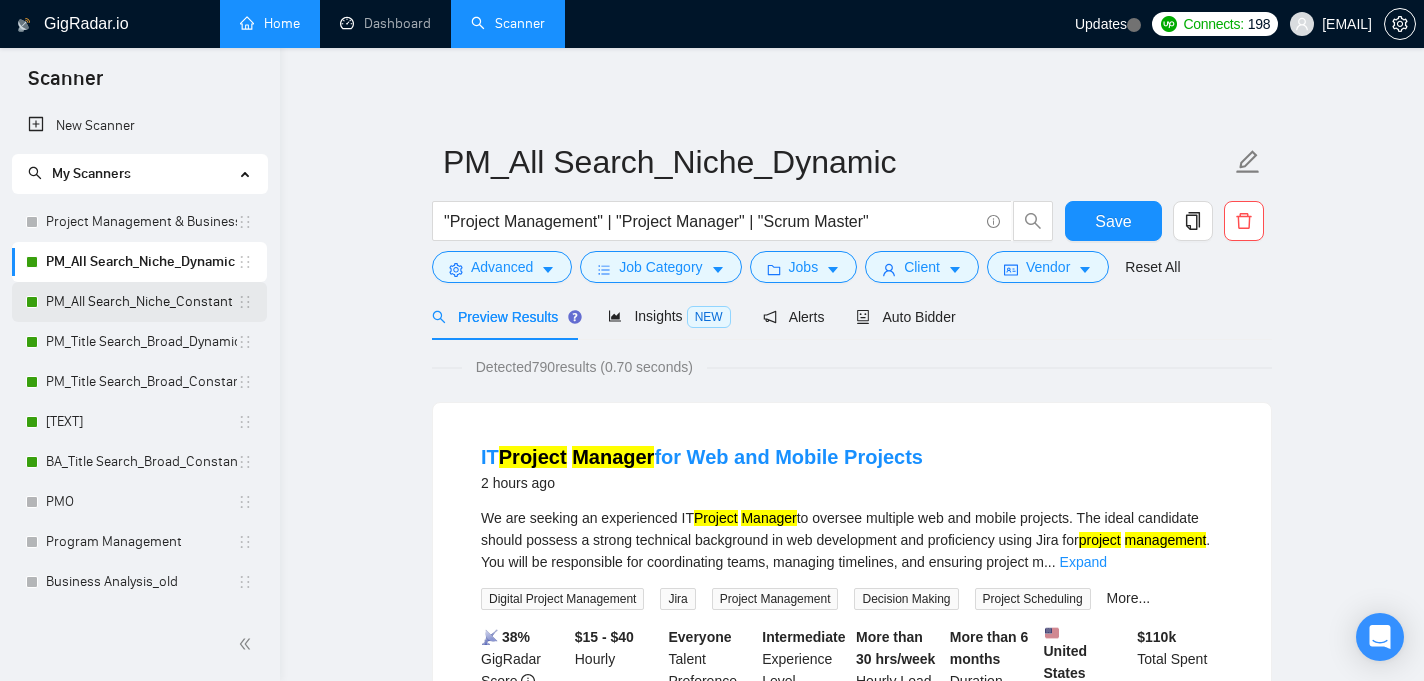 click on "PM_All Search_Niche_Constant" at bounding box center (141, 302) 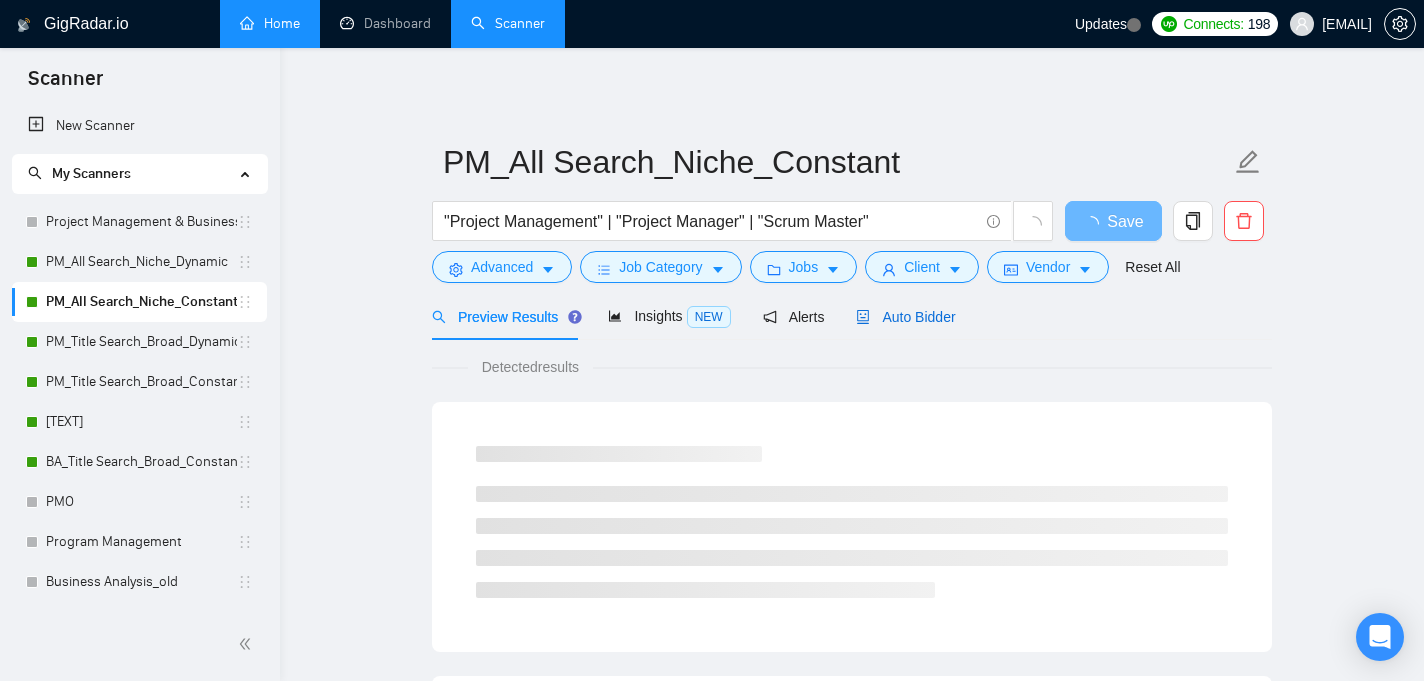 click on "Auto Bidder" at bounding box center [905, 317] 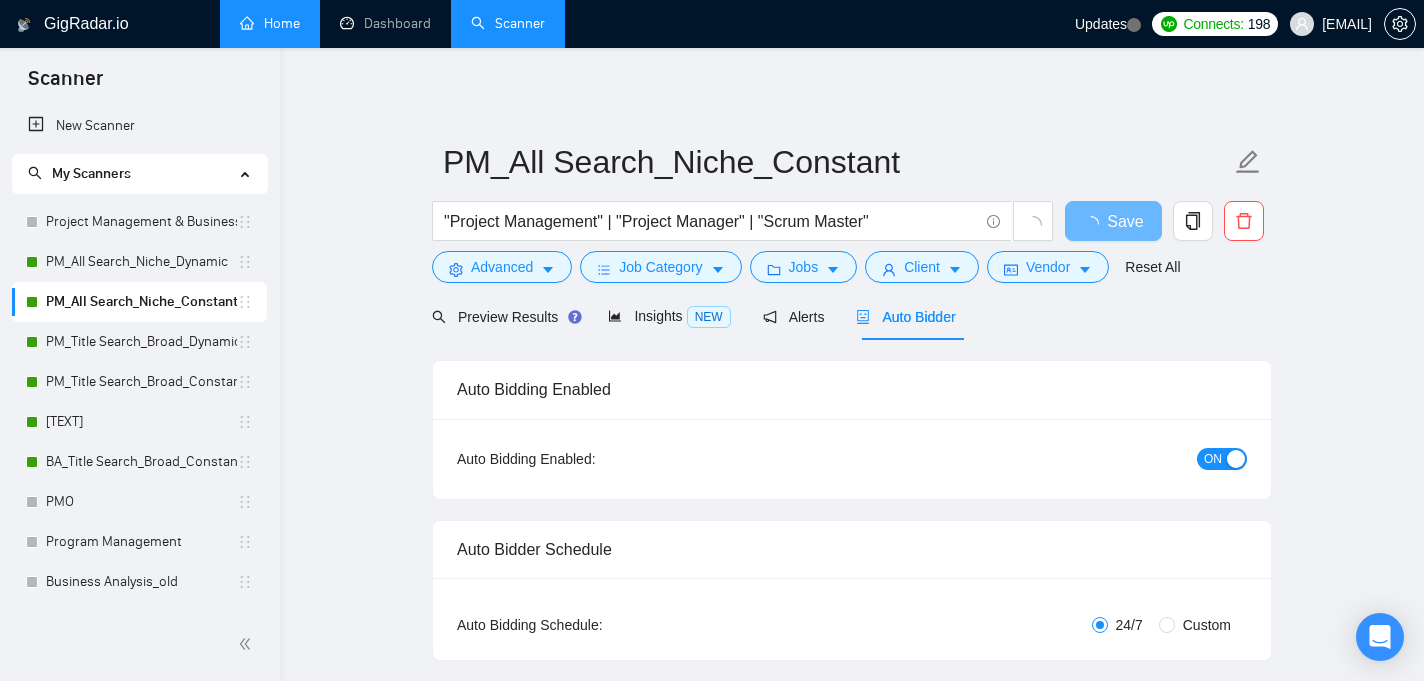 type 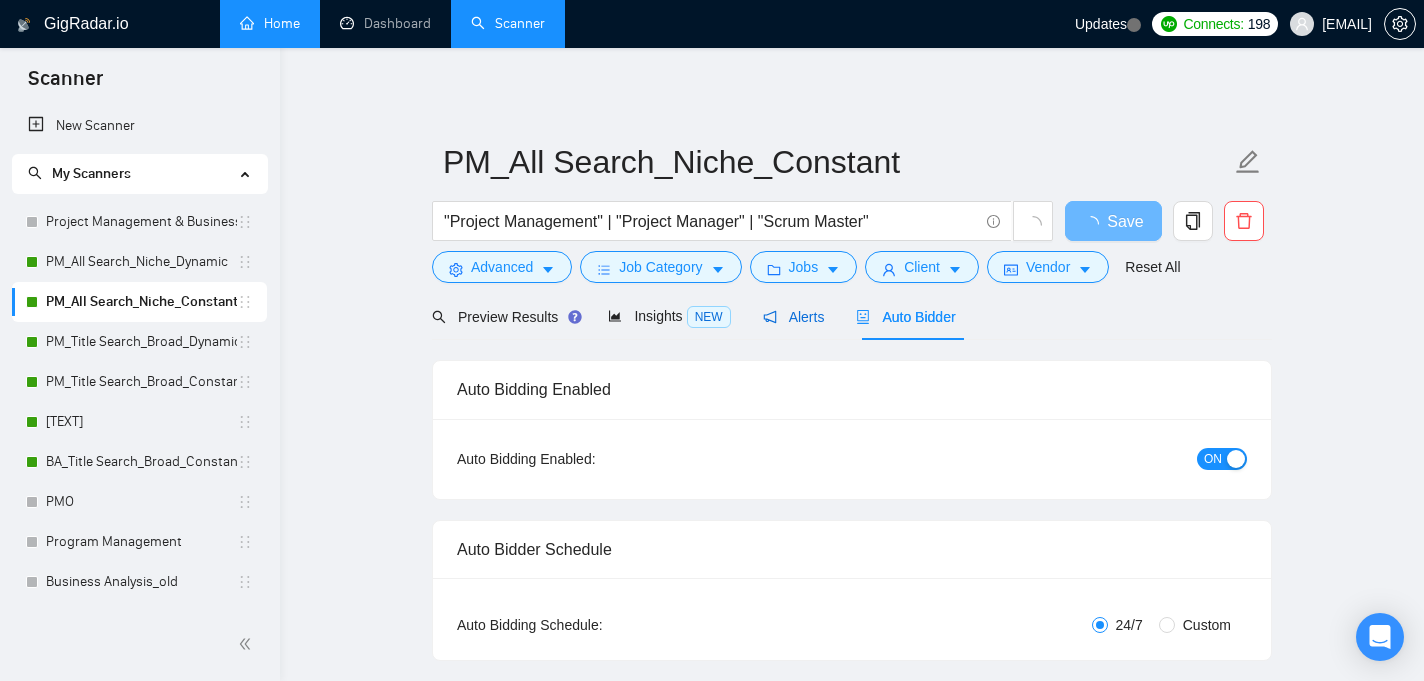 click on "Alerts" at bounding box center (794, 317) 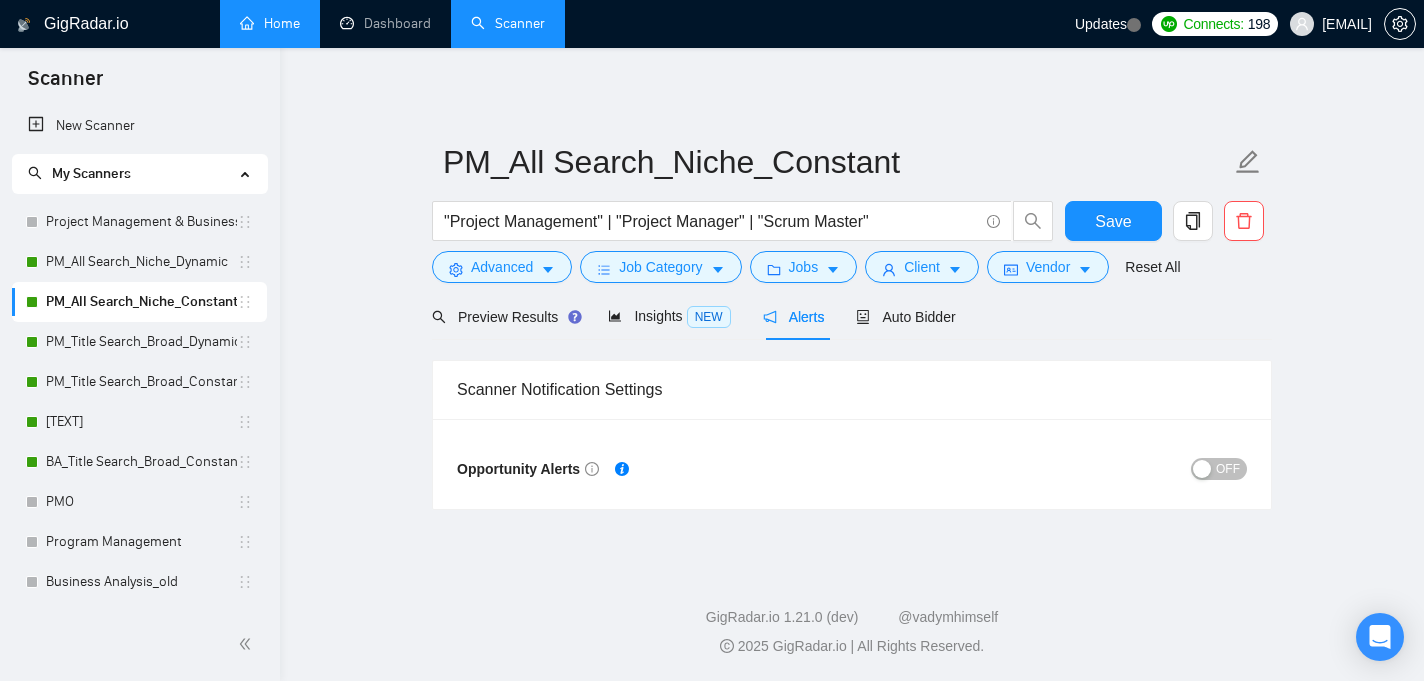 click on "OFF" at bounding box center (1228, 469) 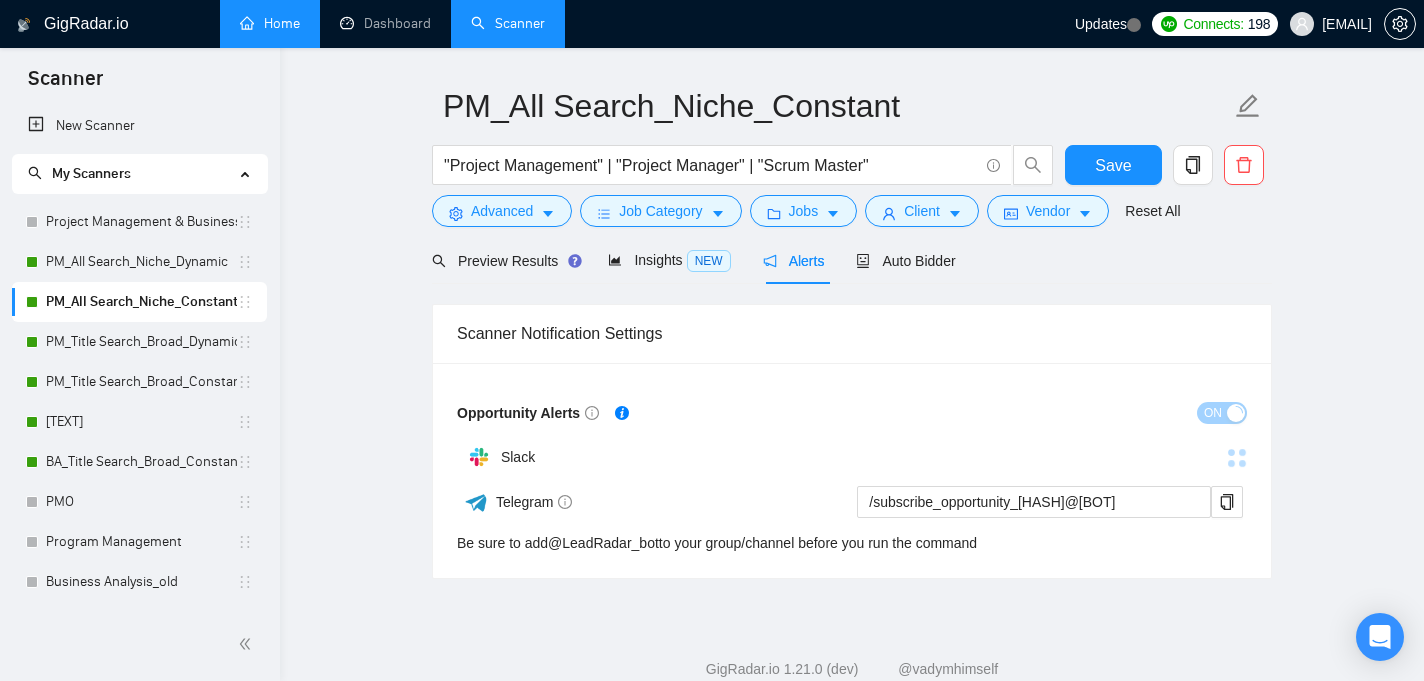 scroll, scrollTop: 79, scrollLeft: 0, axis: vertical 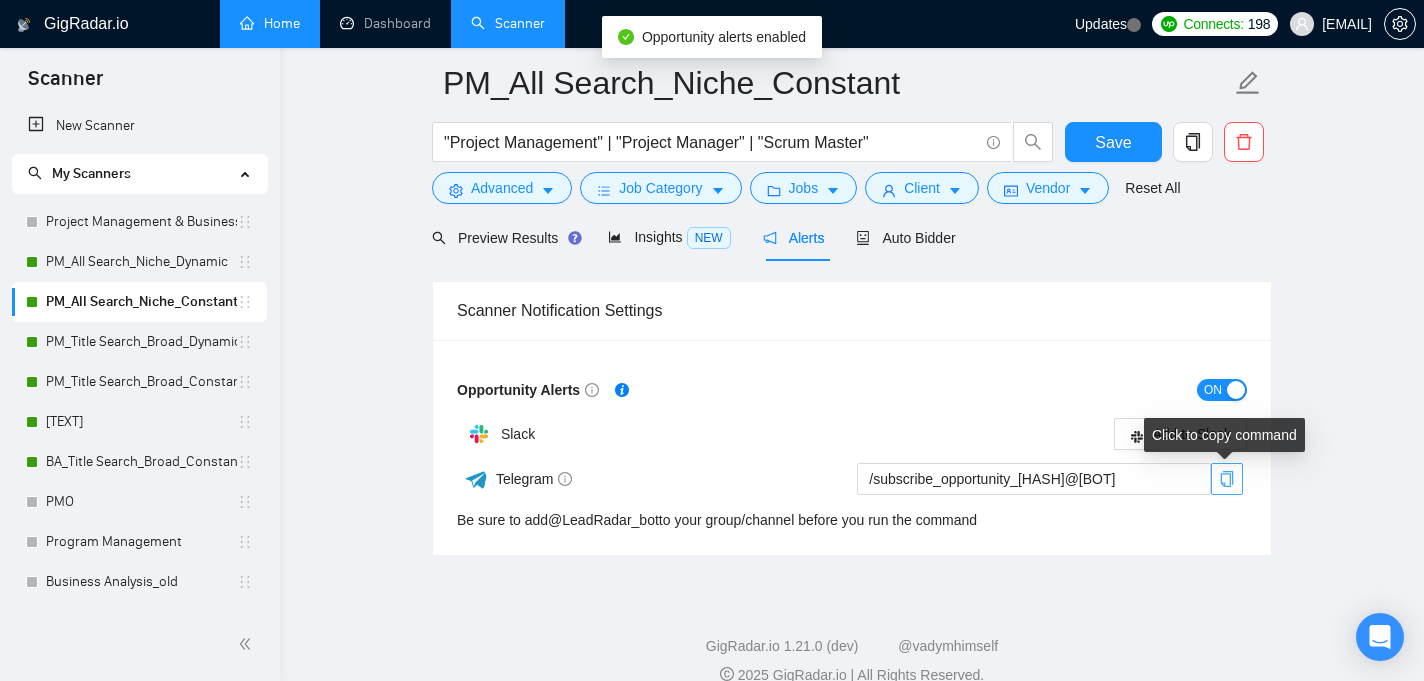 click 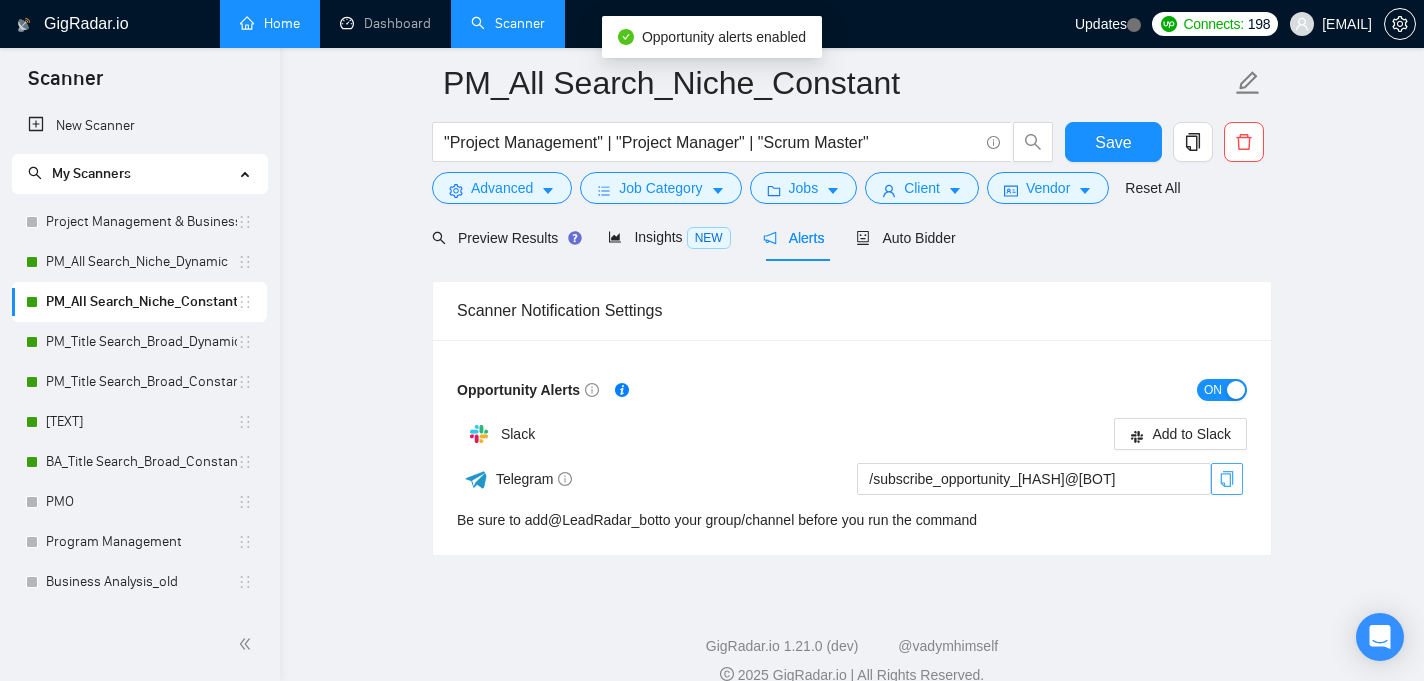 type 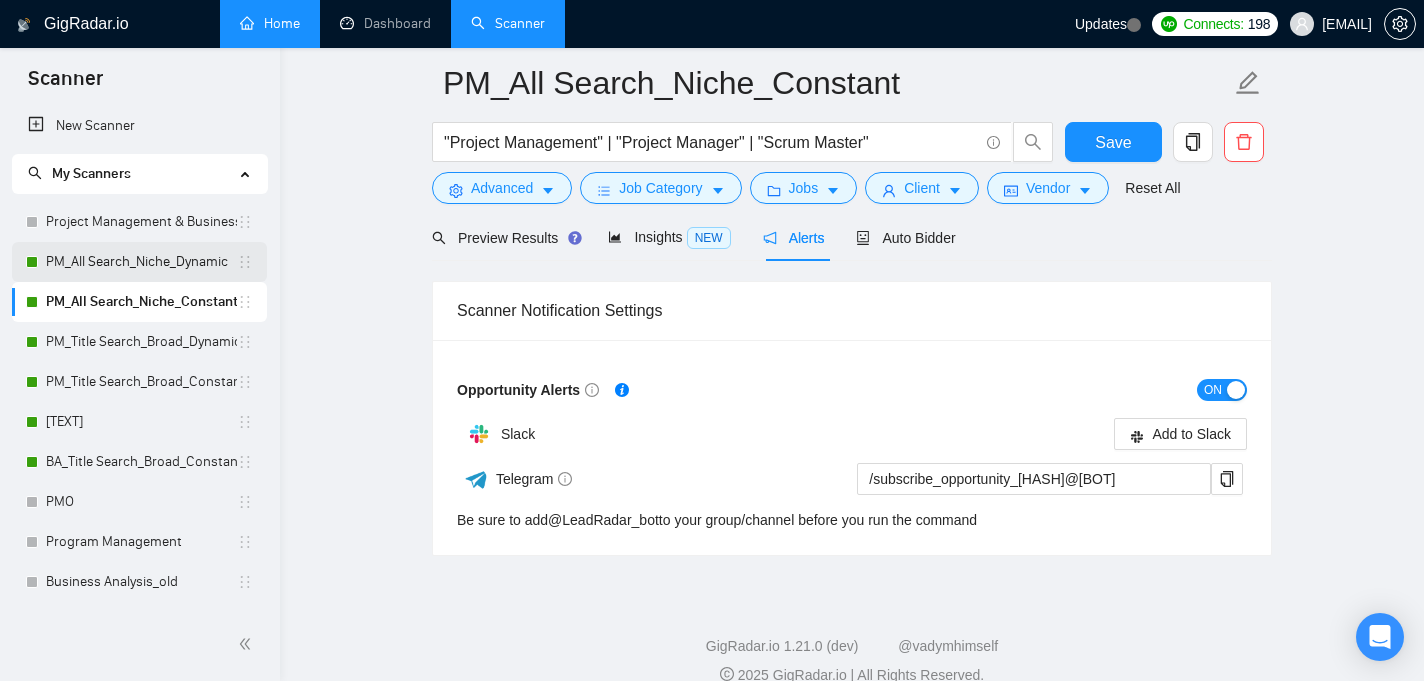click on "PM_All Search_Niche_Dynamic" at bounding box center [141, 262] 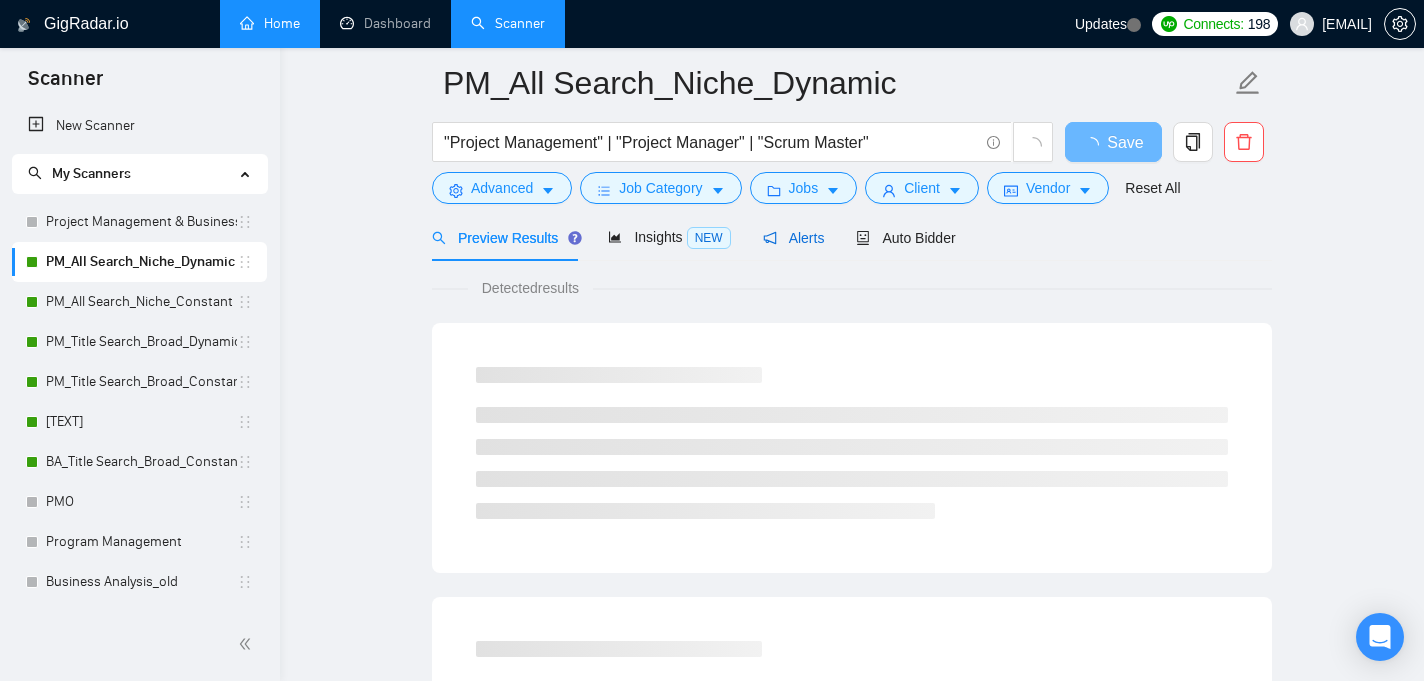 click on "Alerts" at bounding box center [794, 238] 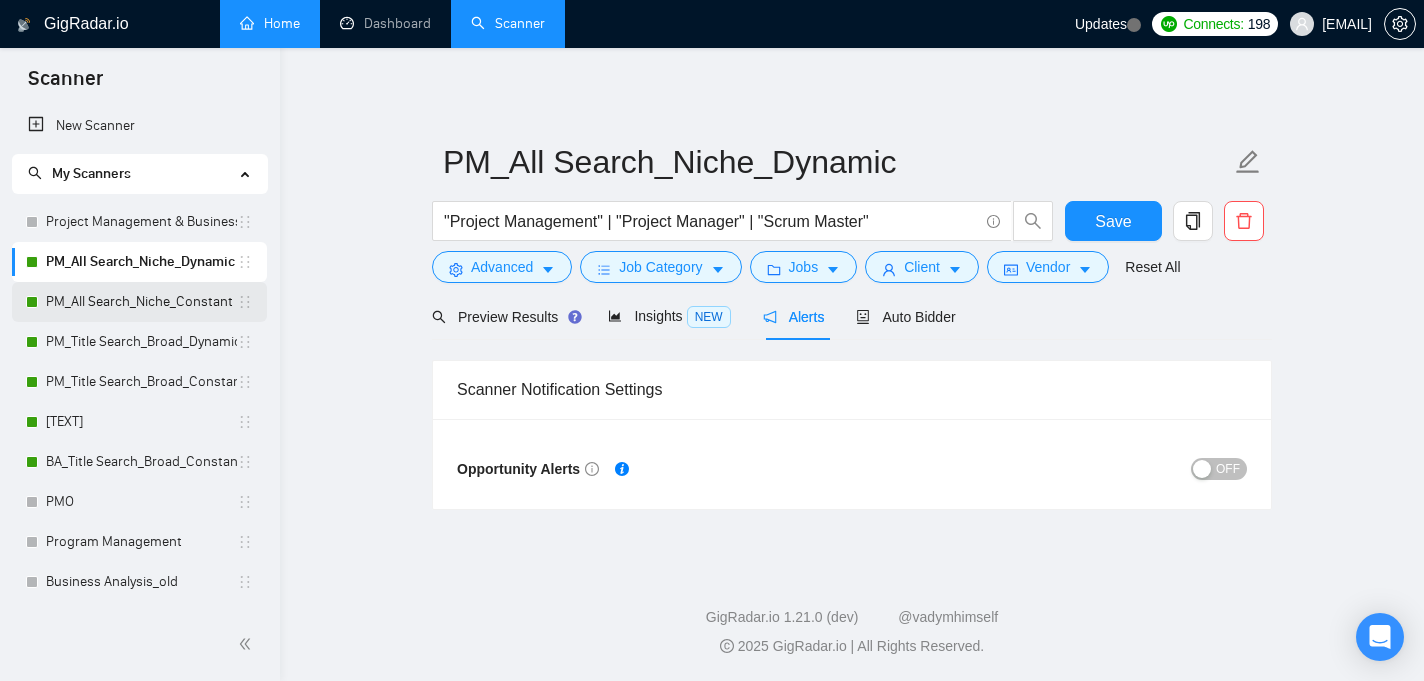 click on "PM_All Search_Niche_Constant" at bounding box center (141, 302) 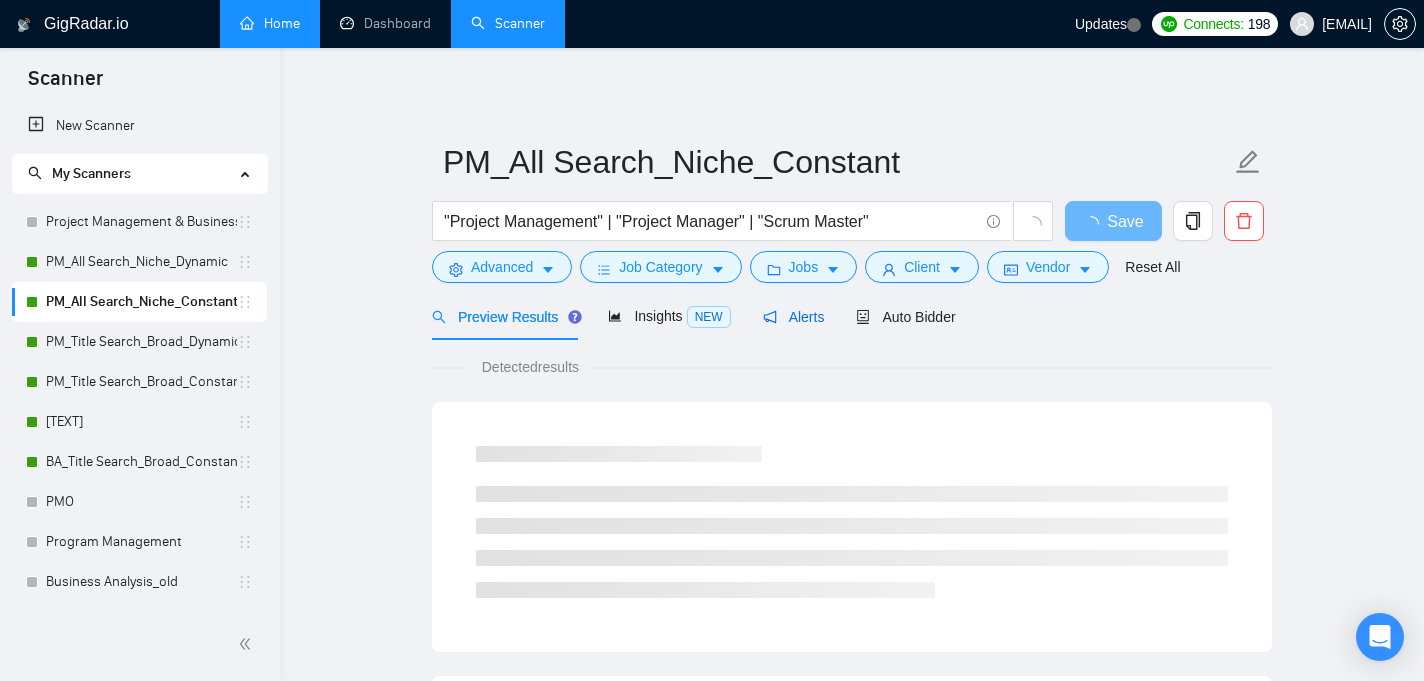 click on "Alerts" at bounding box center [794, 317] 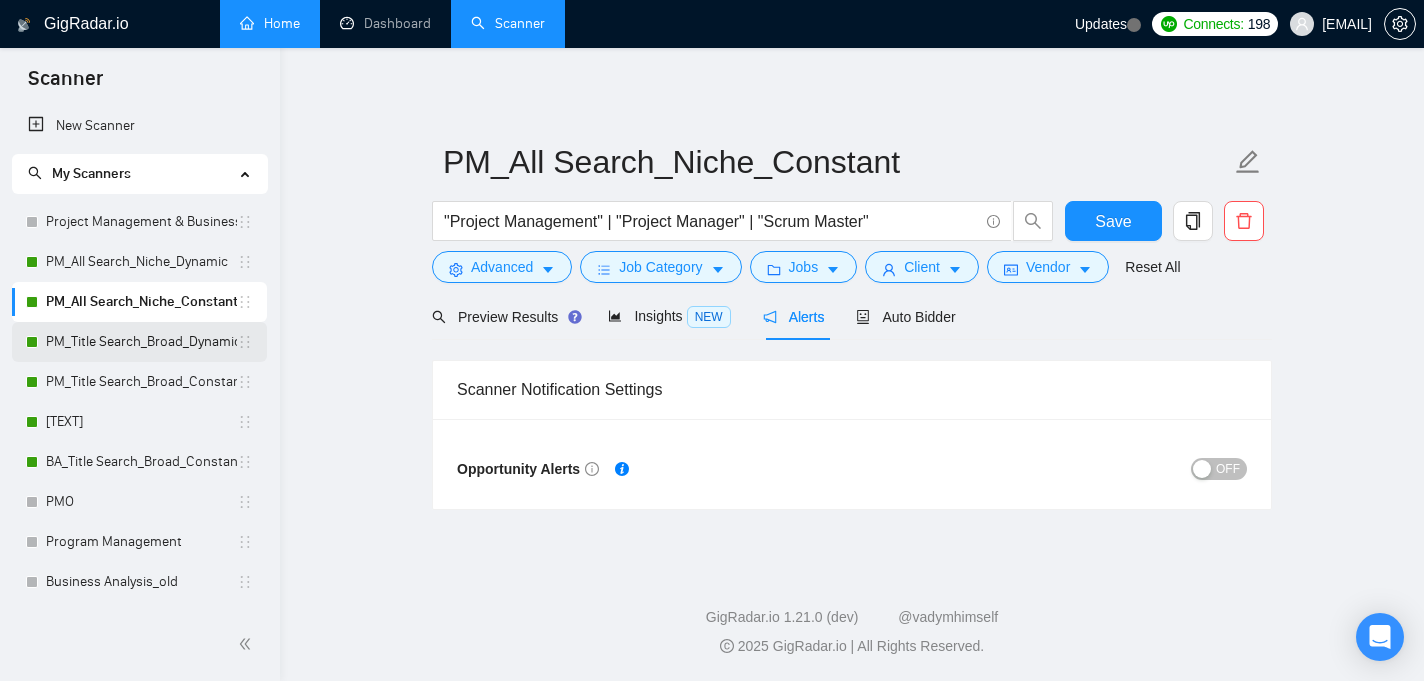 click on "PM_Title Search_Broad_Dynamic" at bounding box center (141, 342) 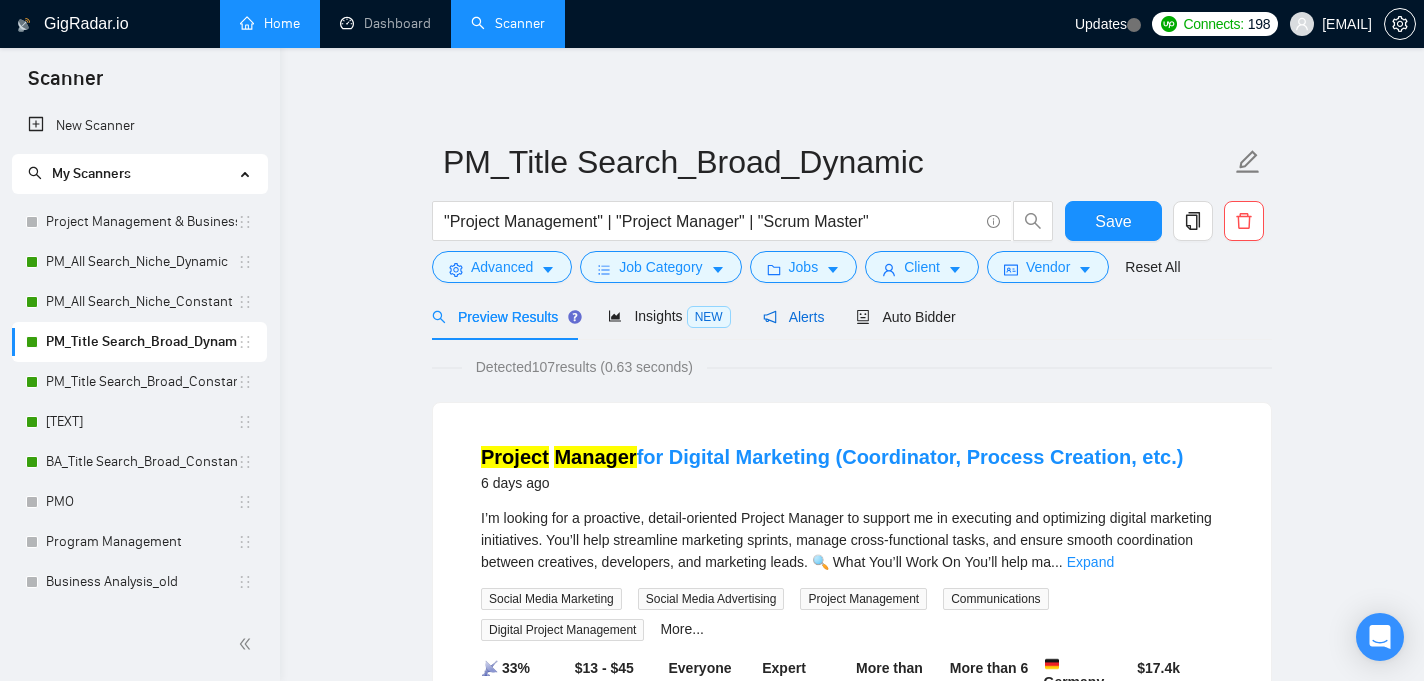 click on "Alerts" at bounding box center [794, 317] 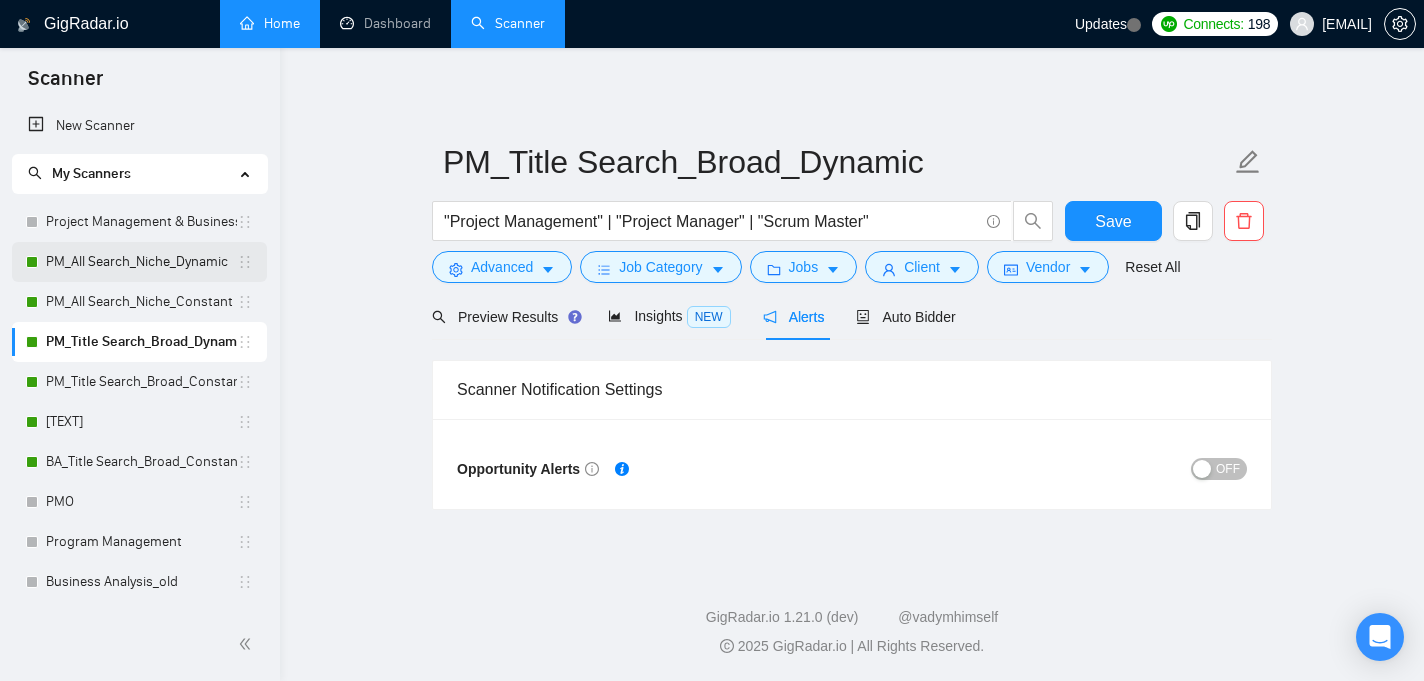 click on "PM_All Search_Niche_Dynamic" at bounding box center (141, 262) 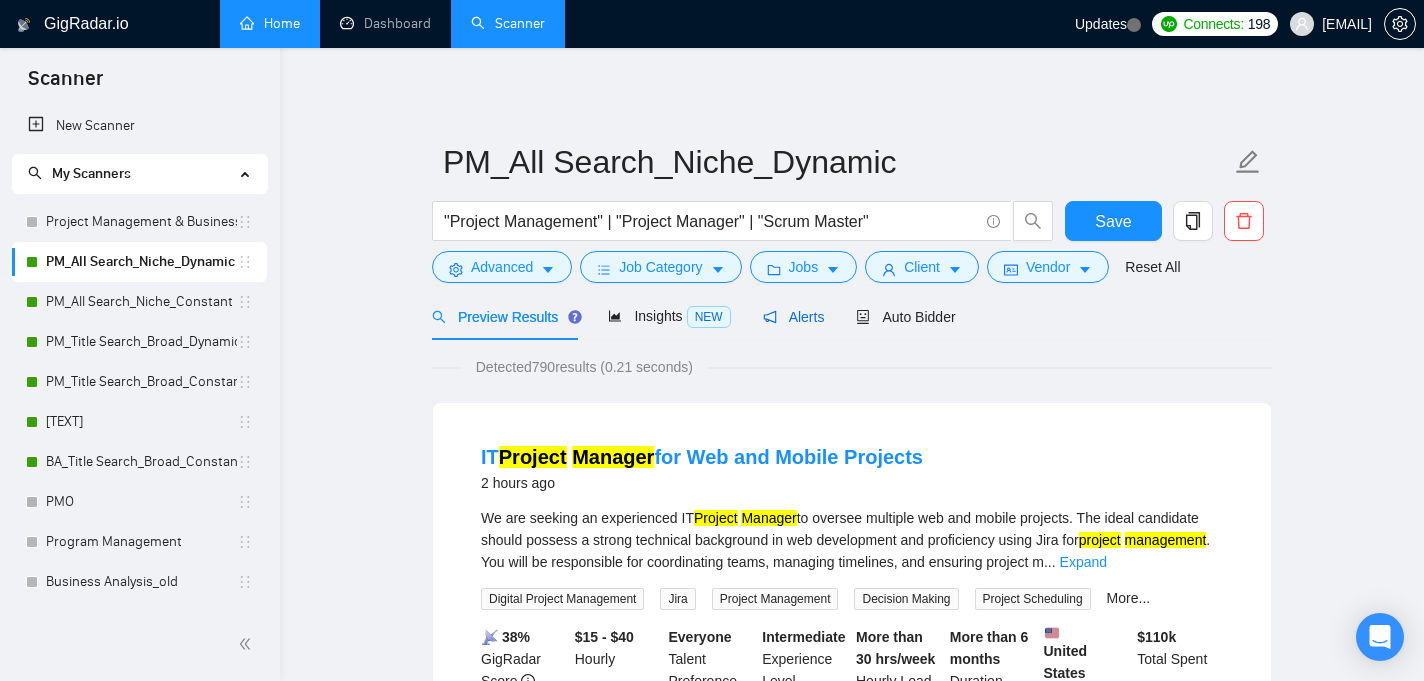 click 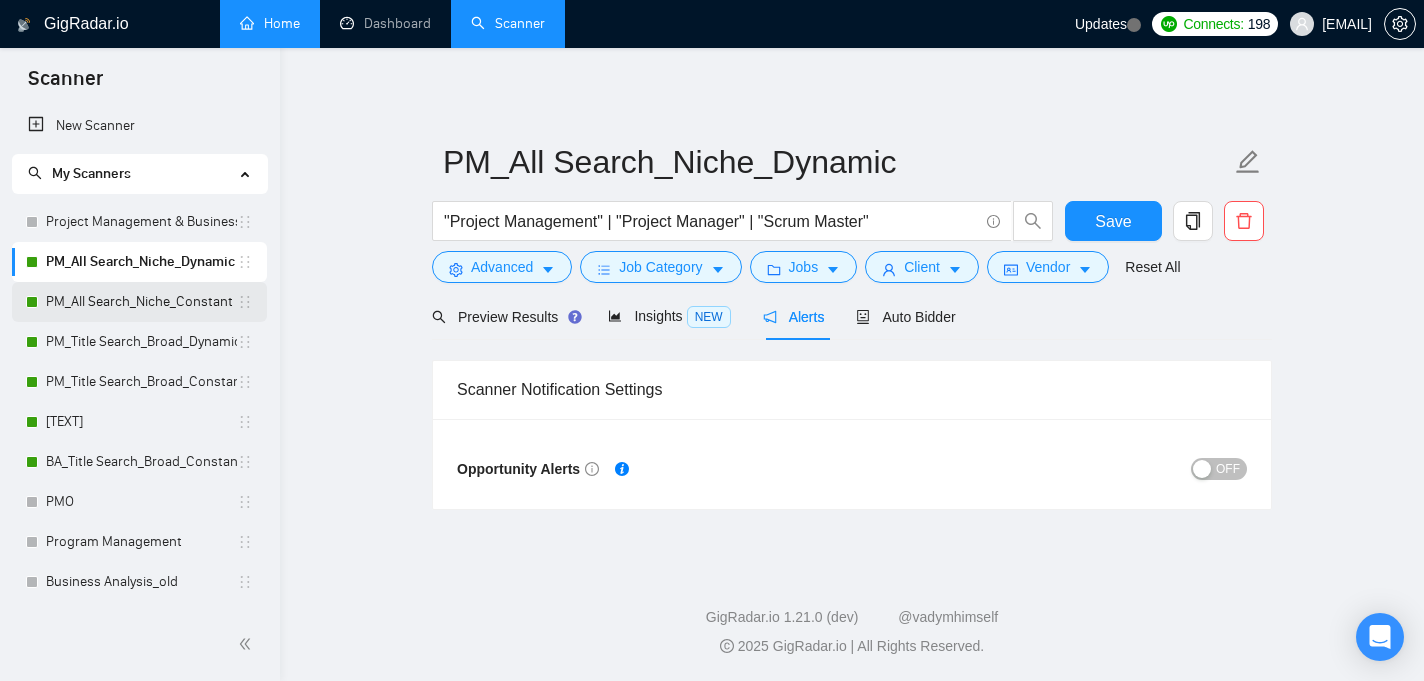 click on "PM_All Search_Niche_Constant" at bounding box center [141, 302] 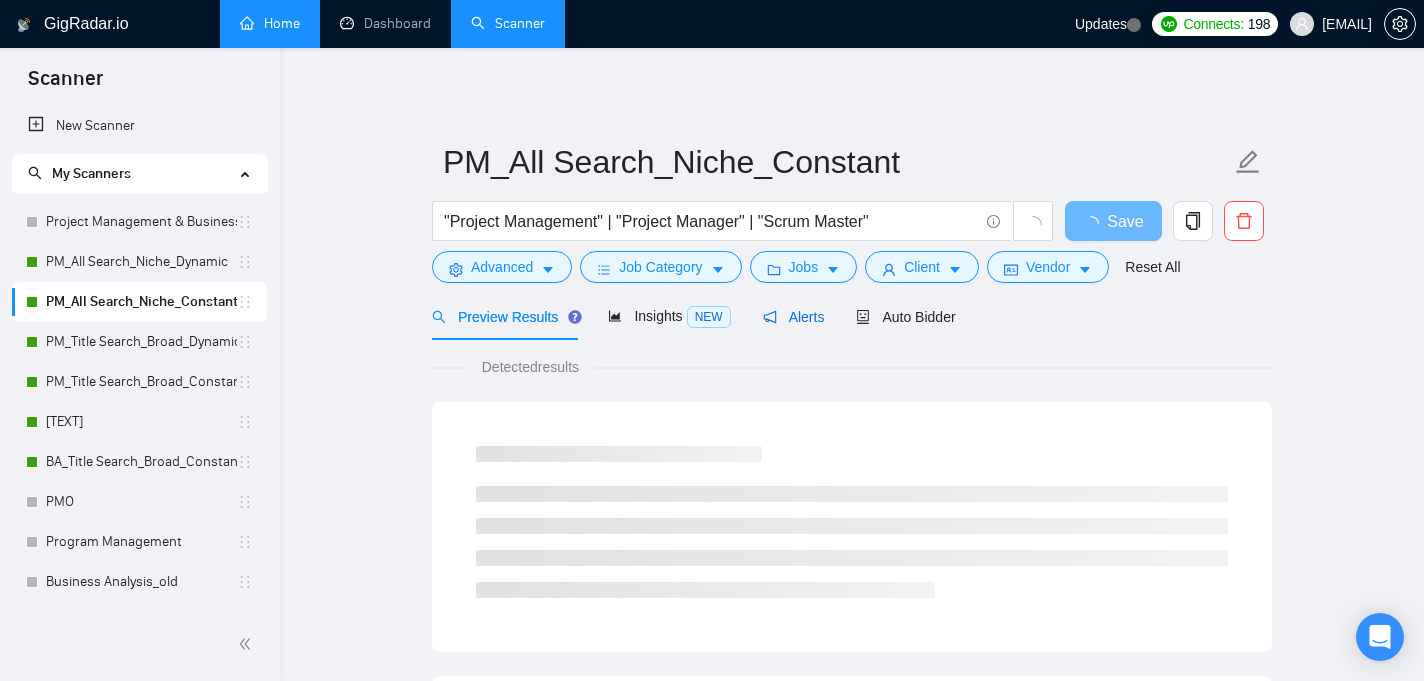 click on "Alerts" at bounding box center (794, 317) 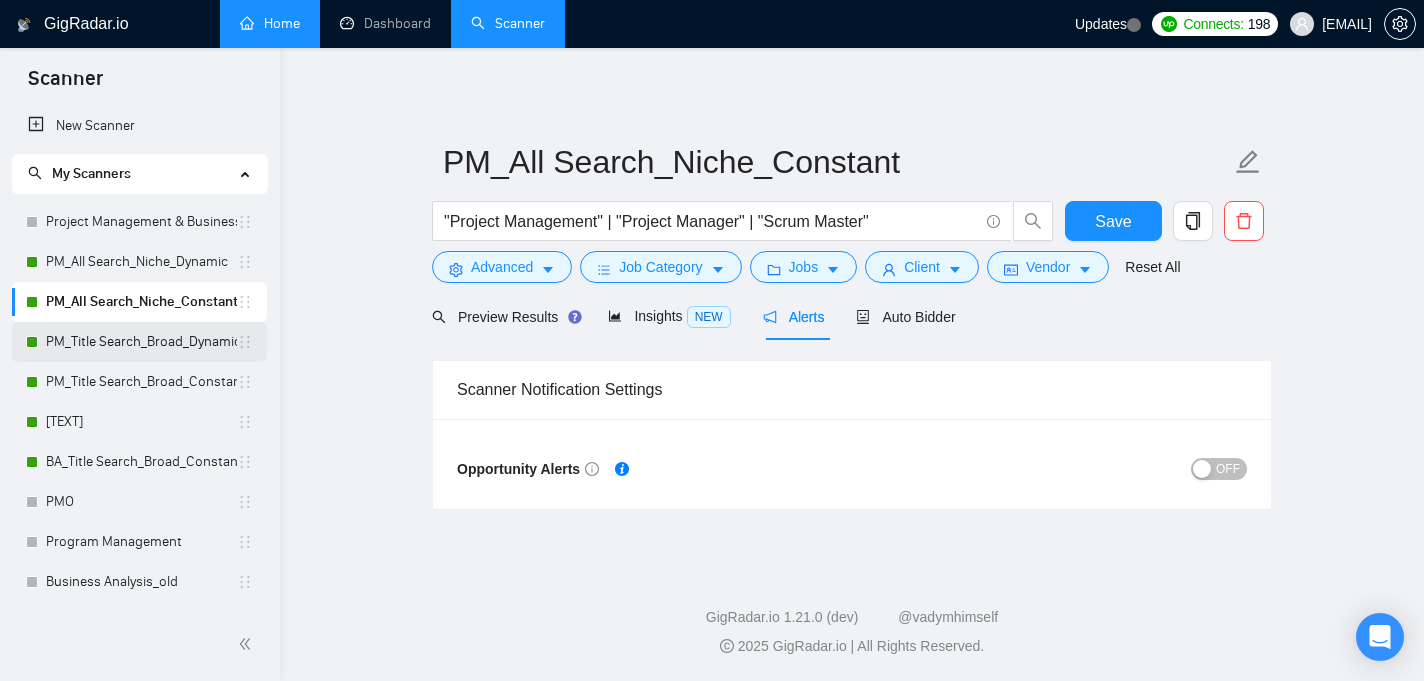 click on "PM_Title Search_Broad_Dynamic" at bounding box center [141, 342] 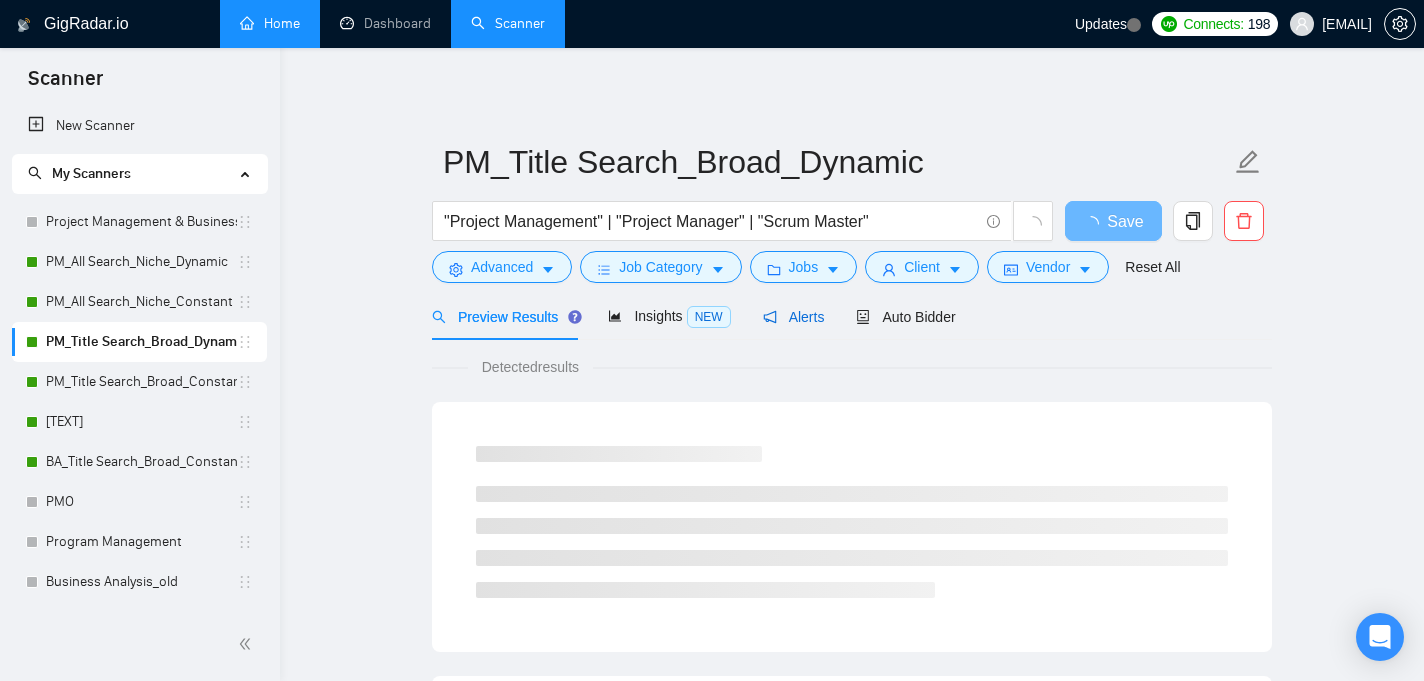 click on "Alerts" at bounding box center (794, 317) 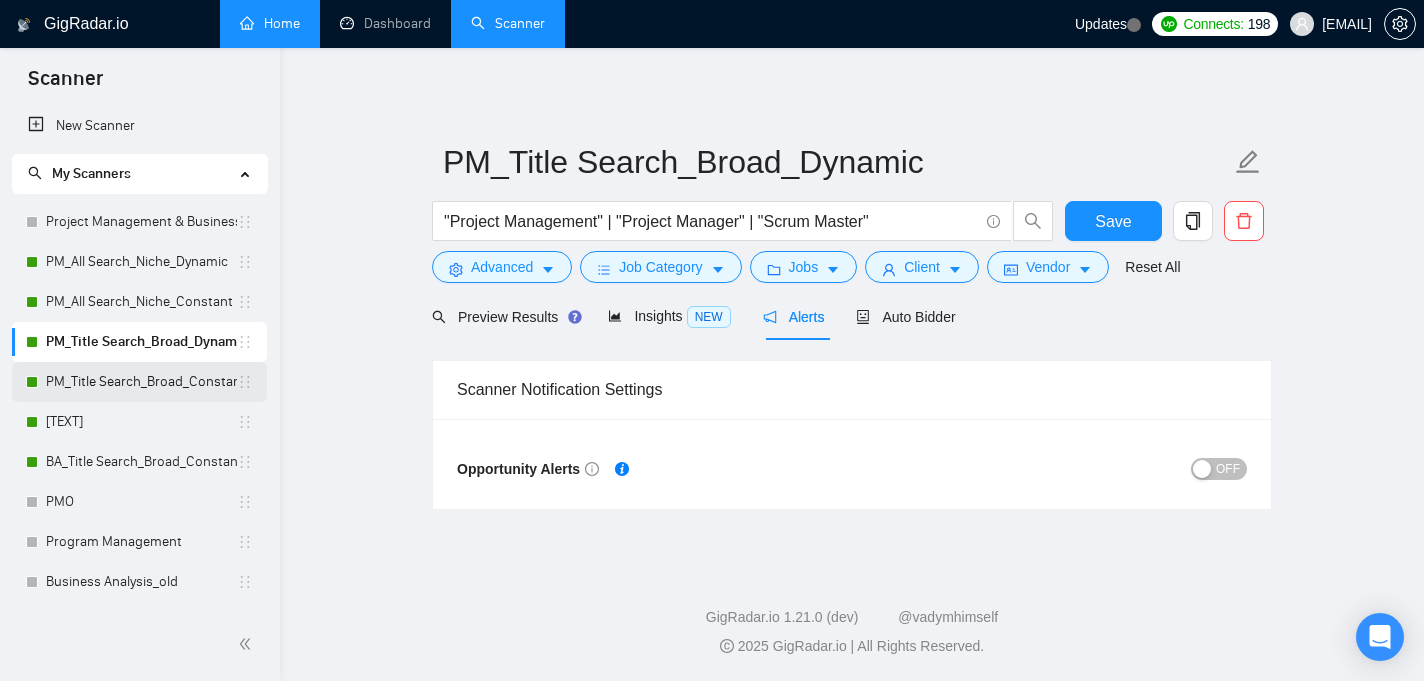 click on "PM_Title Search_Broad_Constant" at bounding box center [141, 382] 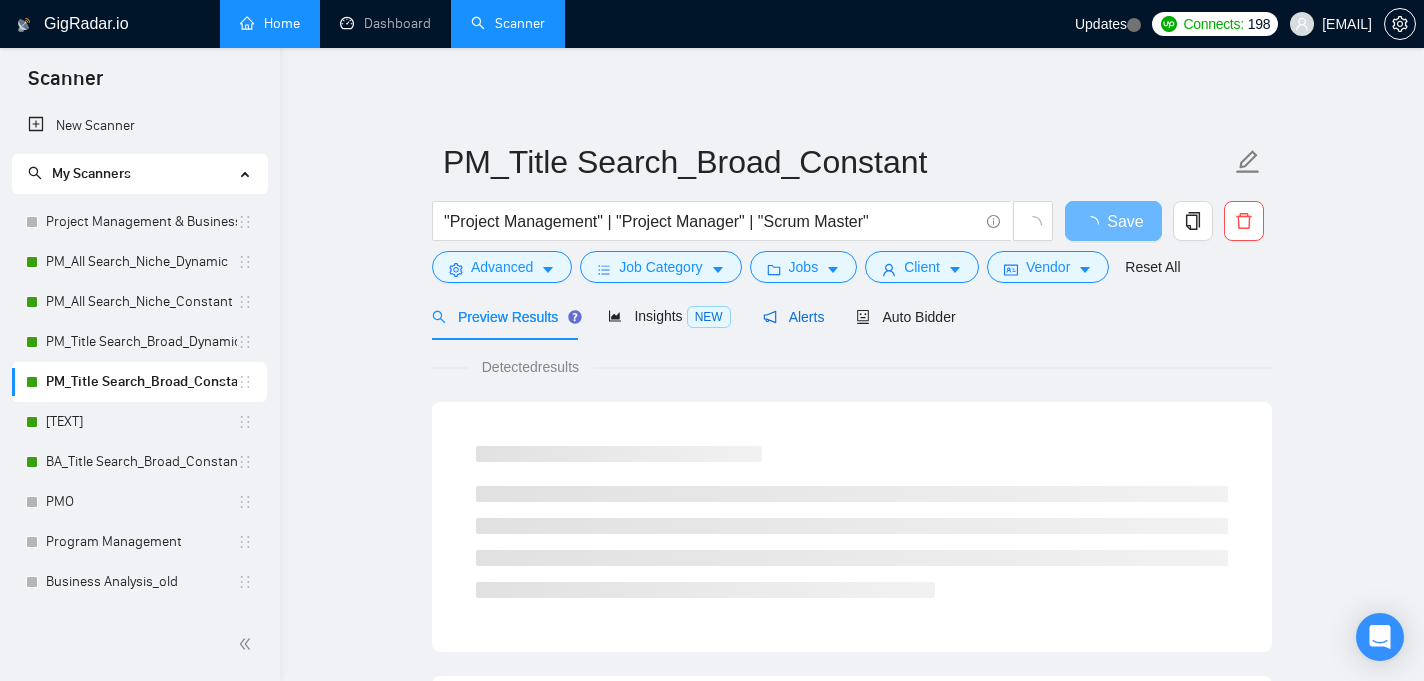 click on "Alerts" at bounding box center (794, 317) 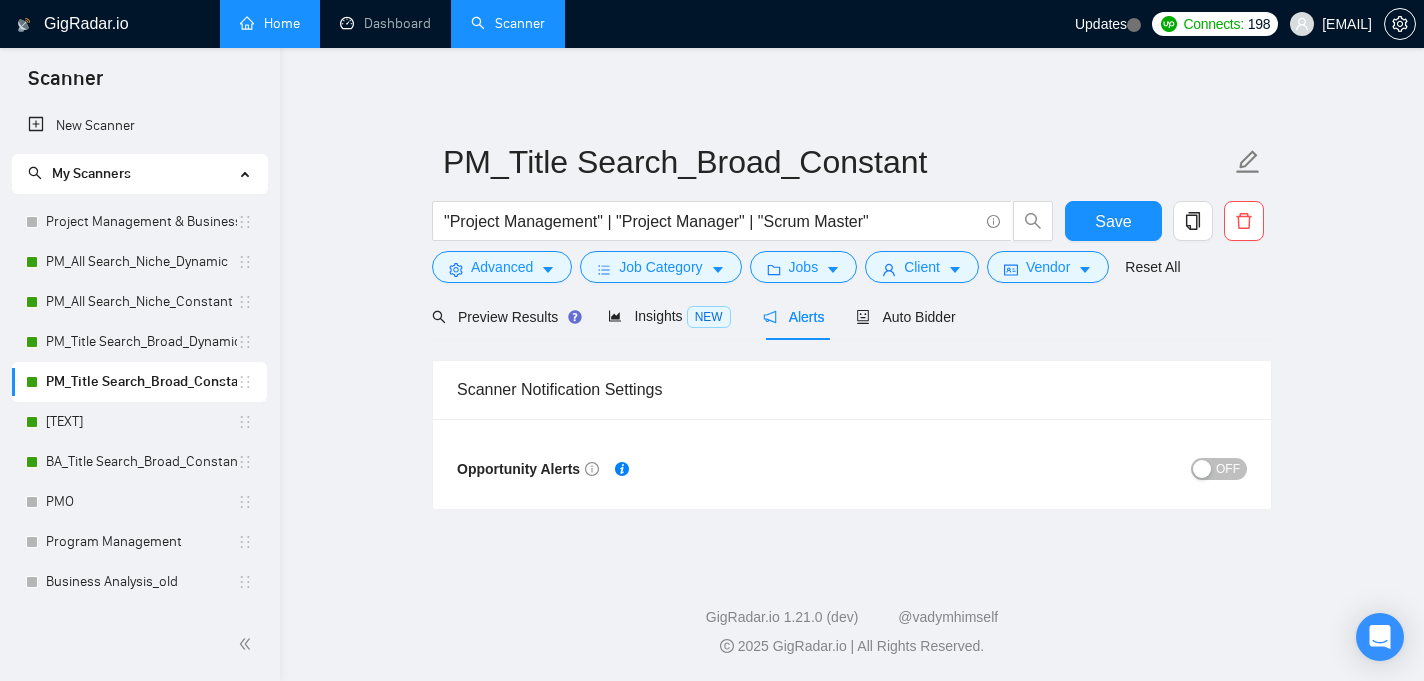 click on "Home" at bounding box center [270, 23] 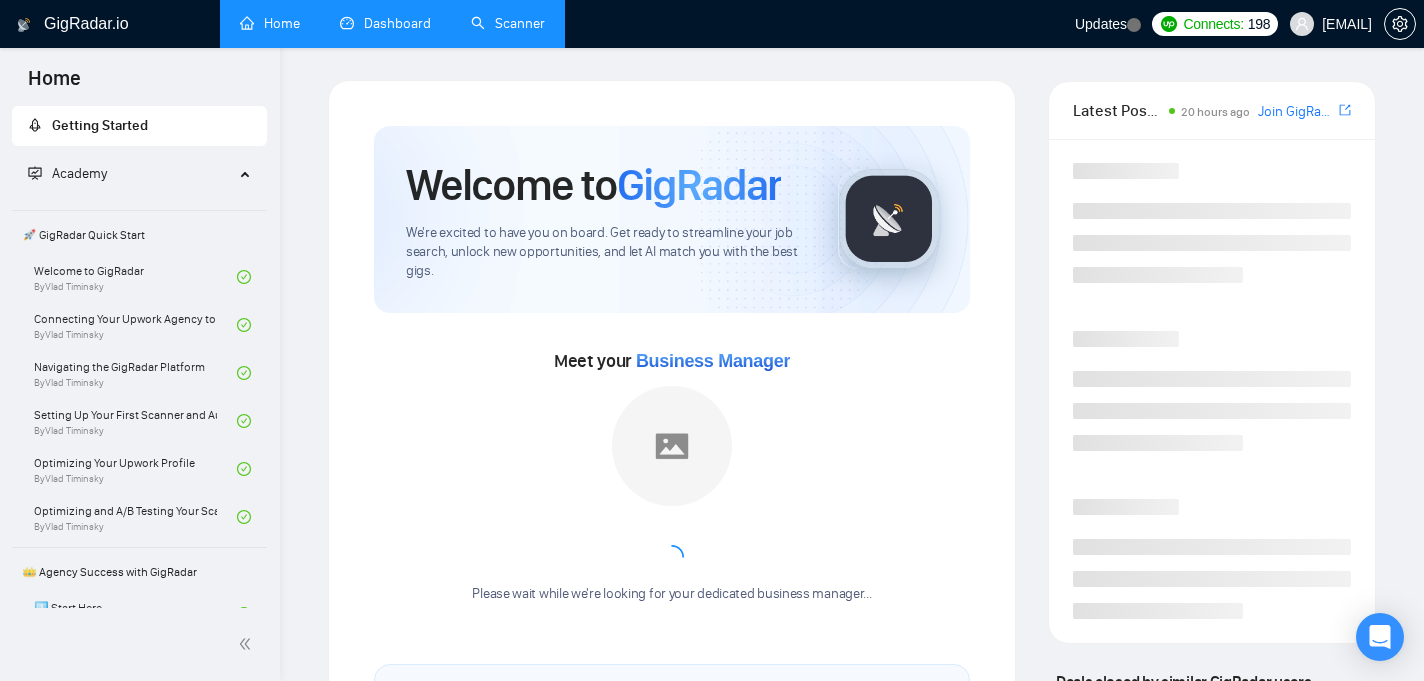 click on "Dashboard" at bounding box center (385, 23) 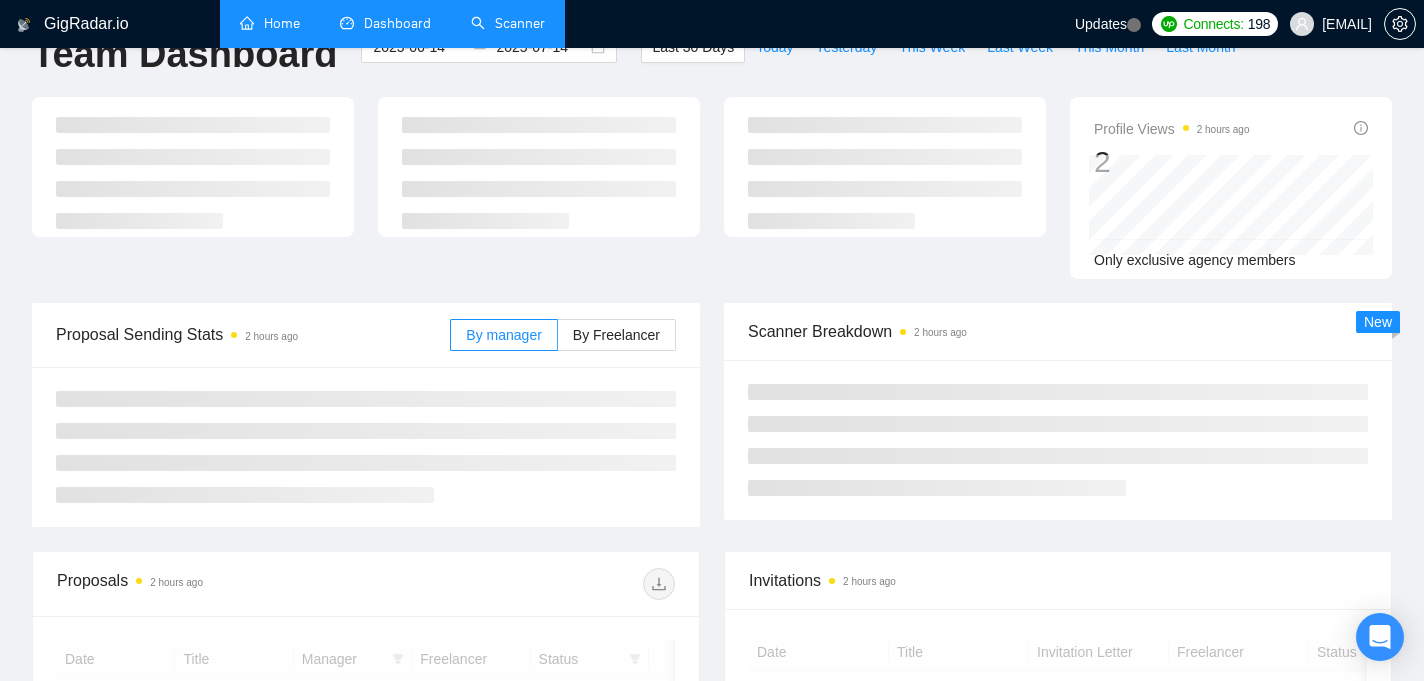 scroll, scrollTop: 82, scrollLeft: 0, axis: vertical 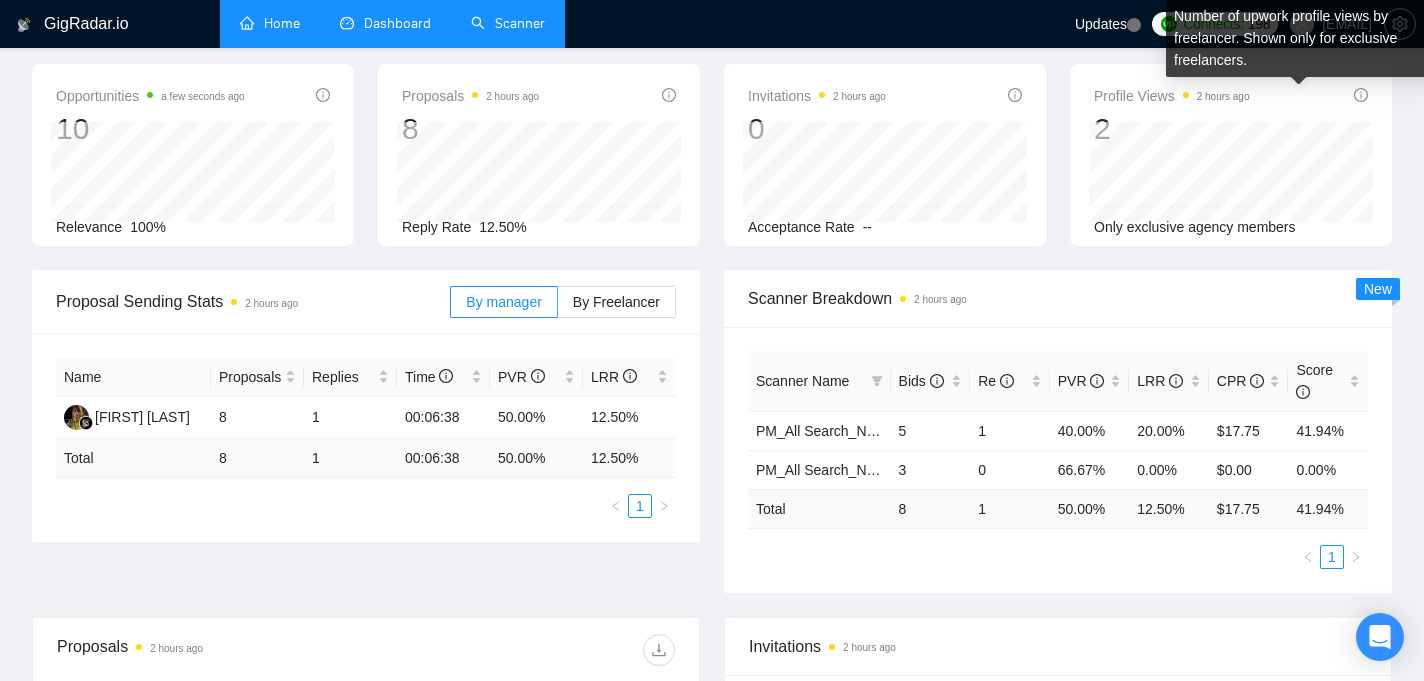 click 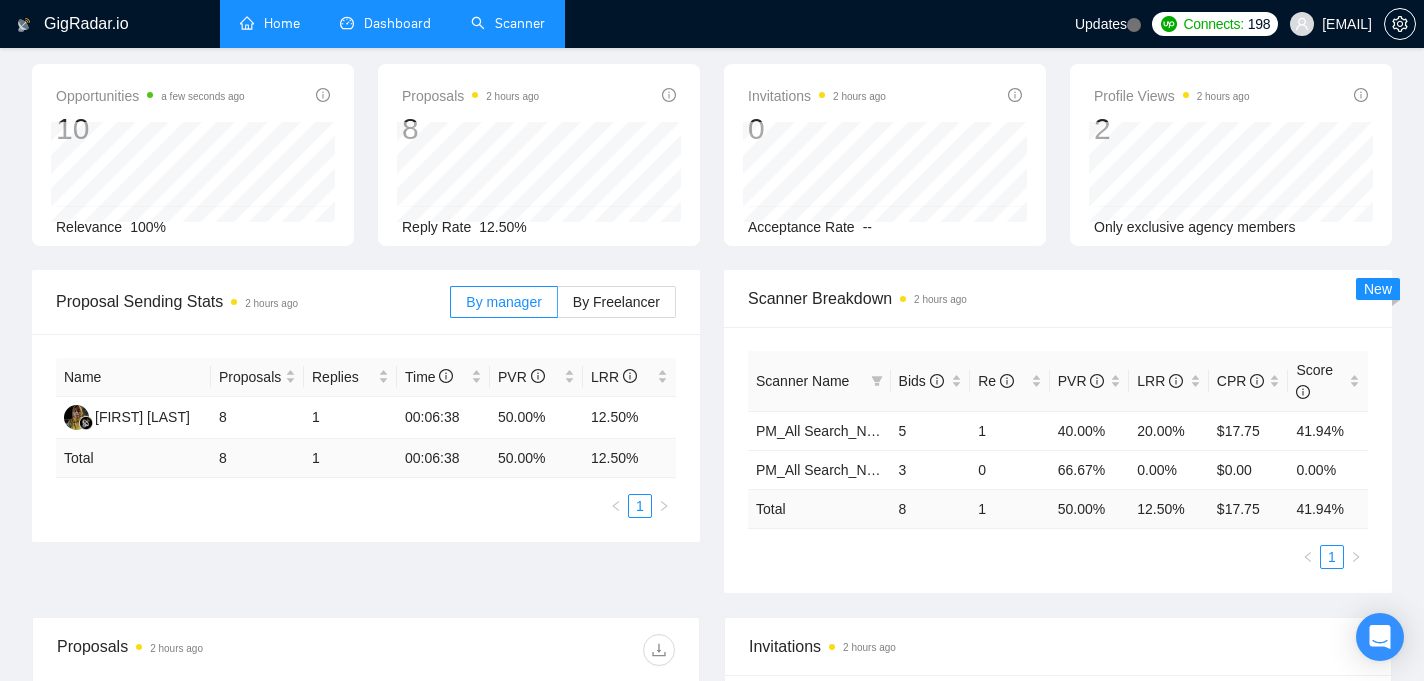 click on "Profile Views [TIME] ago [NUMBER]   [DATE]
[DATE] [NUMBER] Only exclusive agency members" at bounding box center [1231, 155] 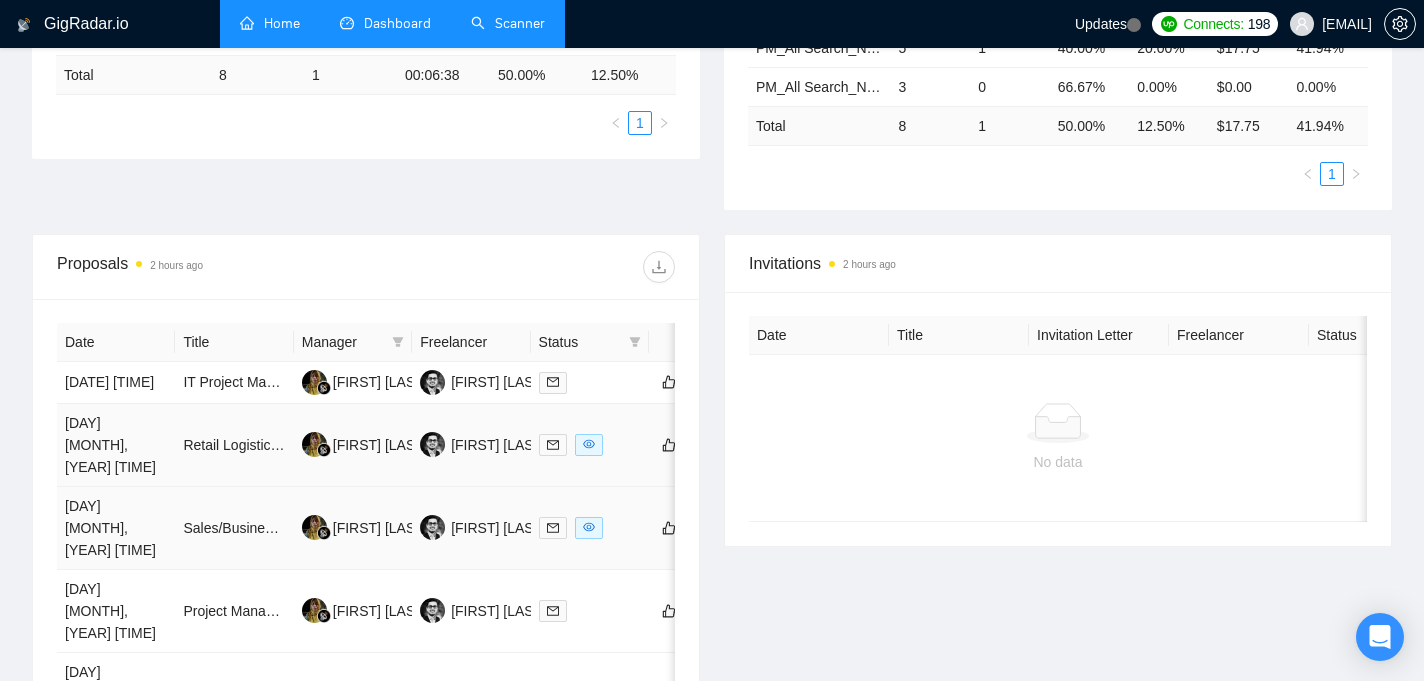 scroll, scrollTop: 214, scrollLeft: 0, axis: vertical 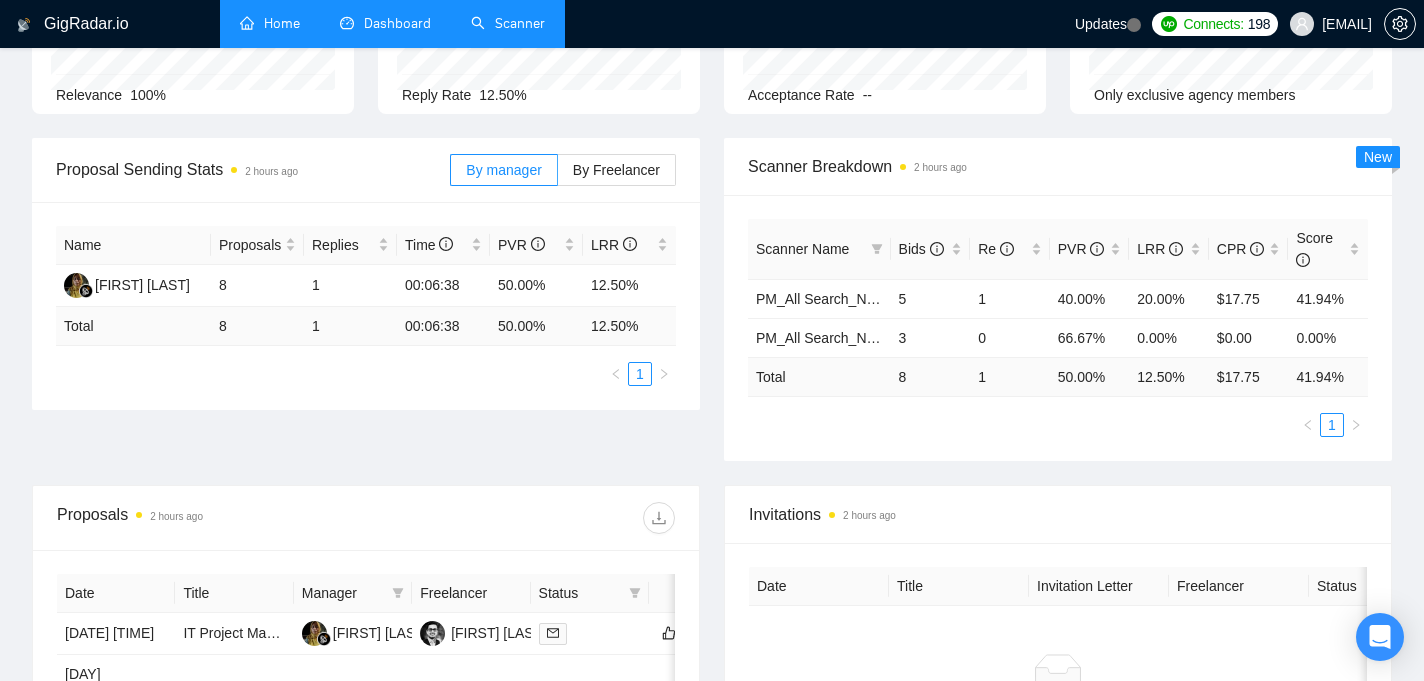 click on "1" at bounding box center [1058, 425] 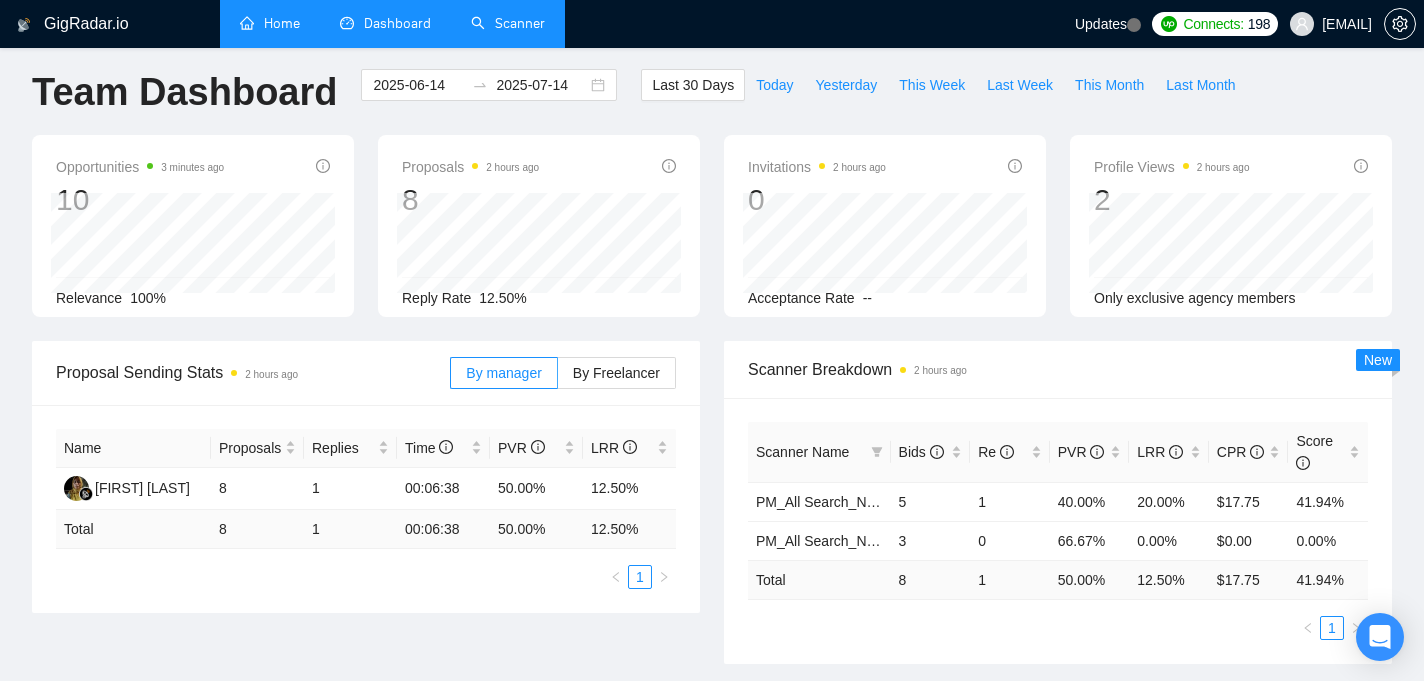 scroll, scrollTop: 0, scrollLeft: 0, axis: both 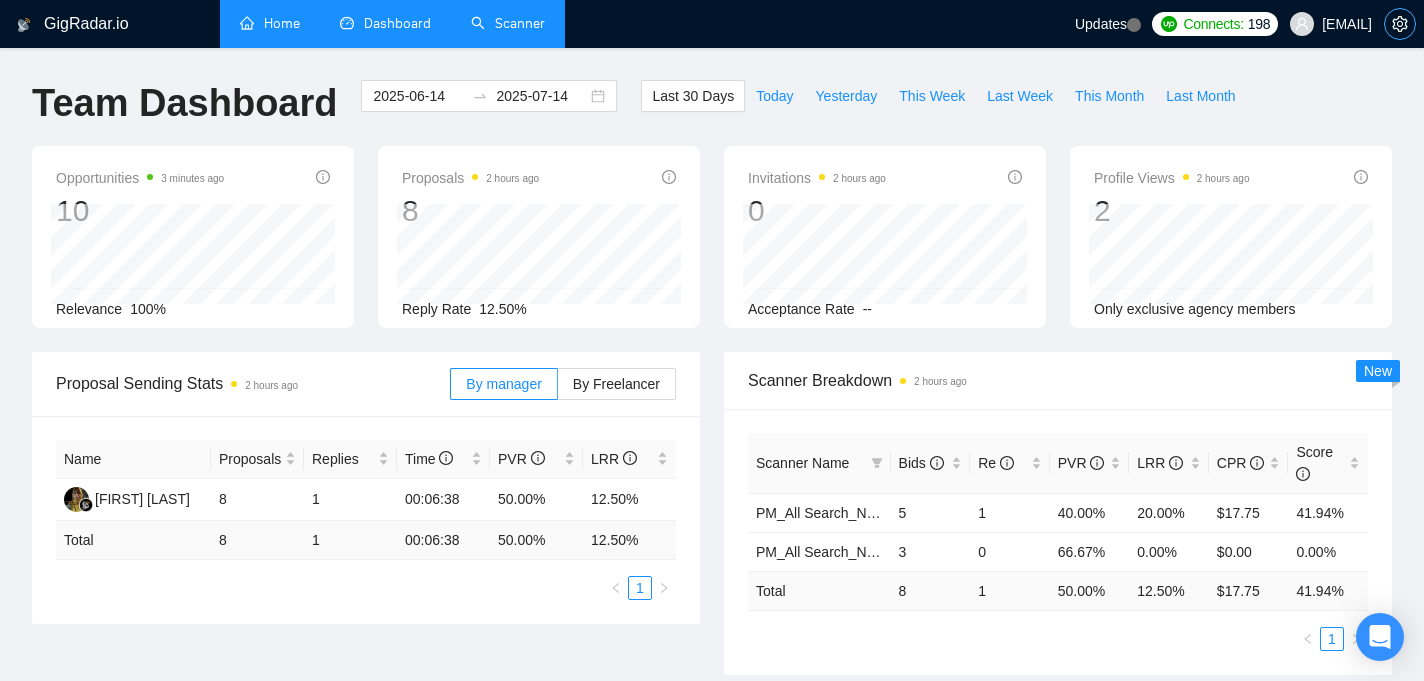 click 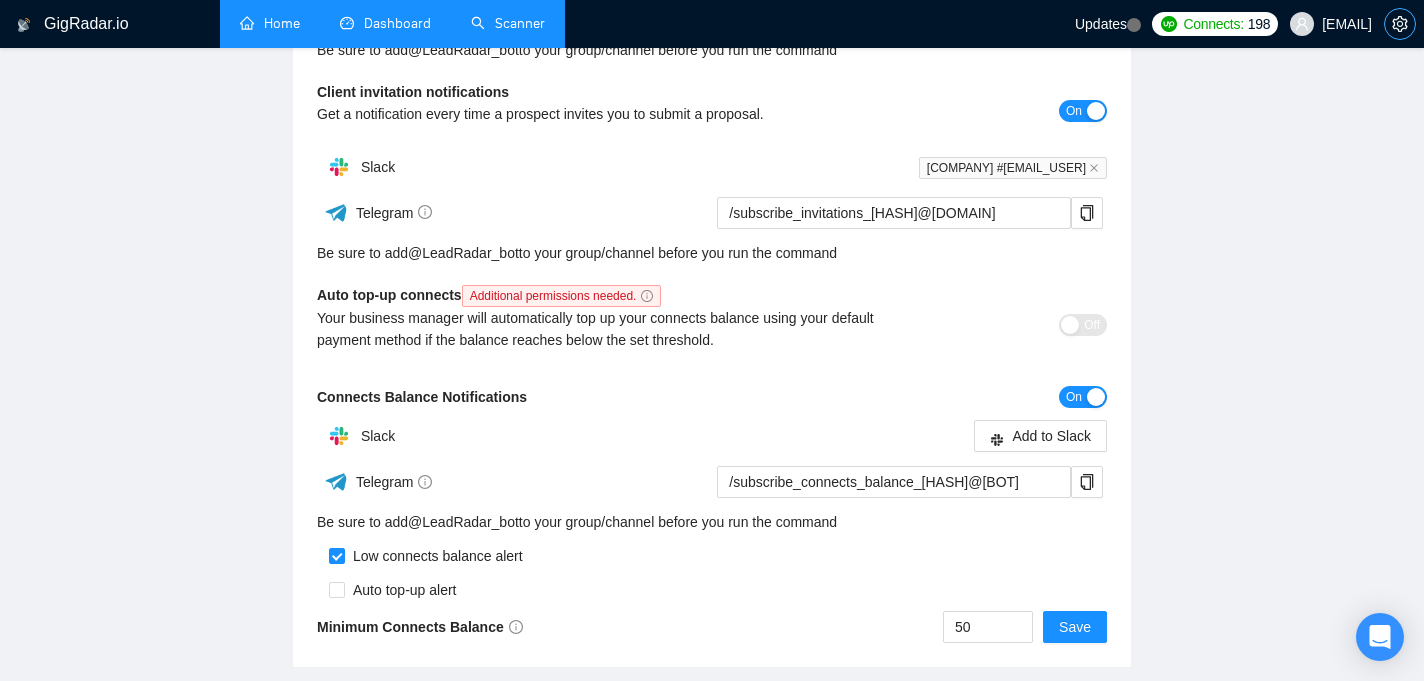 scroll, scrollTop: 494, scrollLeft: 0, axis: vertical 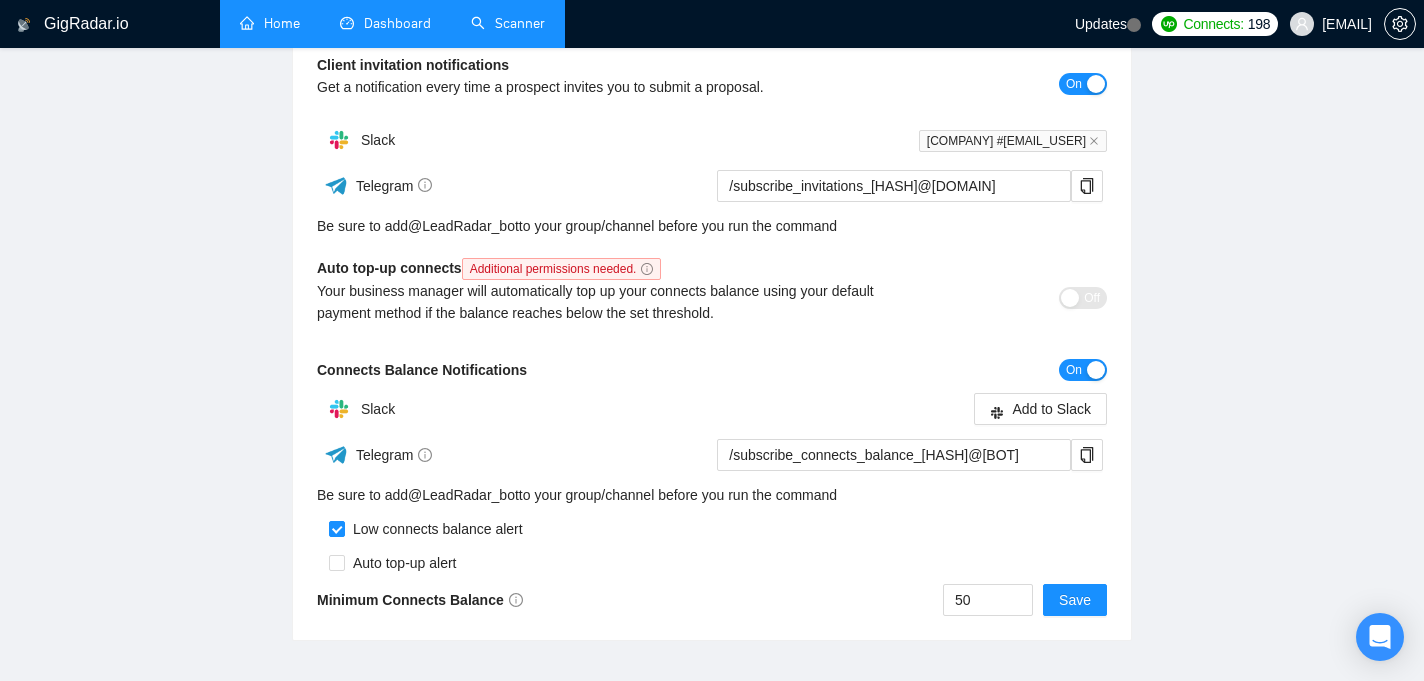 click on "Your business manager will automatically top up your connects balance using your default payment method if the balance reaches below the set threshold." at bounding box center (613, 302) 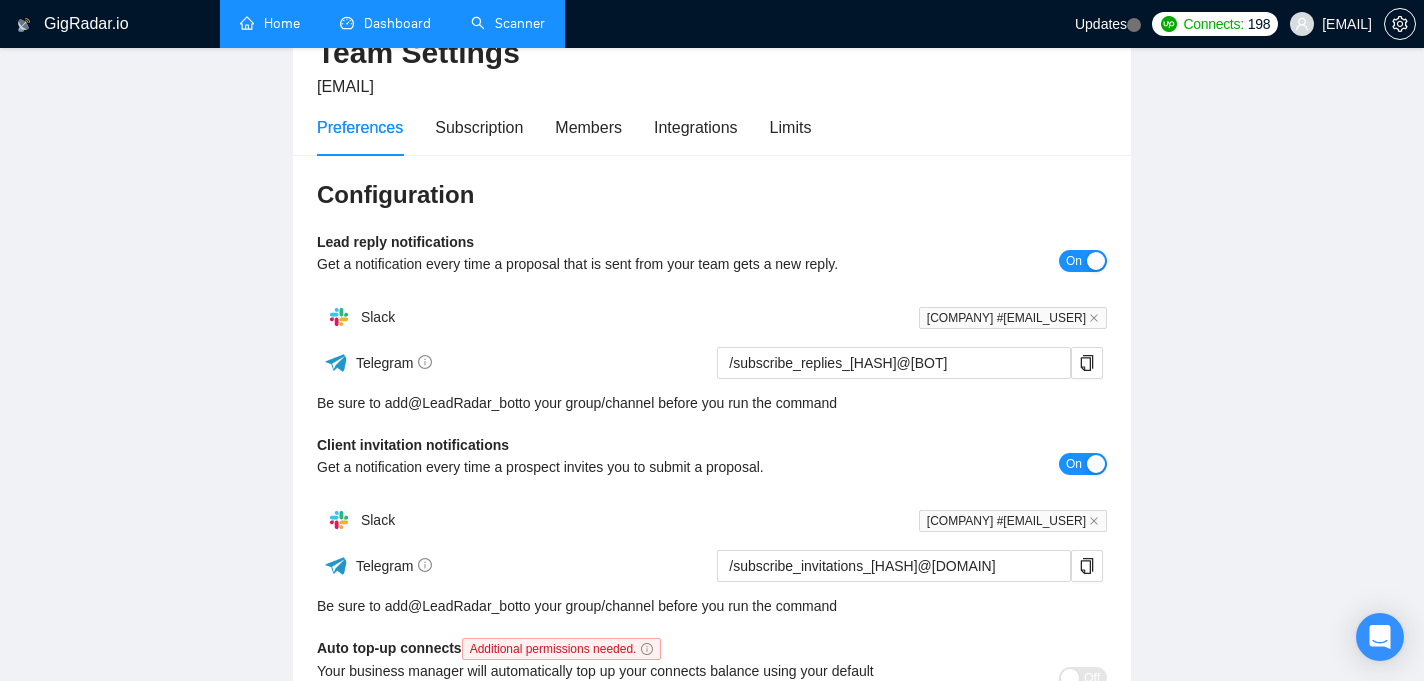 scroll, scrollTop: 106, scrollLeft: 0, axis: vertical 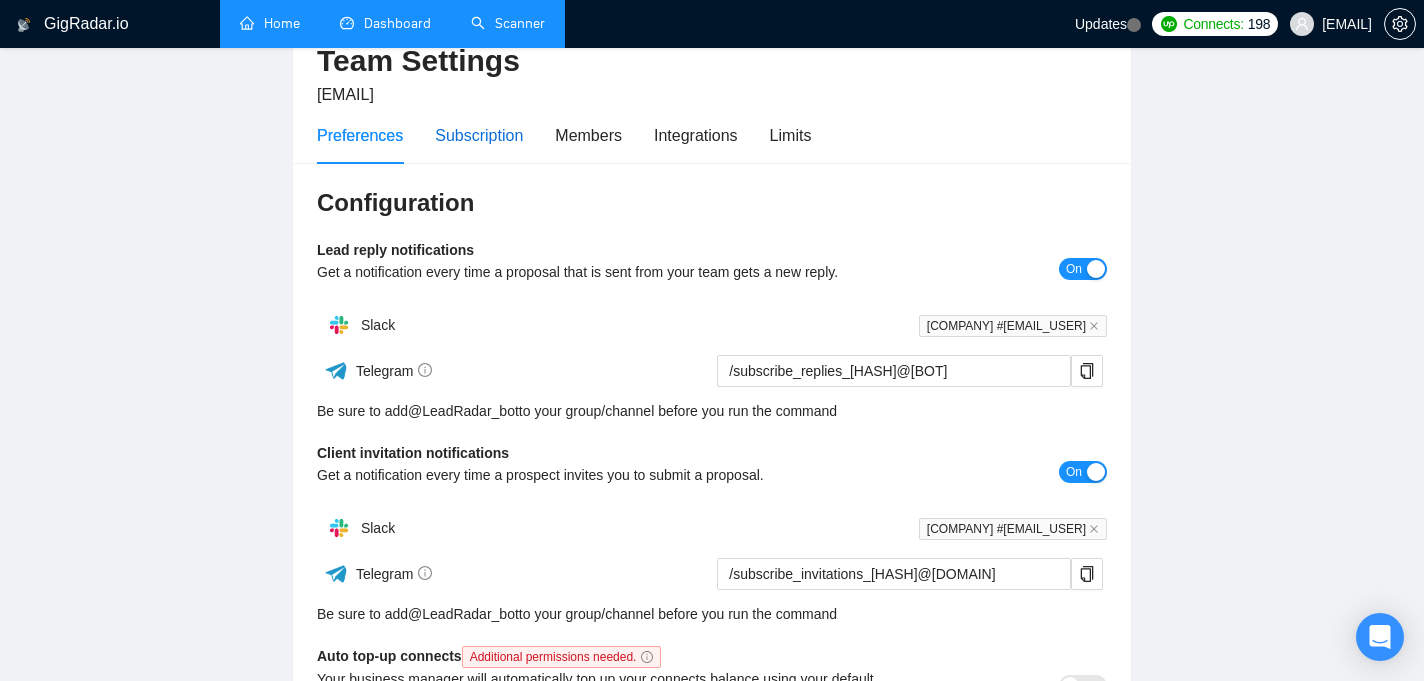 click on "Subscription" at bounding box center (479, 135) 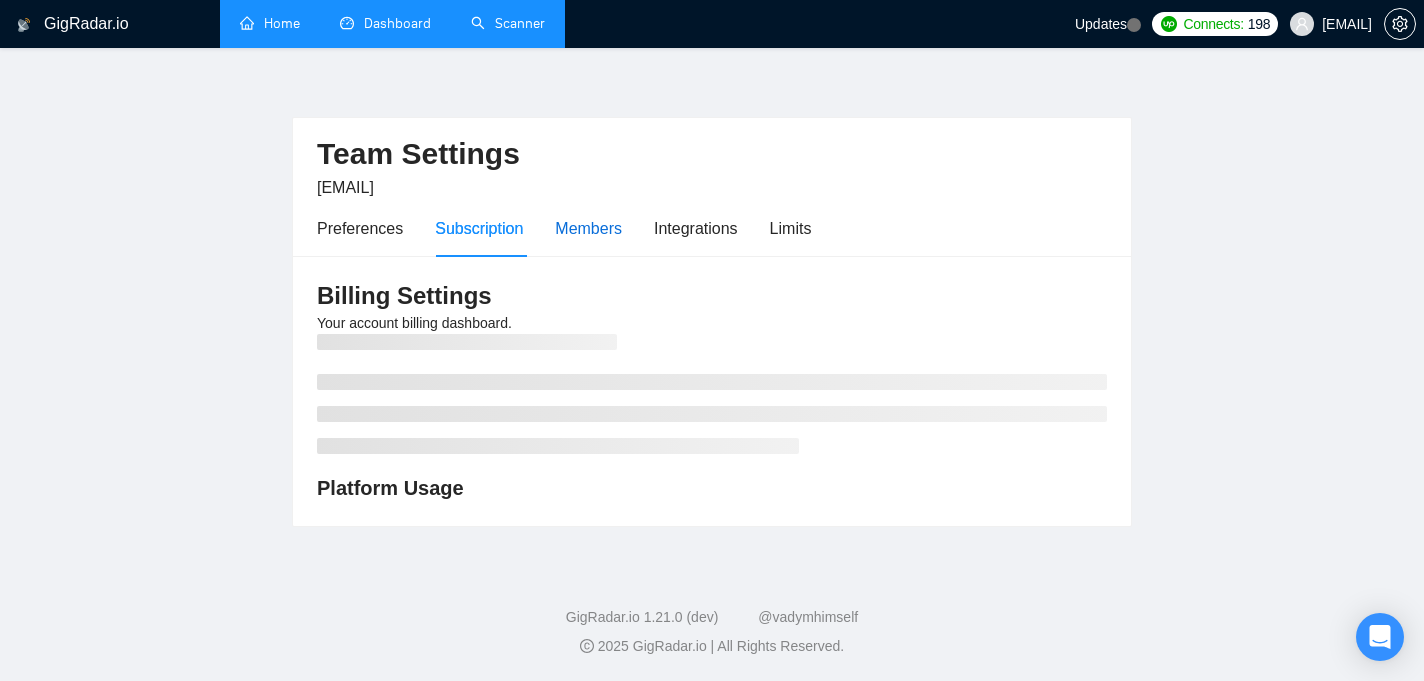 click on "Members" at bounding box center (588, 228) 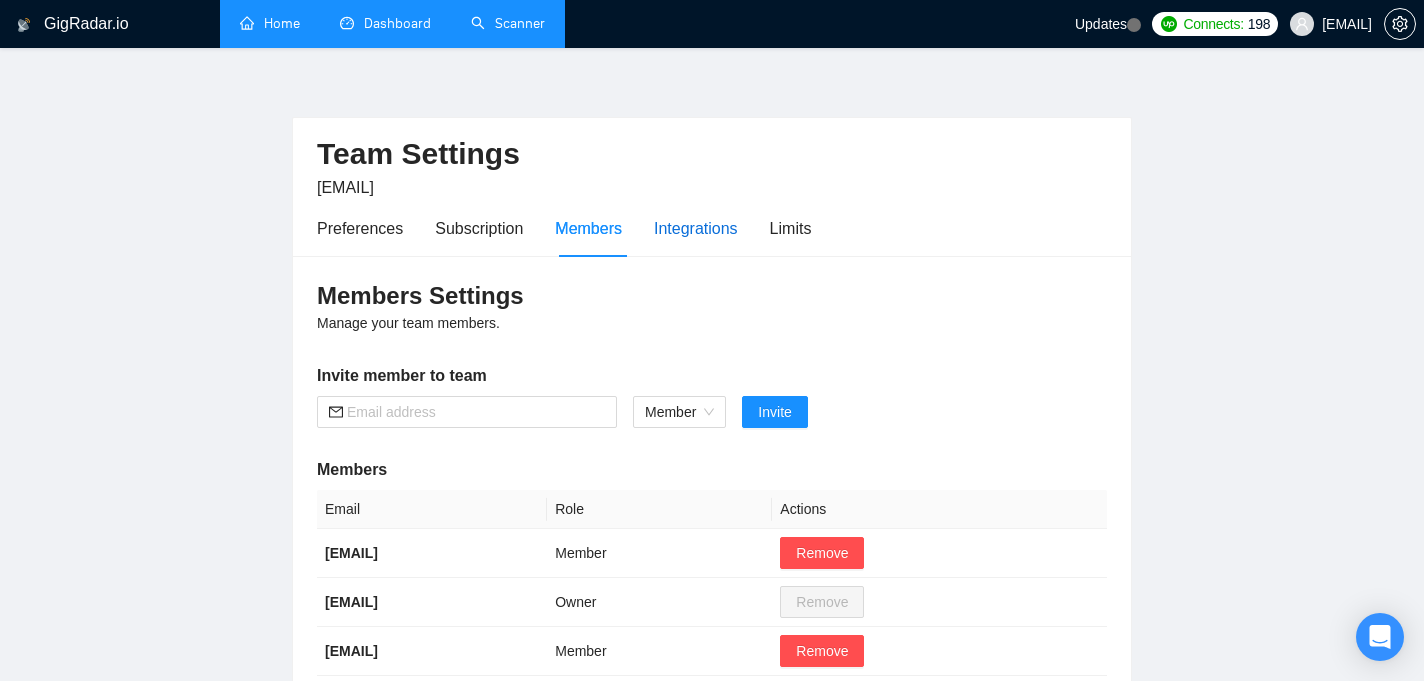 click on "Integrations" at bounding box center (696, 228) 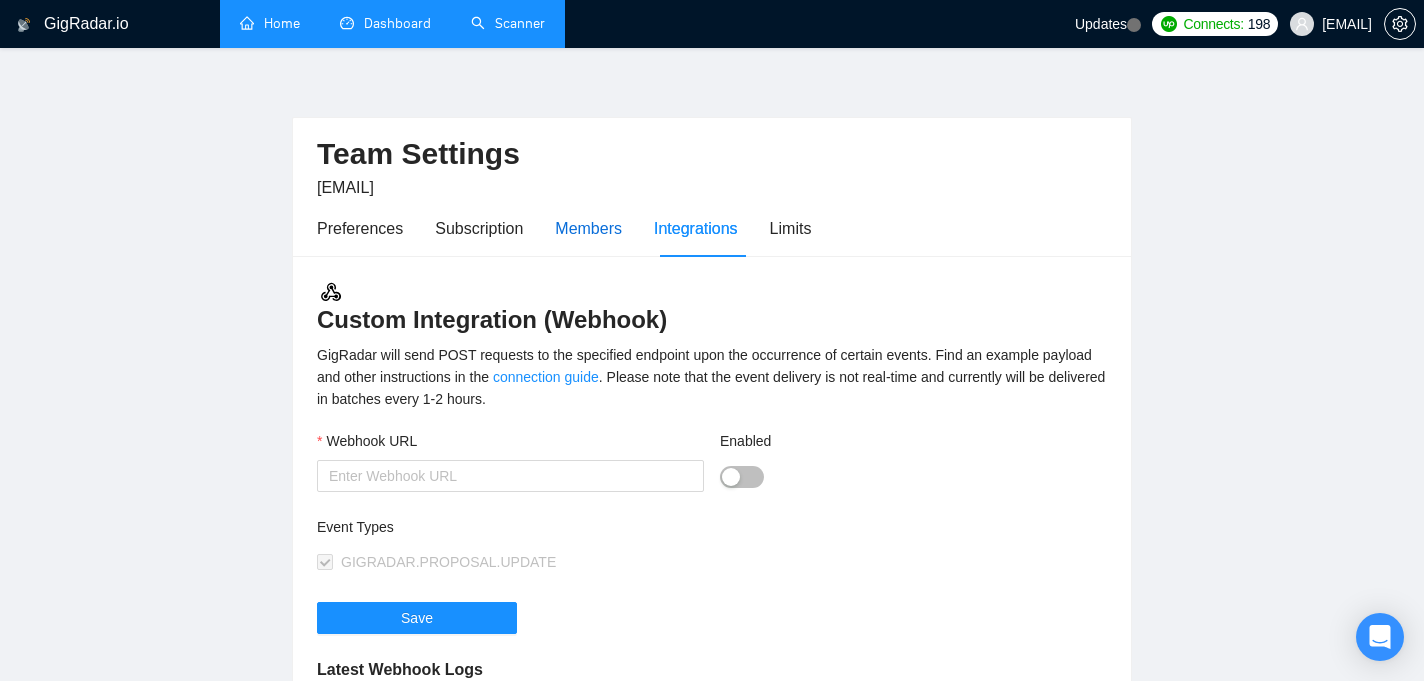 click on "Members" at bounding box center [588, 228] 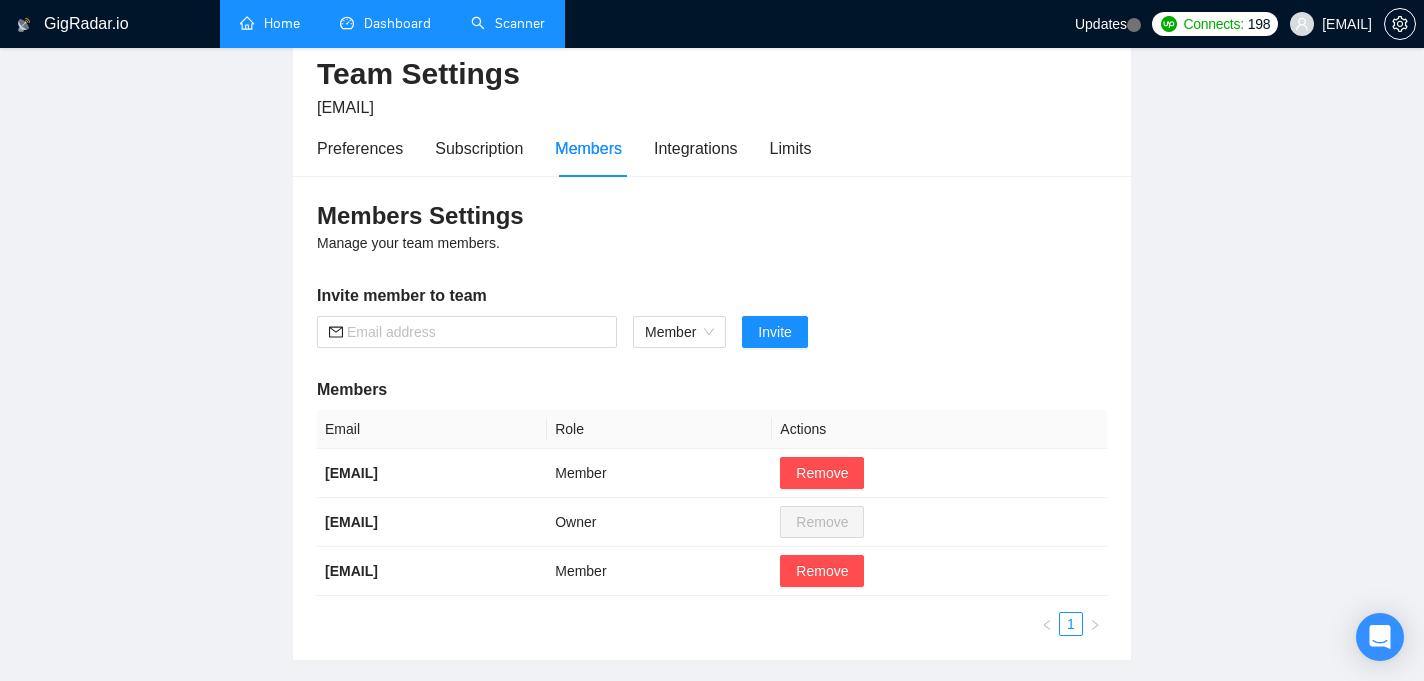 scroll, scrollTop: 72, scrollLeft: 0, axis: vertical 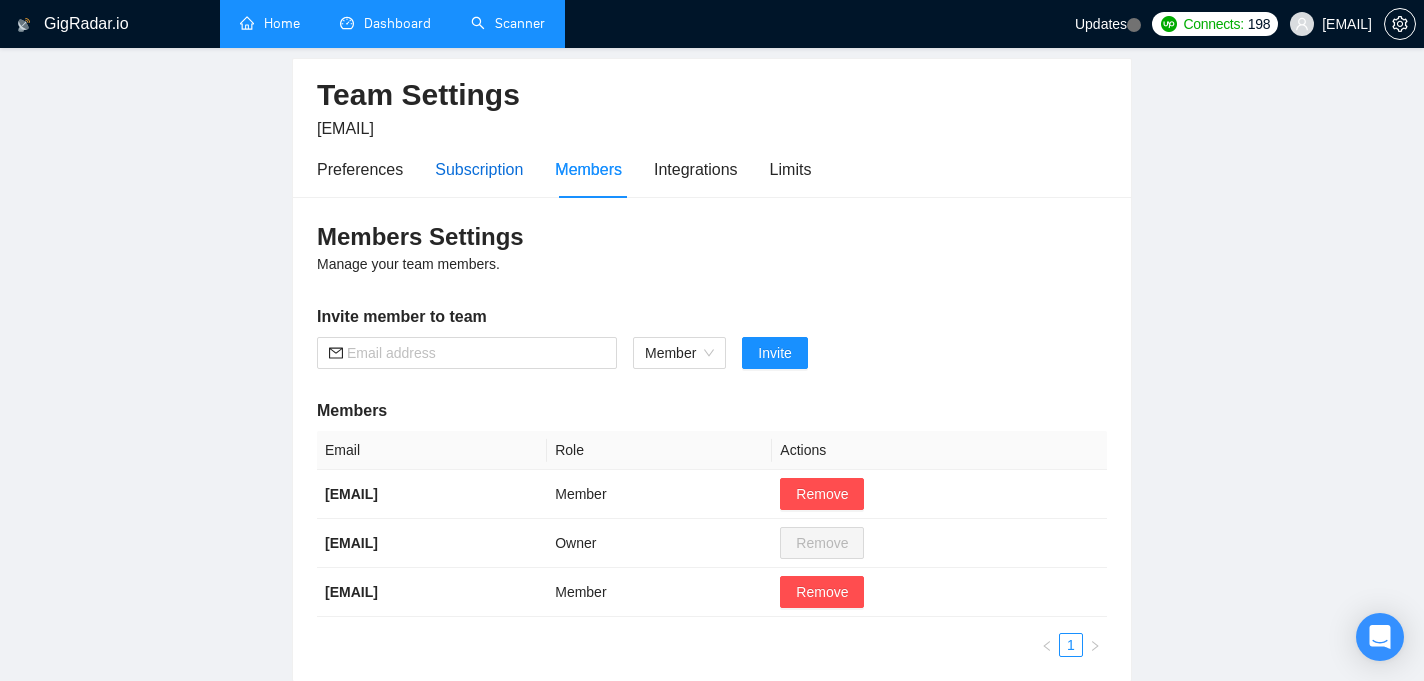click on "Subscription" at bounding box center (479, 169) 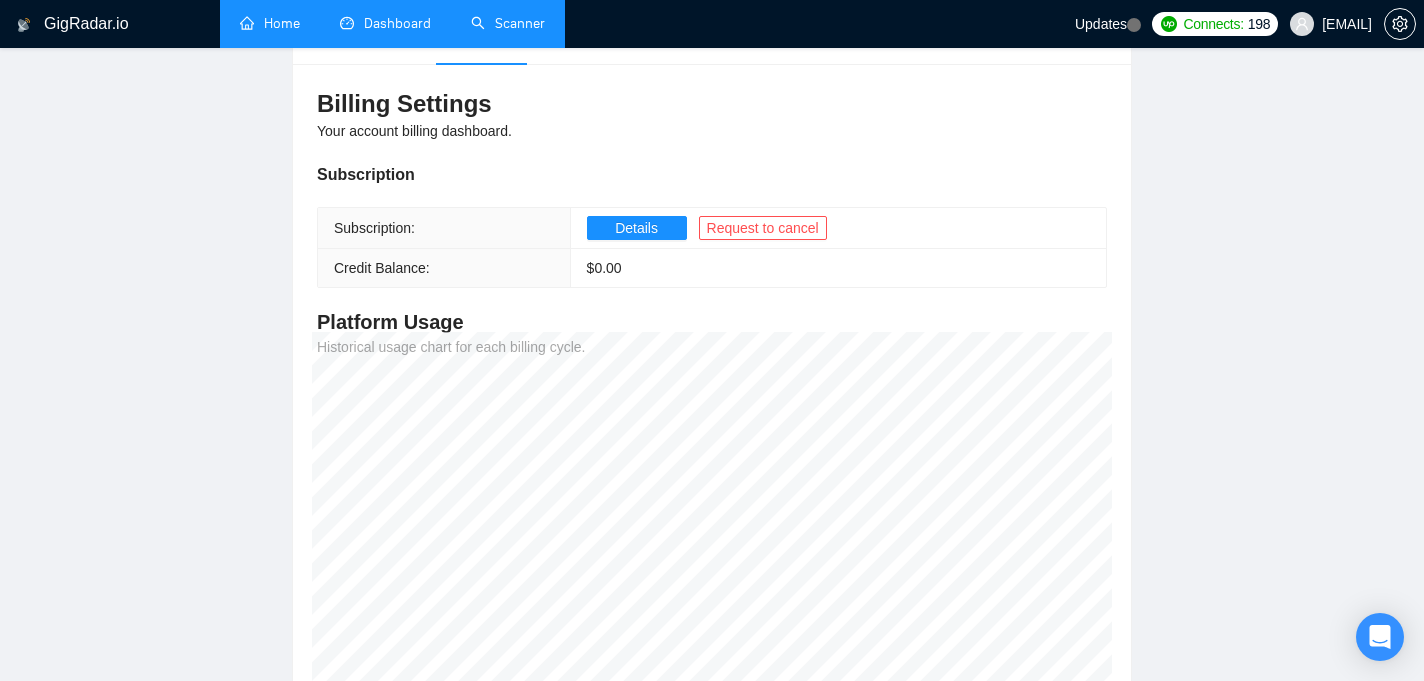 scroll, scrollTop: 272, scrollLeft: 0, axis: vertical 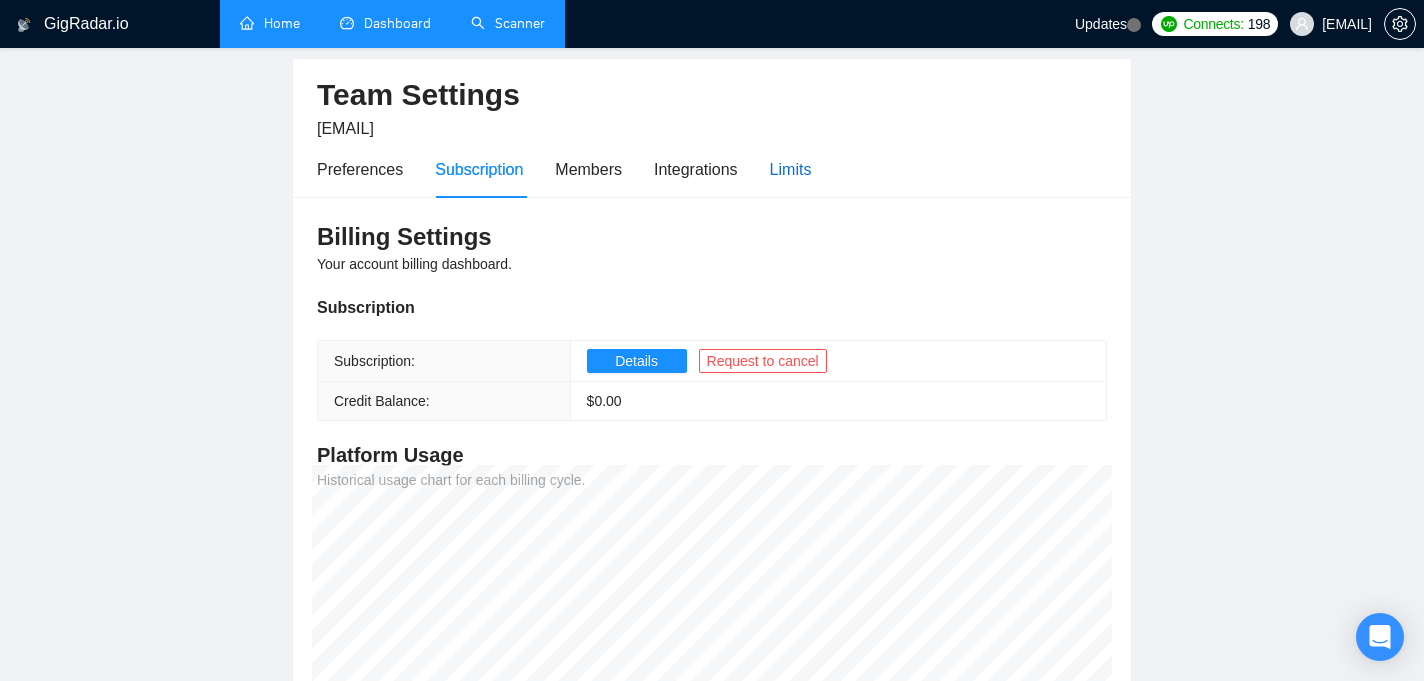 click on "Limits" at bounding box center (791, 169) 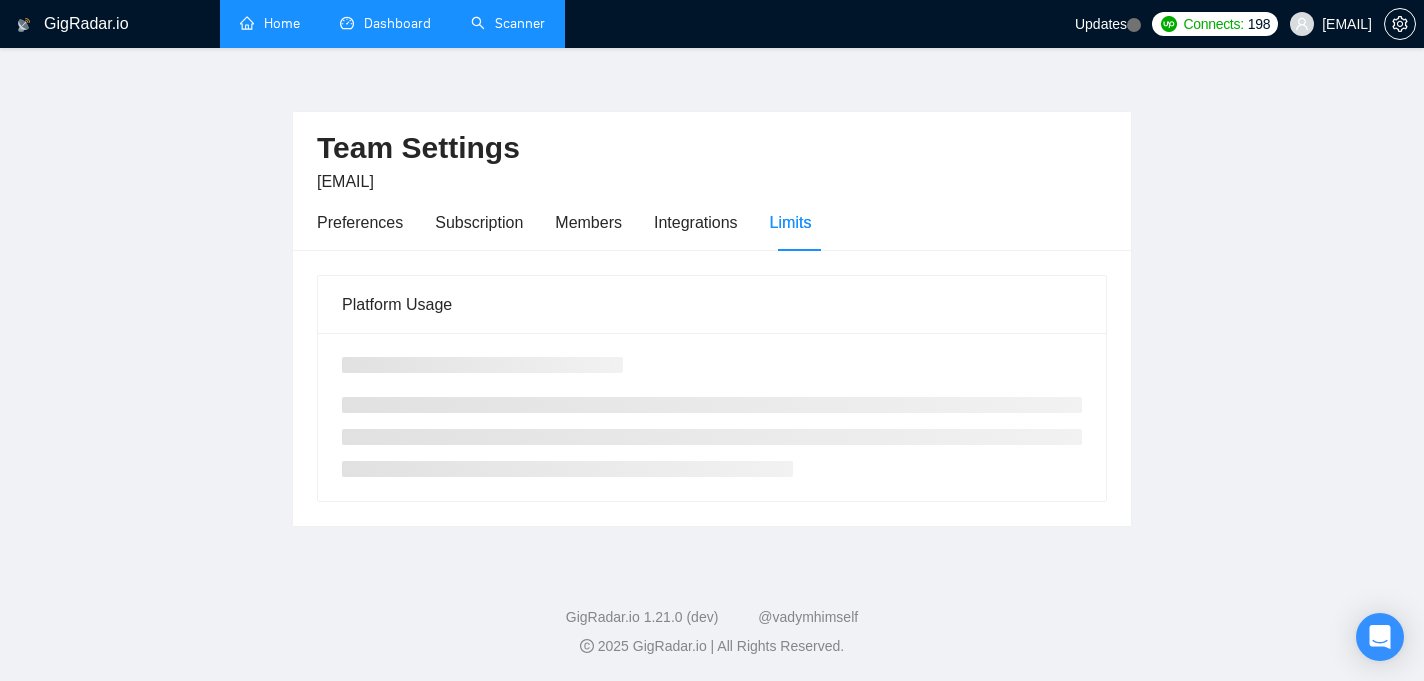 scroll, scrollTop: 0, scrollLeft: 0, axis: both 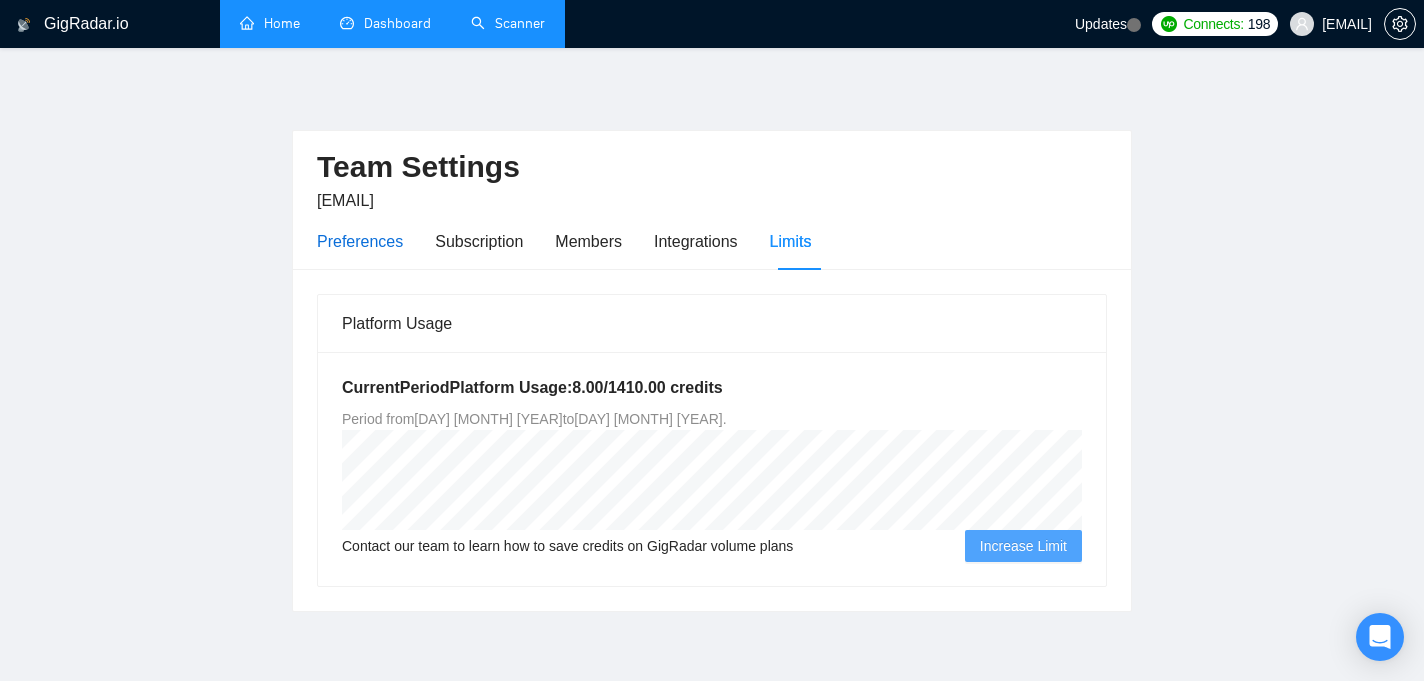 click on "Preferences" at bounding box center [360, 241] 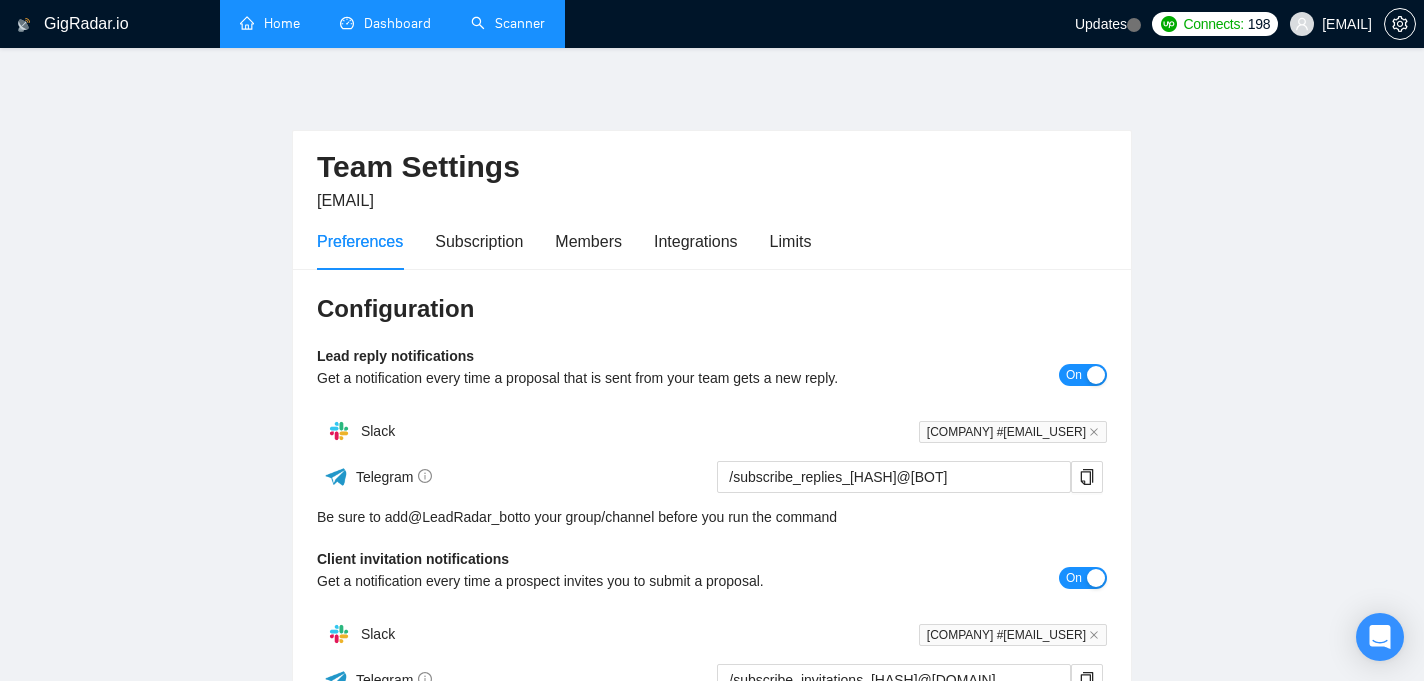 click on "Home" at bounding box center [270, 23] 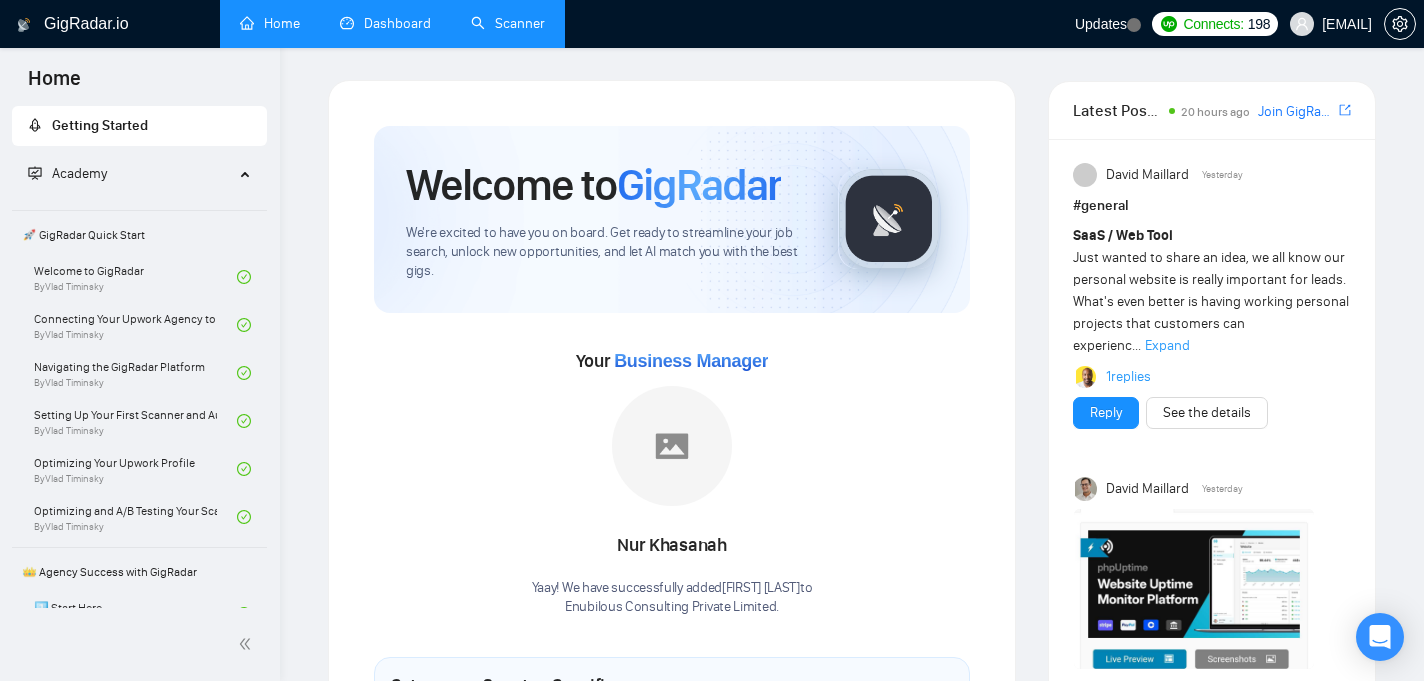 click on "Scanner" at bounding box center [508, 23] 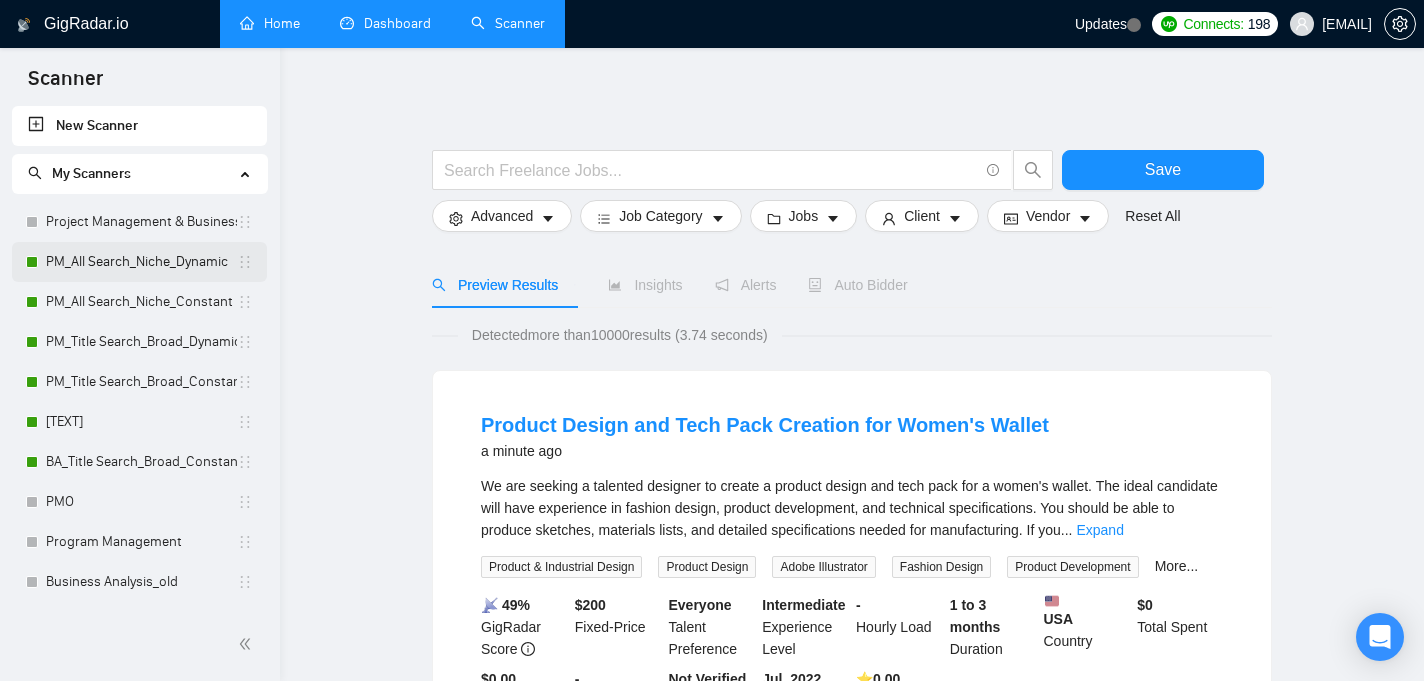 click on "PM_All Search_Niche_Dynamic" at bounding box center [141, 262] 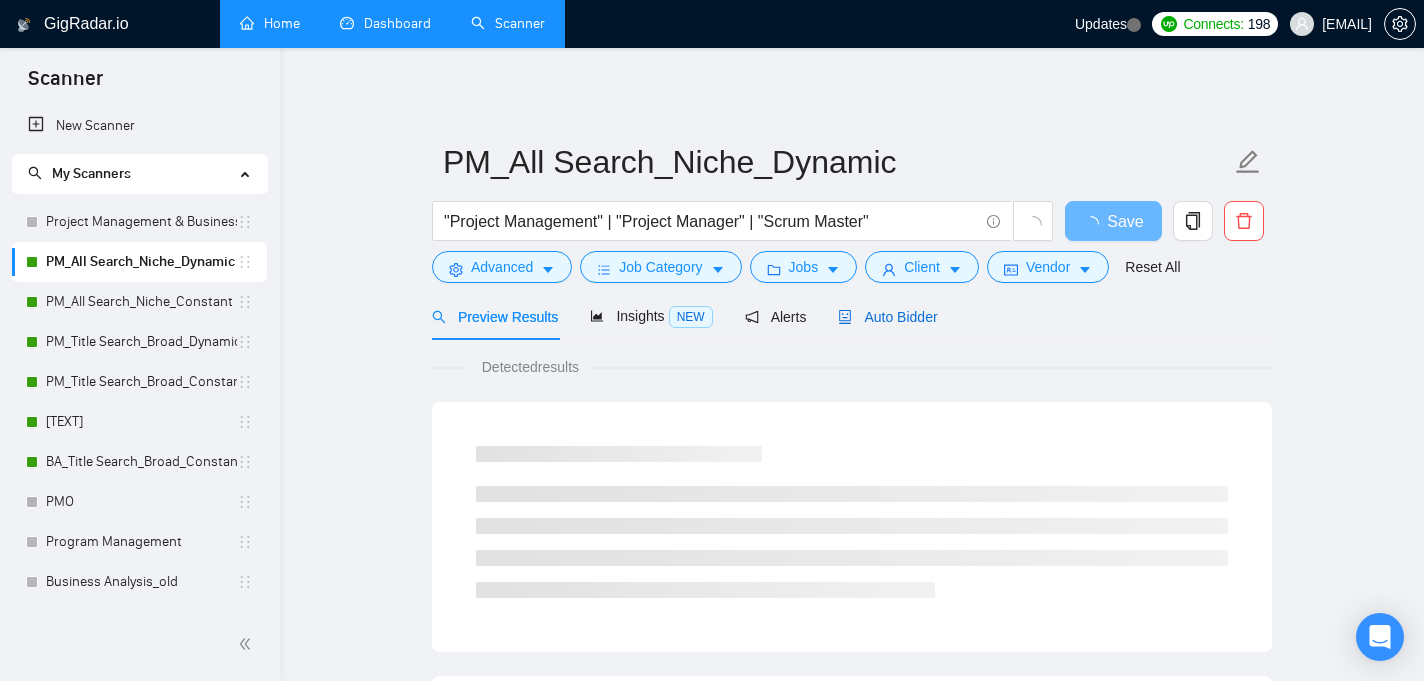 click on "Auto Bidder" at bounding box center (887, 317) 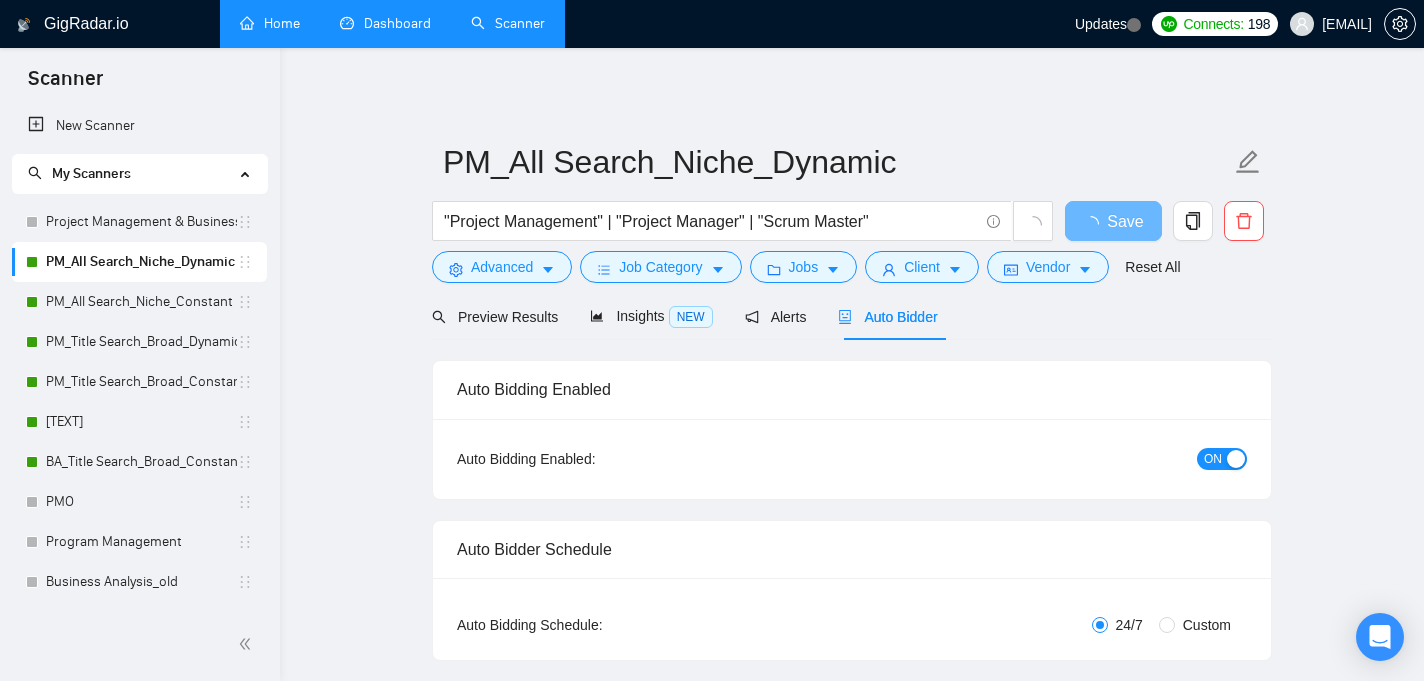 type 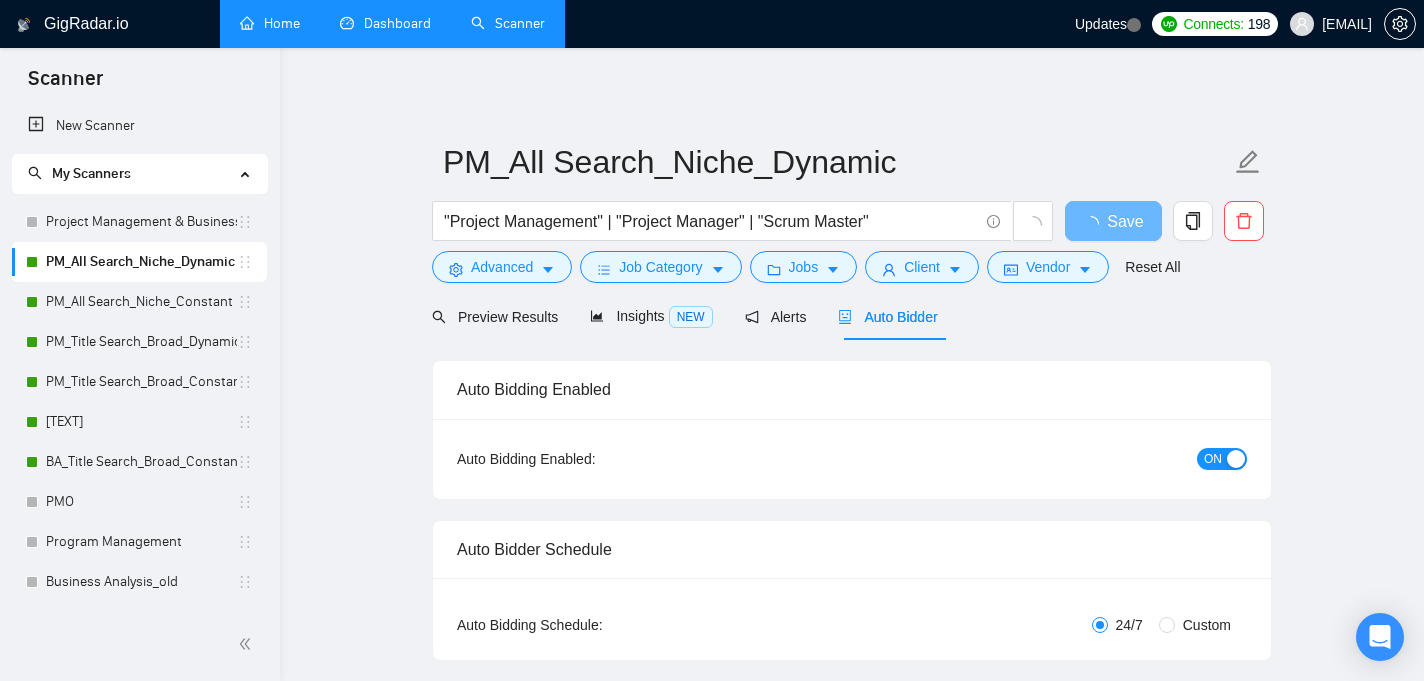checkbox on "true" 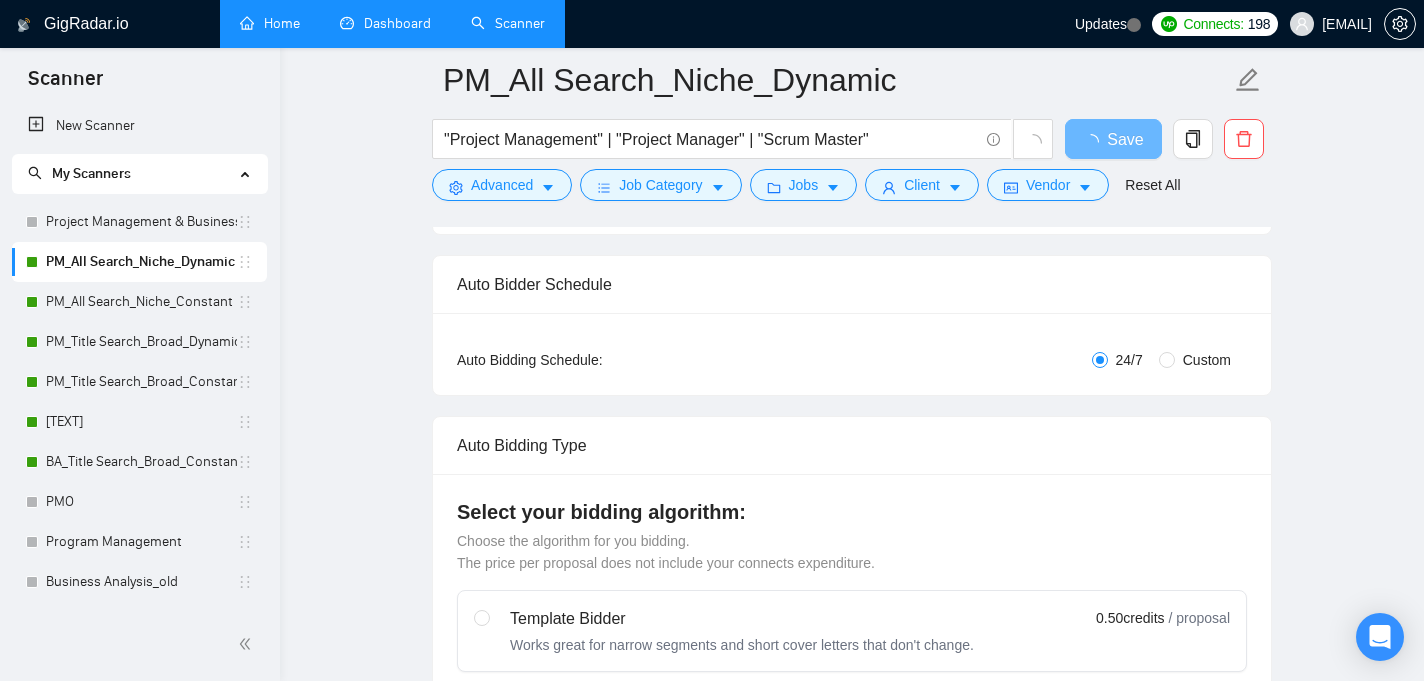 scroll, scrollTop: 278, scrollLeft: 0, axis: vertical 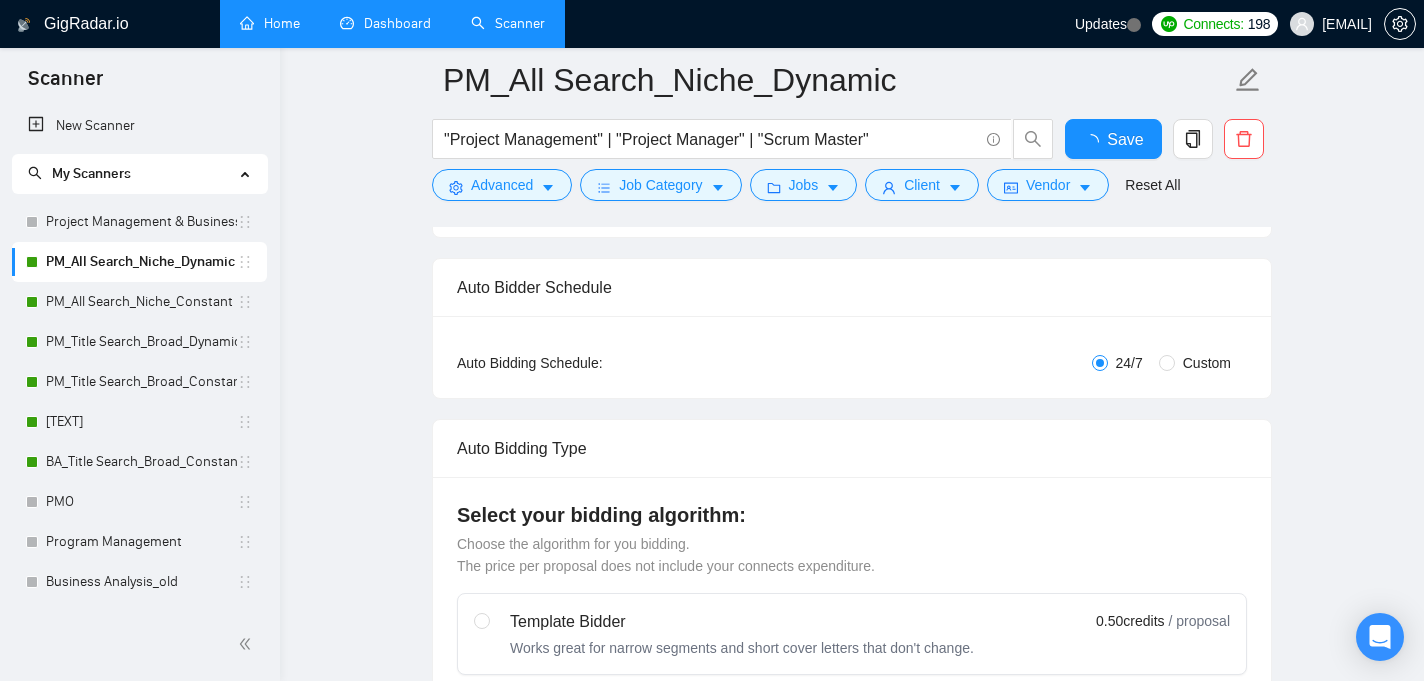 type 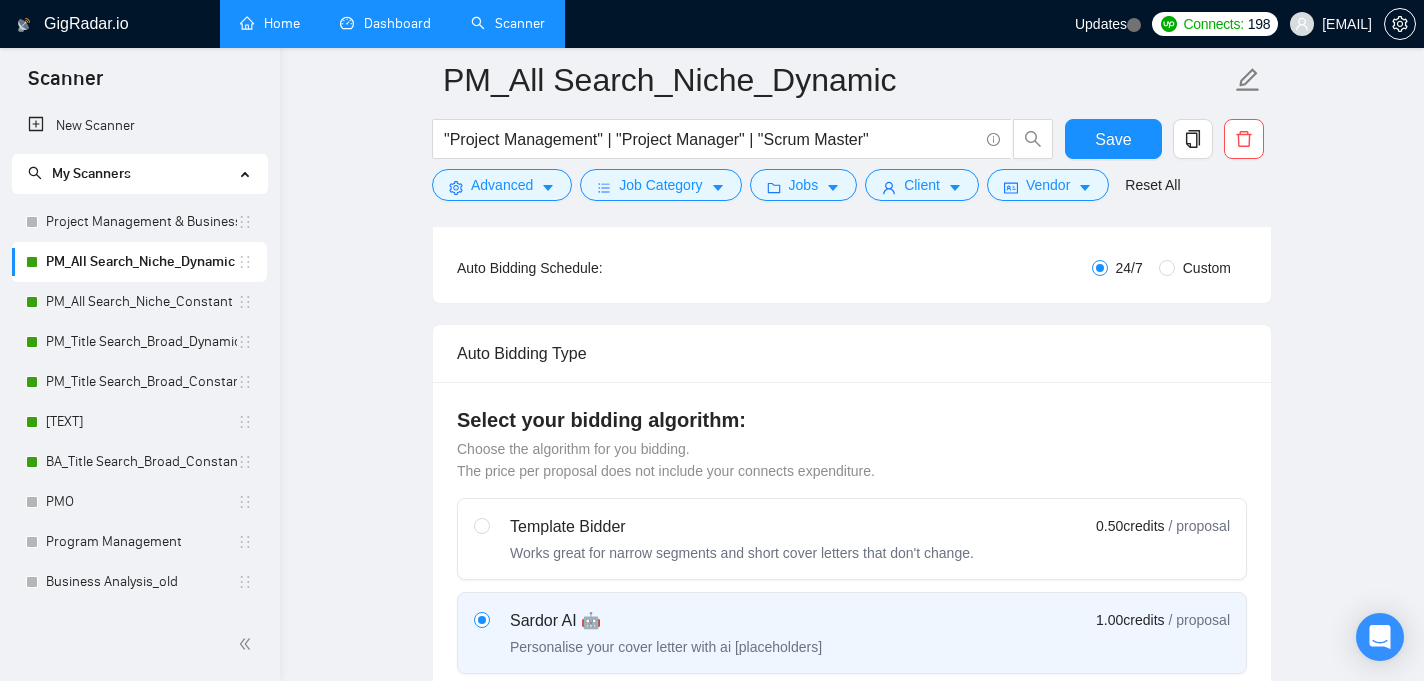 scroll, scrollTop: 388, scrollLeft: 0, axis: vertical 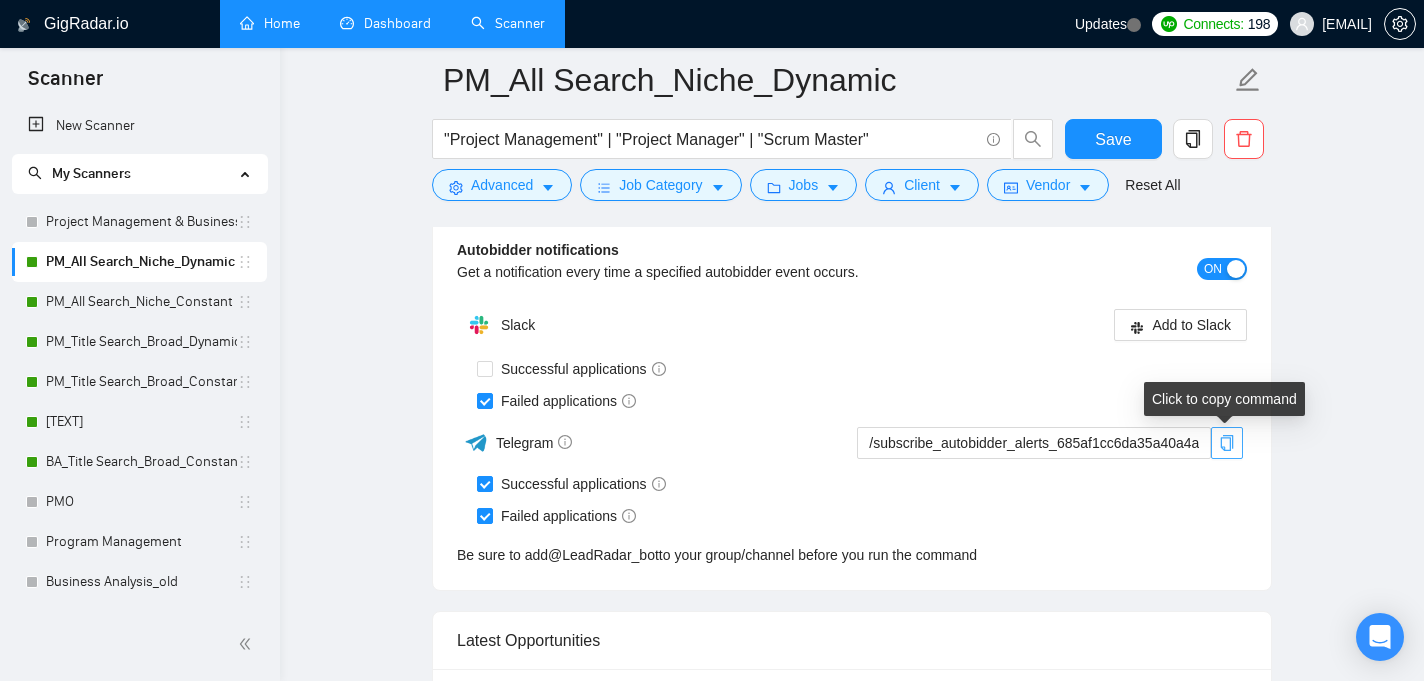 click 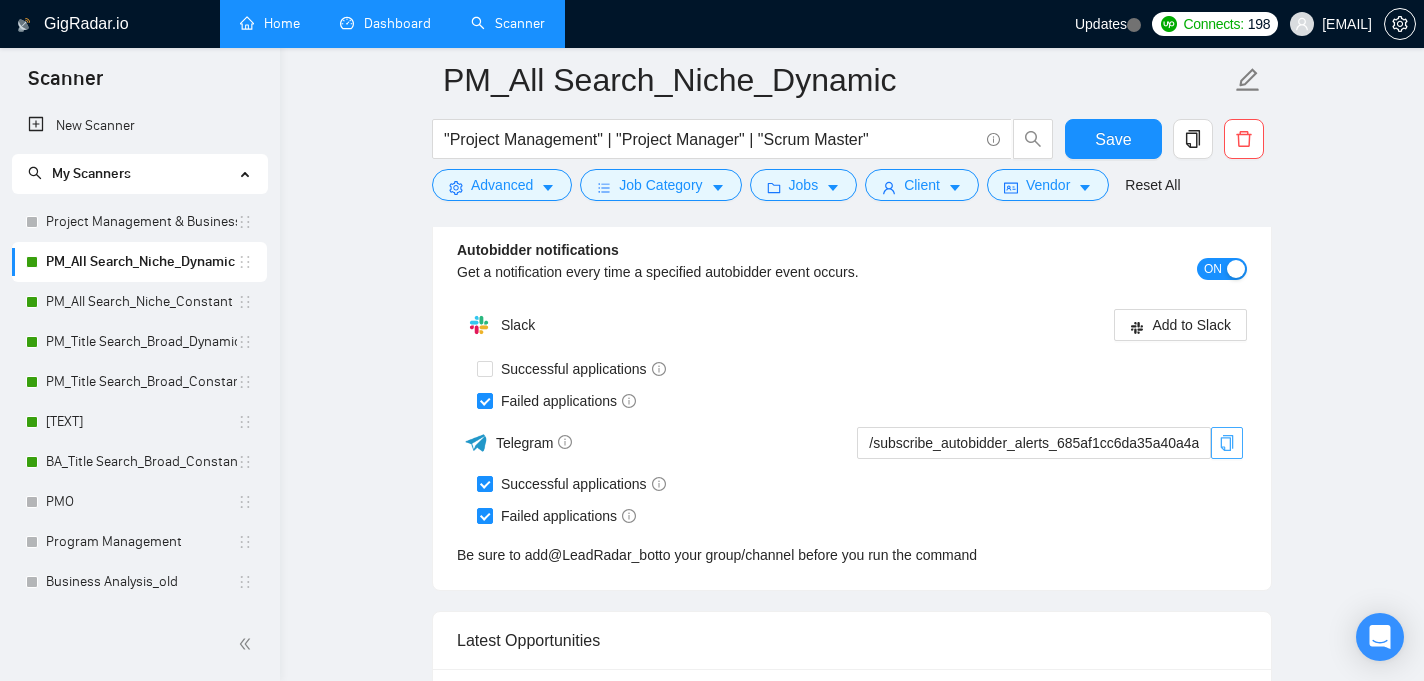 type 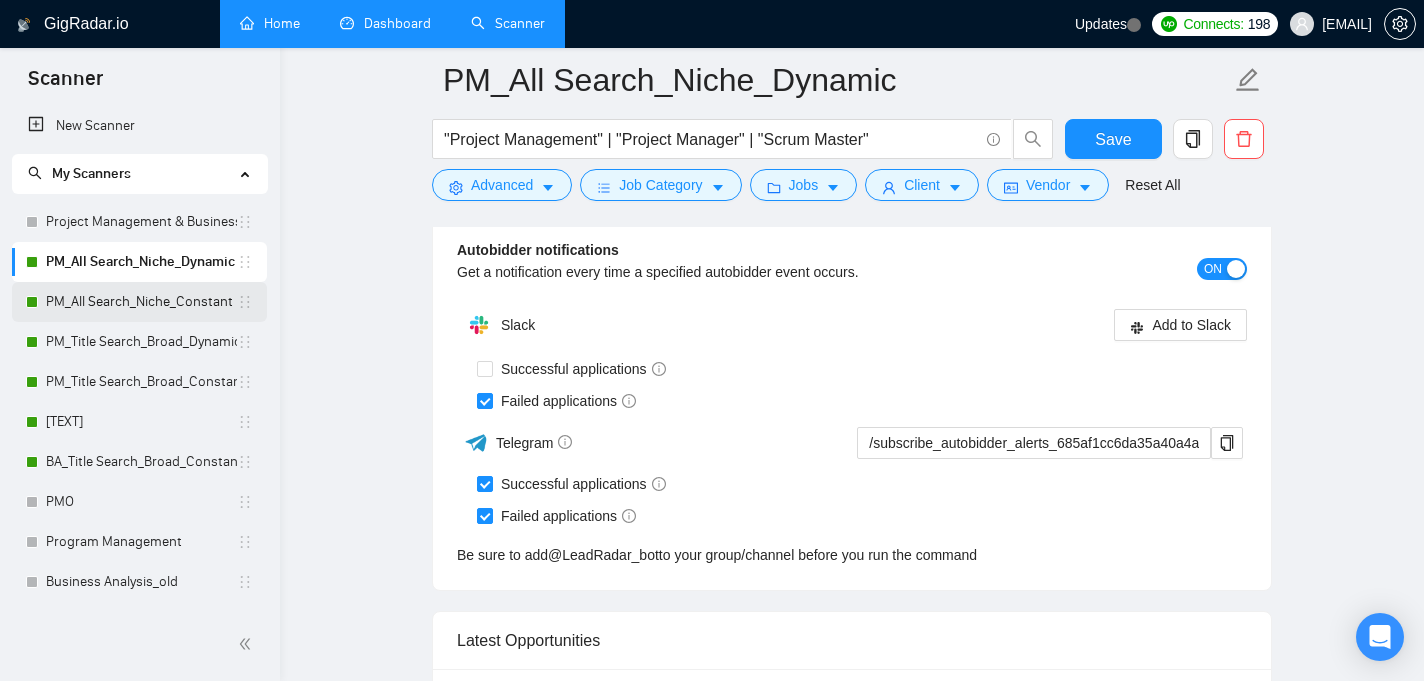 click on "PM_All Search_Niche_Constant" at bounding box center (141, 302) 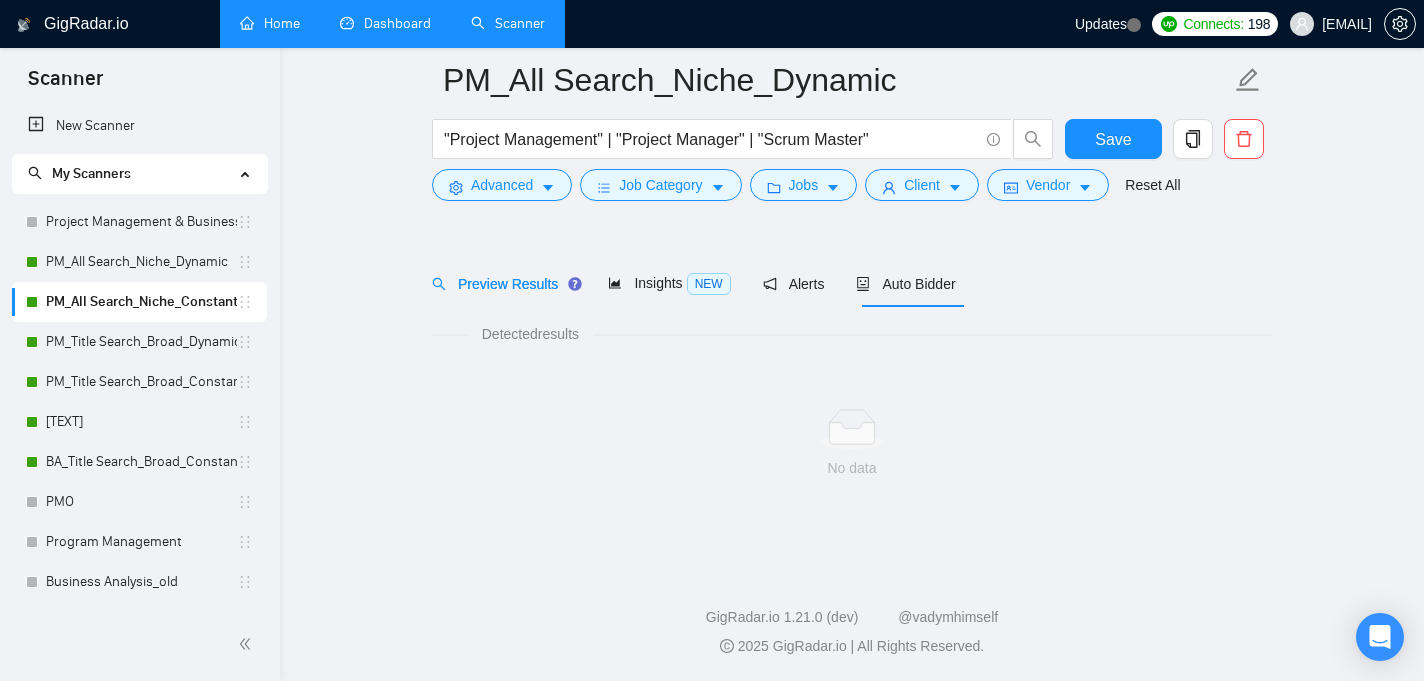 scroll, scrollTop: 49, scrollLeft: 0, axis: vertical 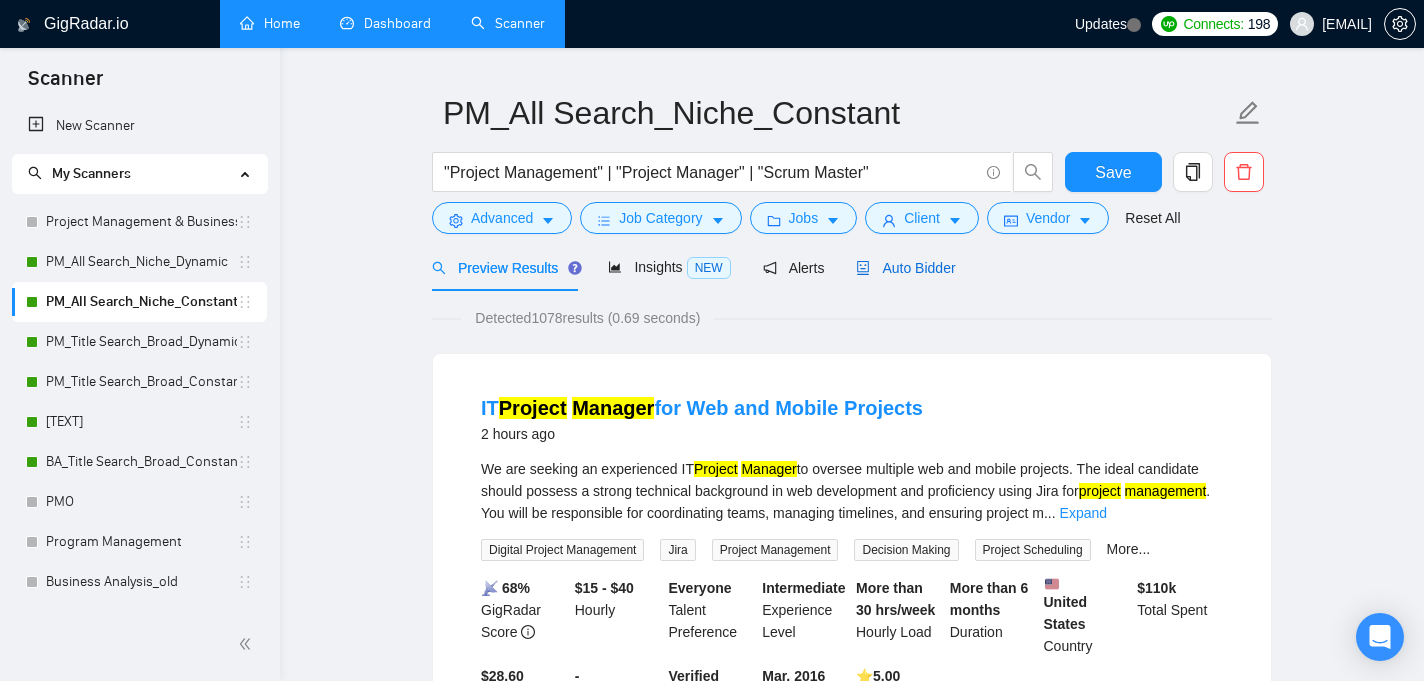 click on "Auto Bidder" at bounding box center [905, 268] 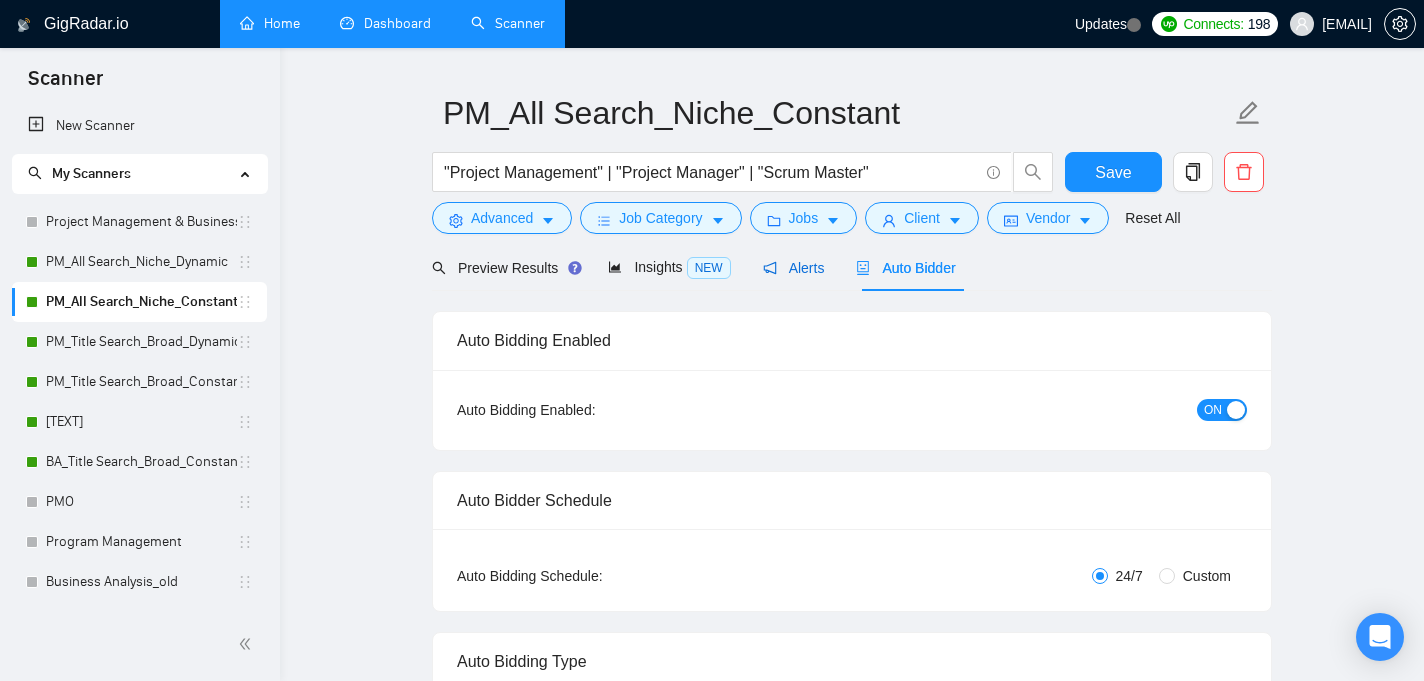 click on "Alerts" at bounding box center (794, 268) 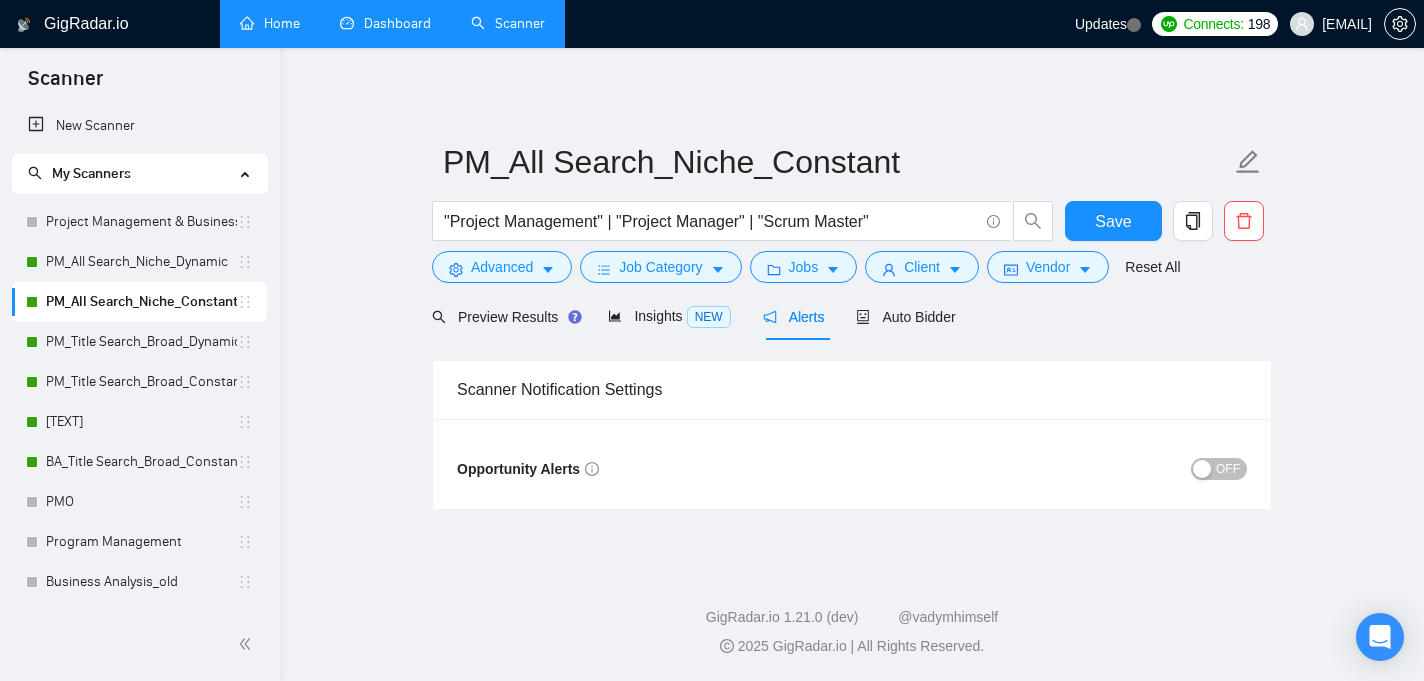 scroll, scrollTop: 0, scrollLeft: 0, axis: both 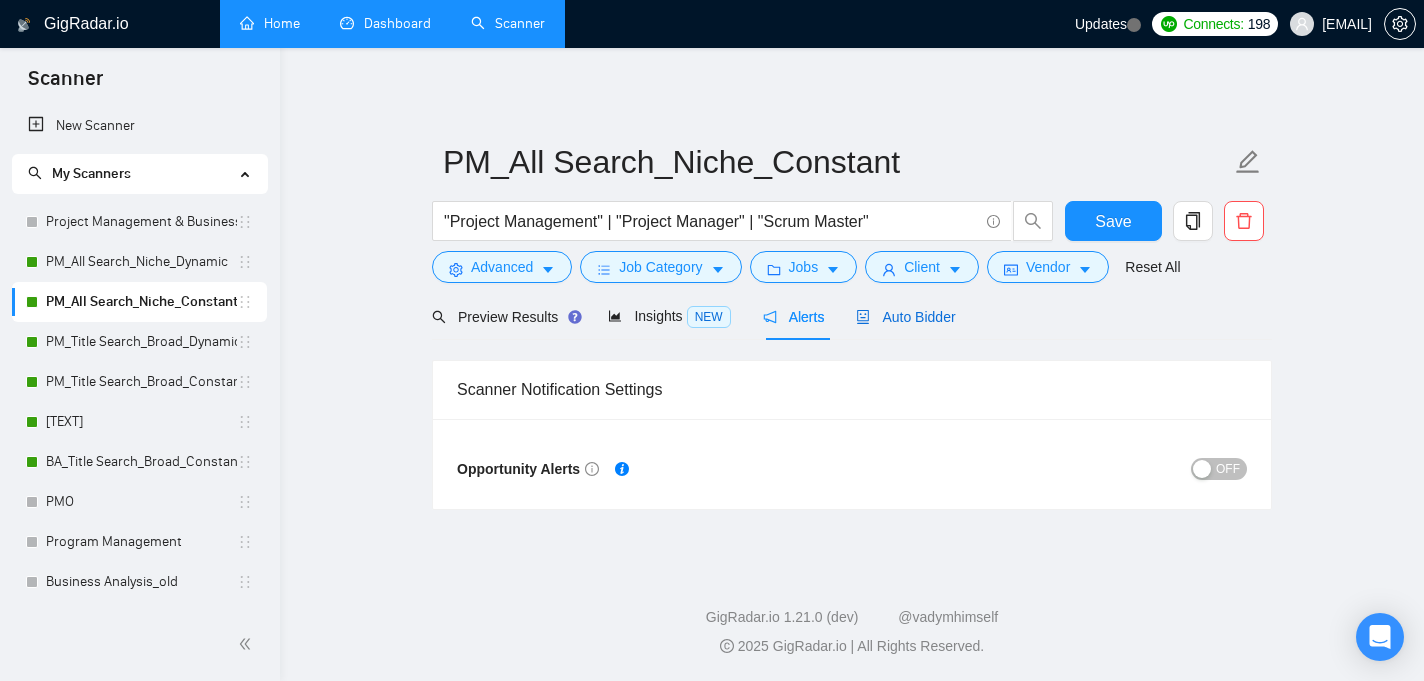 click on "Auto Bidder" at bounding box center (905, 317) 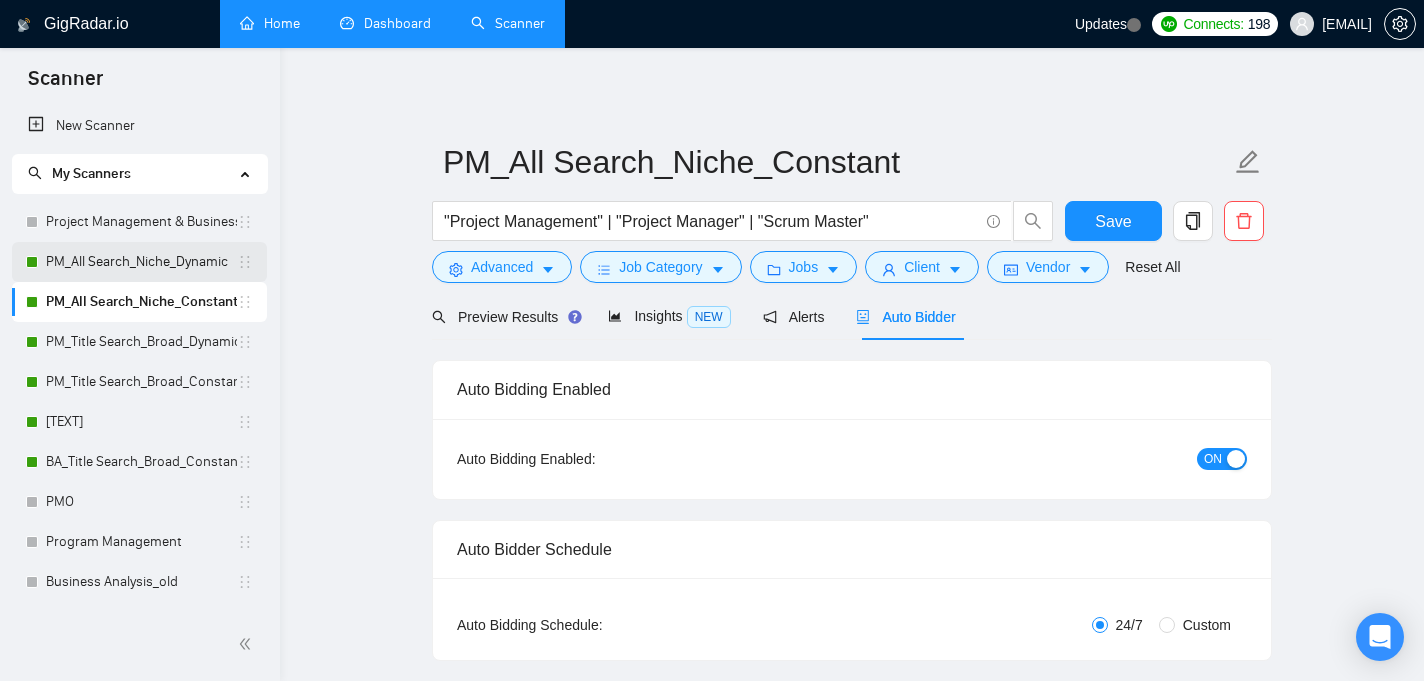 click on "PM_All Search_Niche_Dynamic" at bounding box center (141, 262) 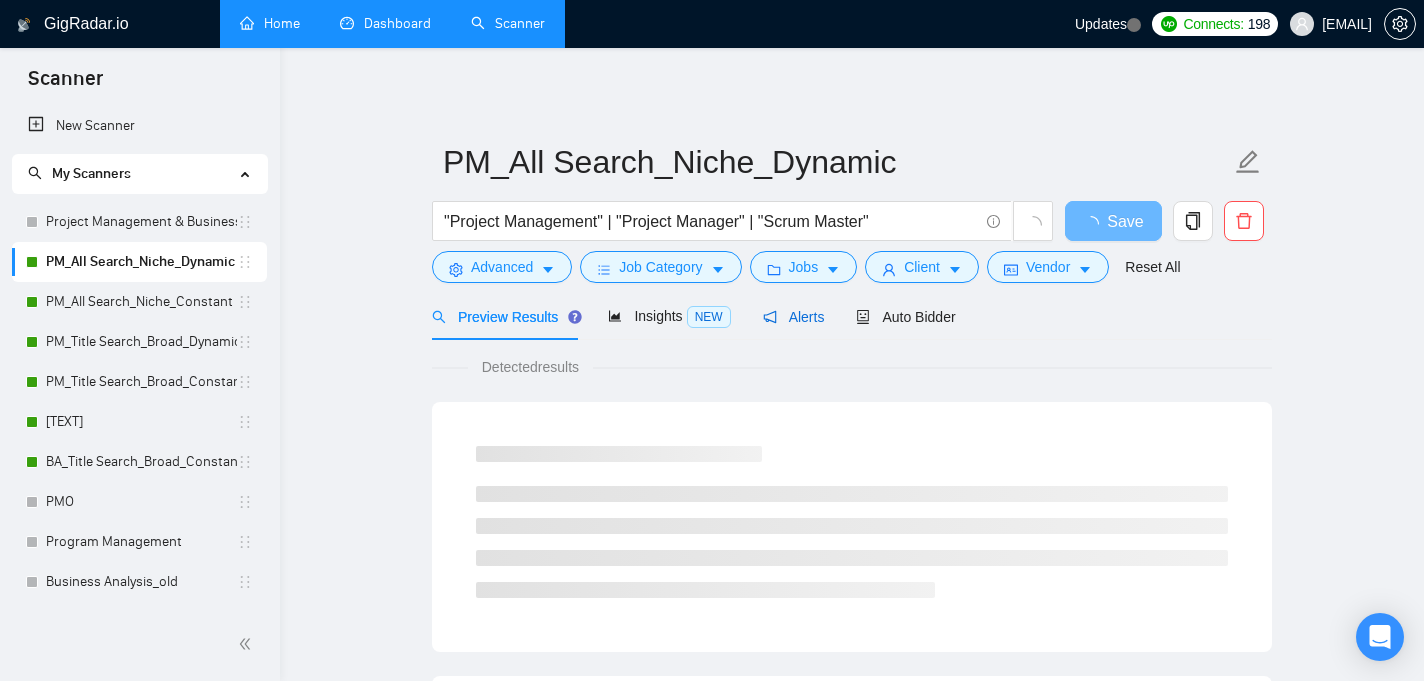 click on "Alerts" at bounding box center (794, 317) 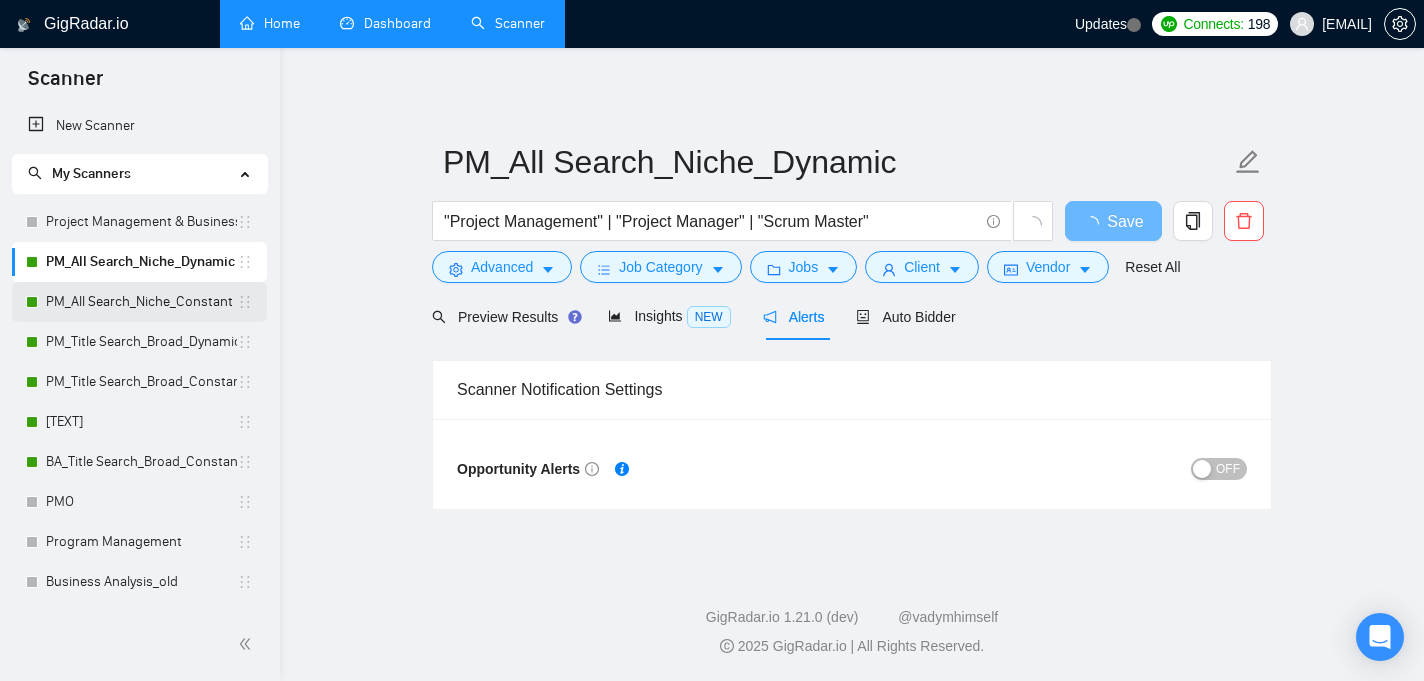 click on "PM_All Search_Niche_Constant" at bounding box center (141, 302) 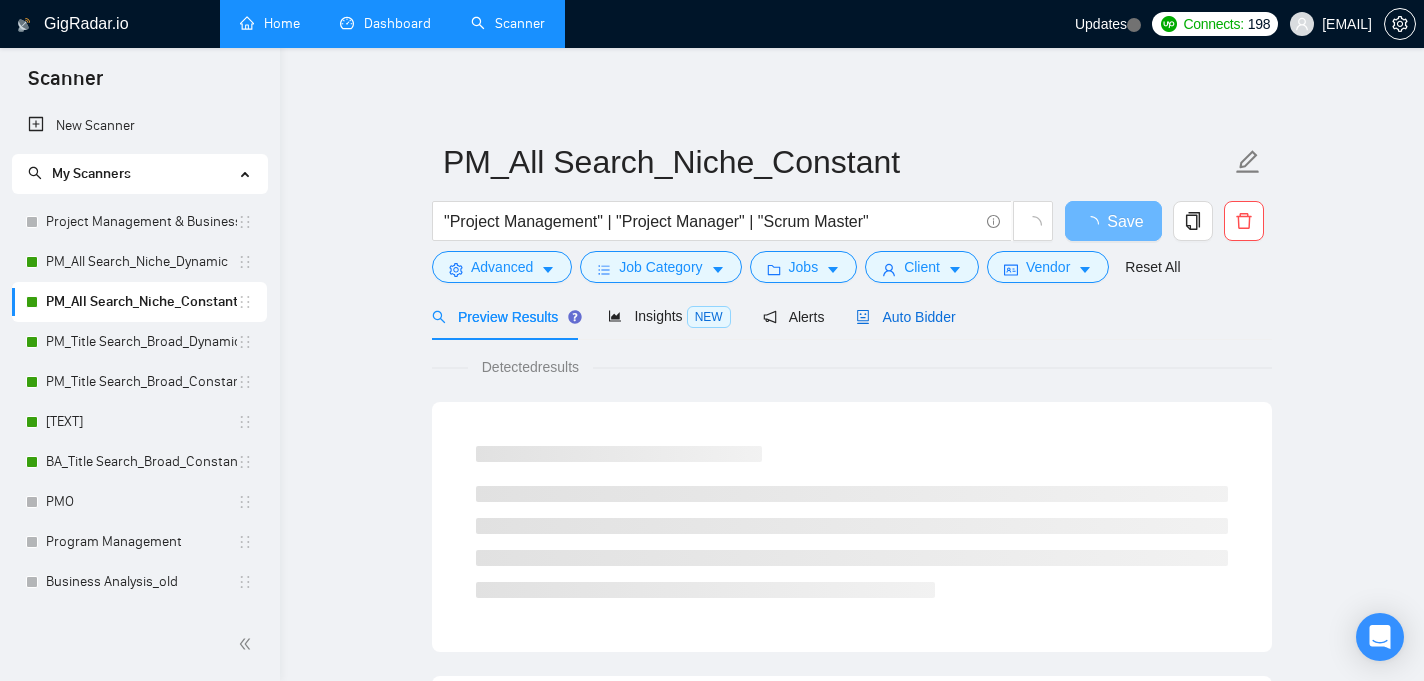 click on "Auto Bidder" at bounding box center [905, 317] 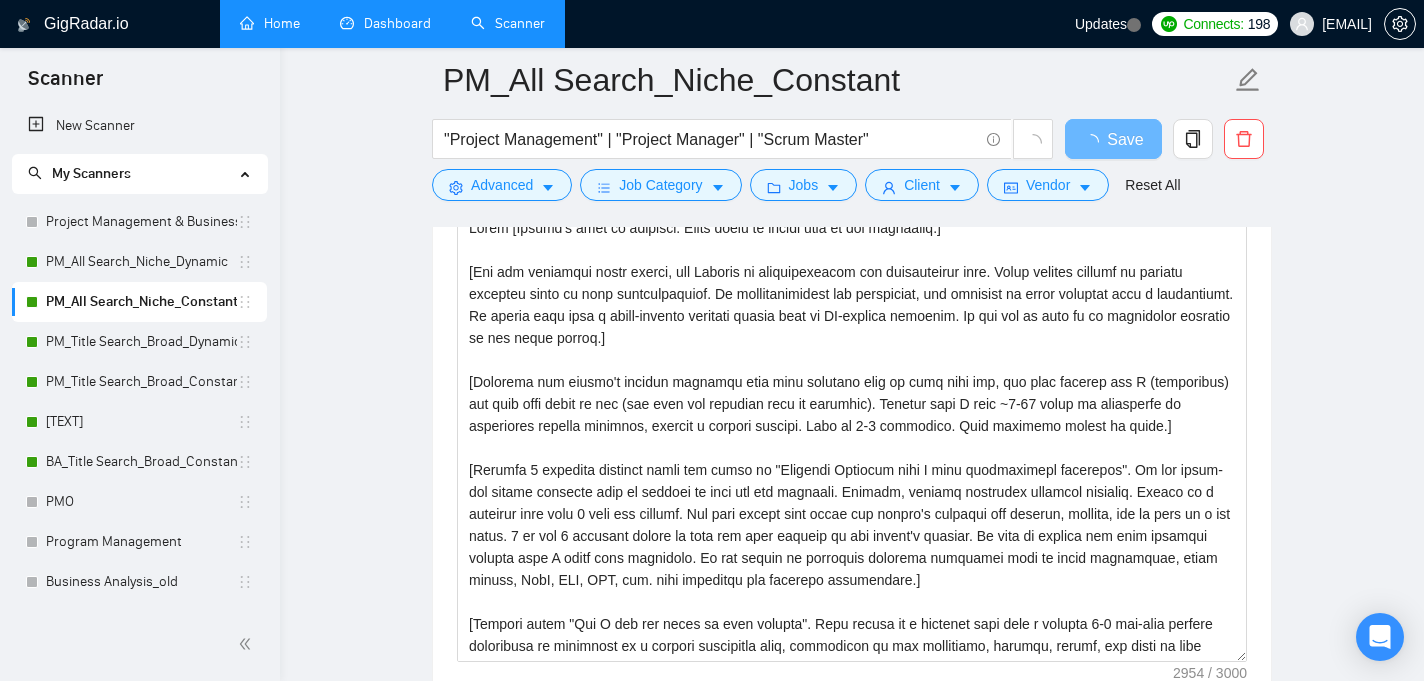 scroll, scrollTop: 1536, scrollLeft: 0, axis: vertical 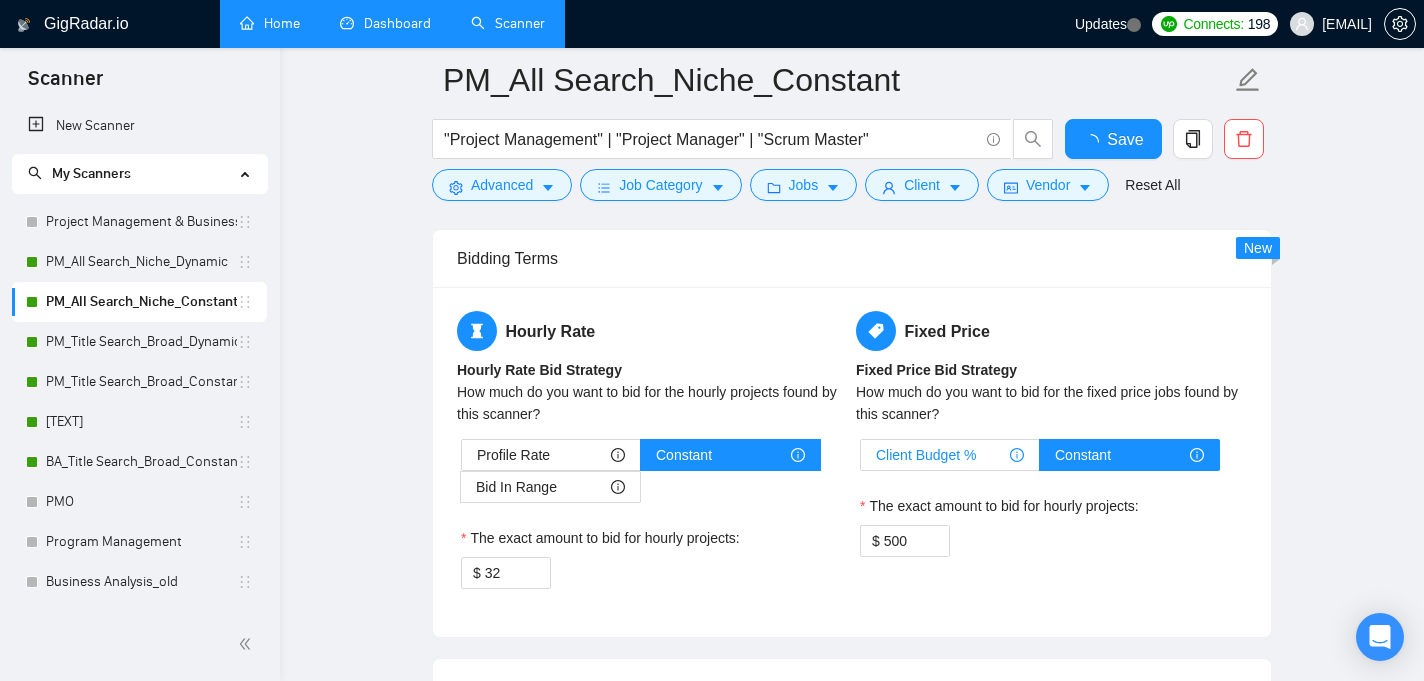 type 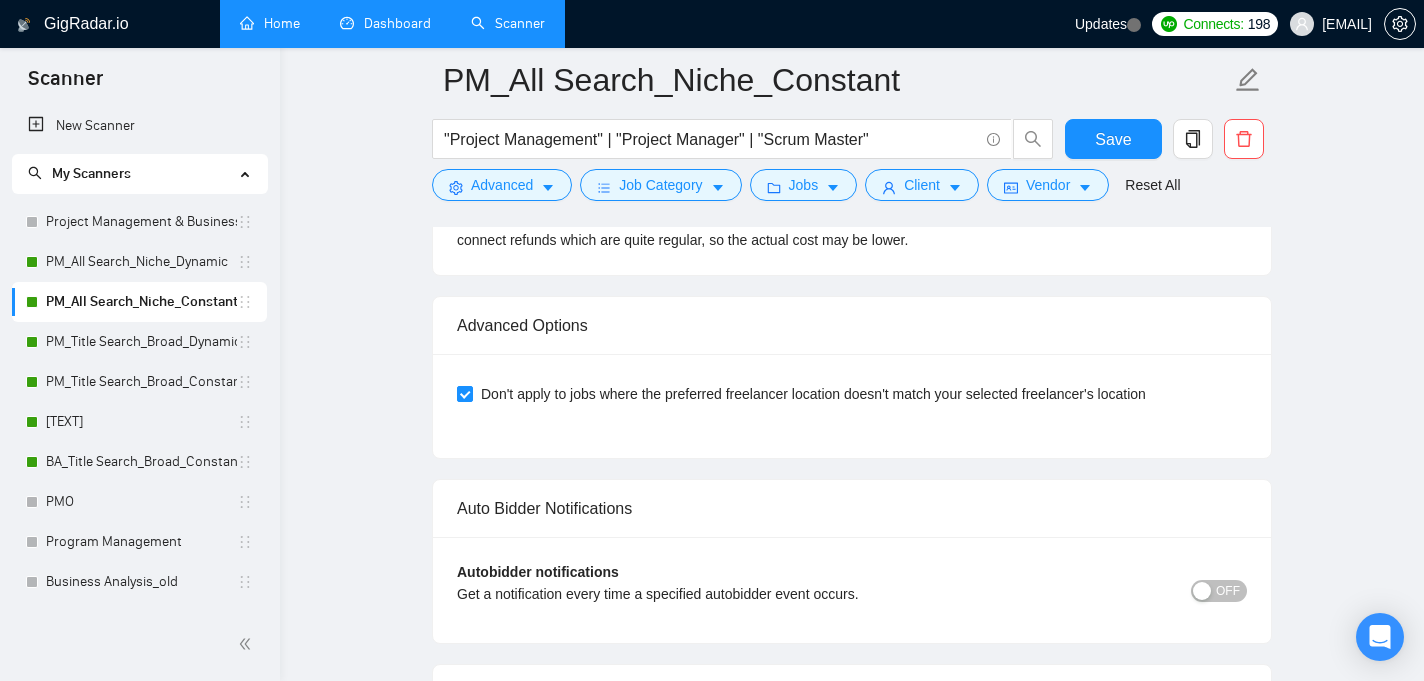 scroll, scrollTop: 3719, scrollLeft: 0, axis: vertical 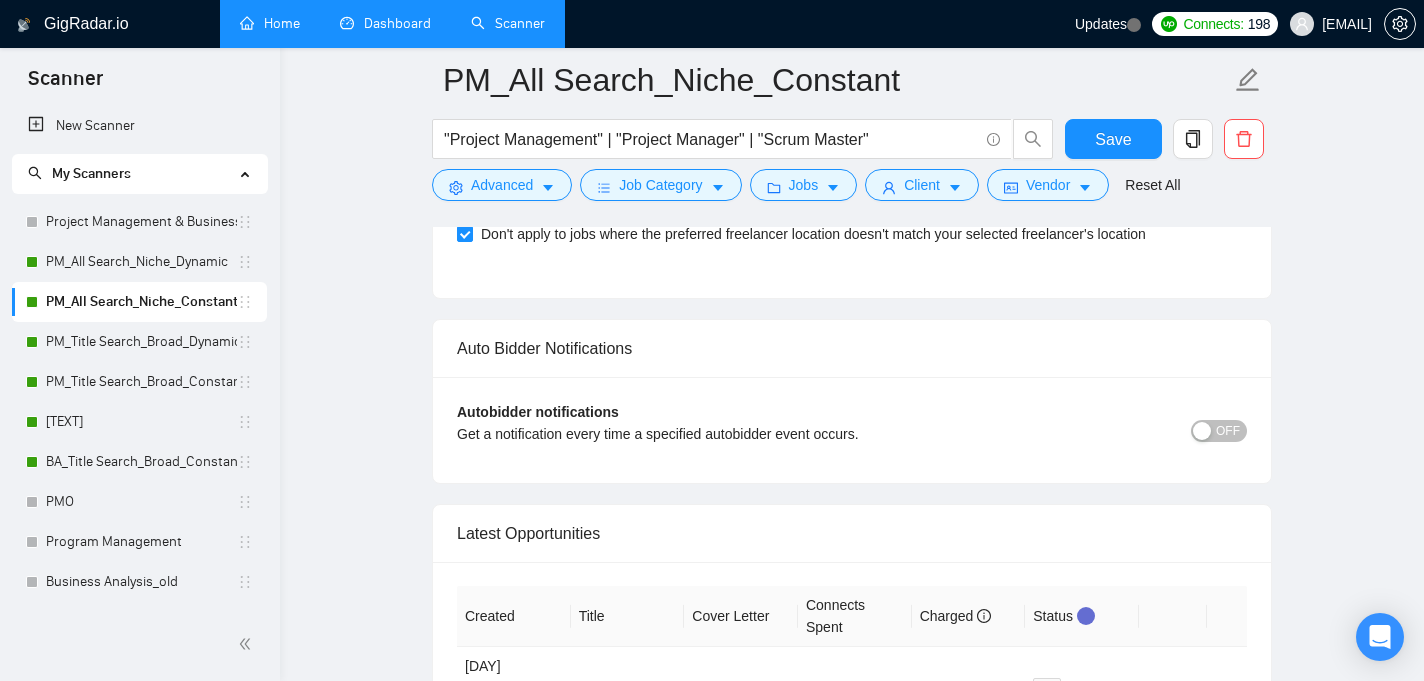 click on "OFF" at bounding box center (1228, 431) 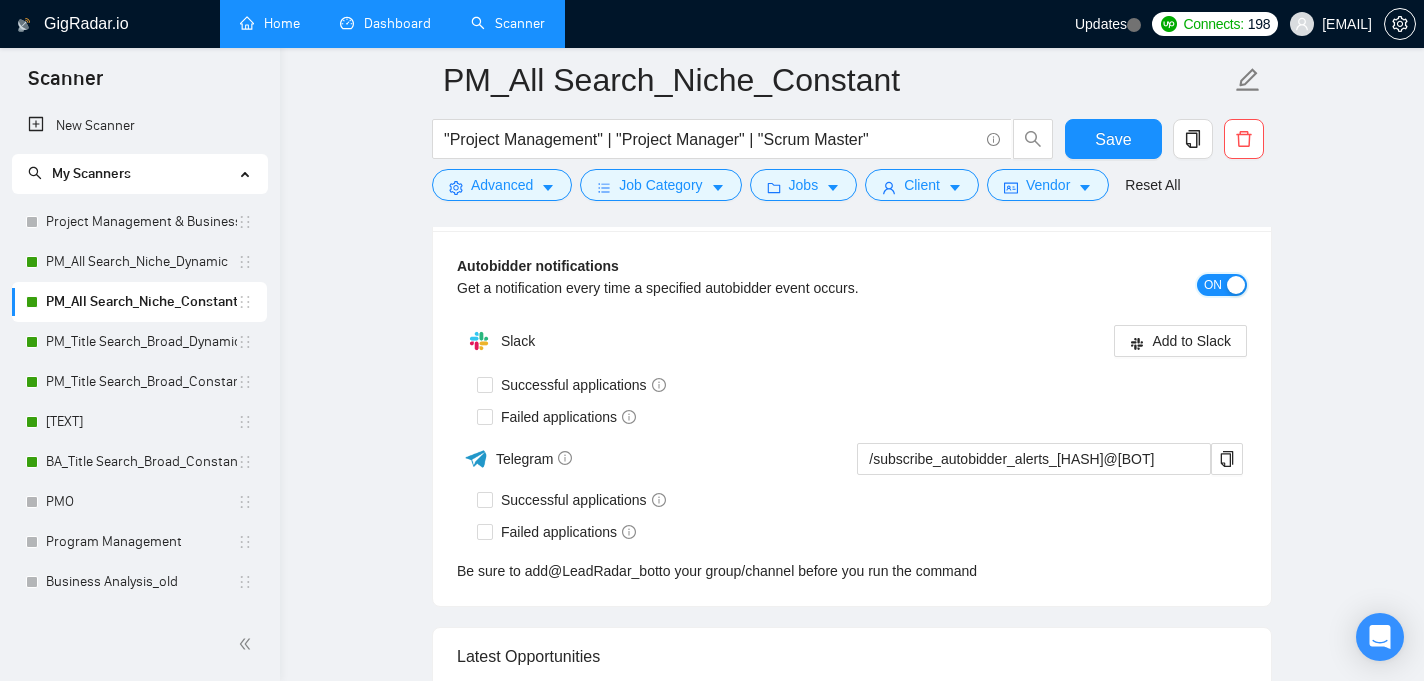scroll, scrollTop: 3932, scrollLeft: 0, axis: vertical 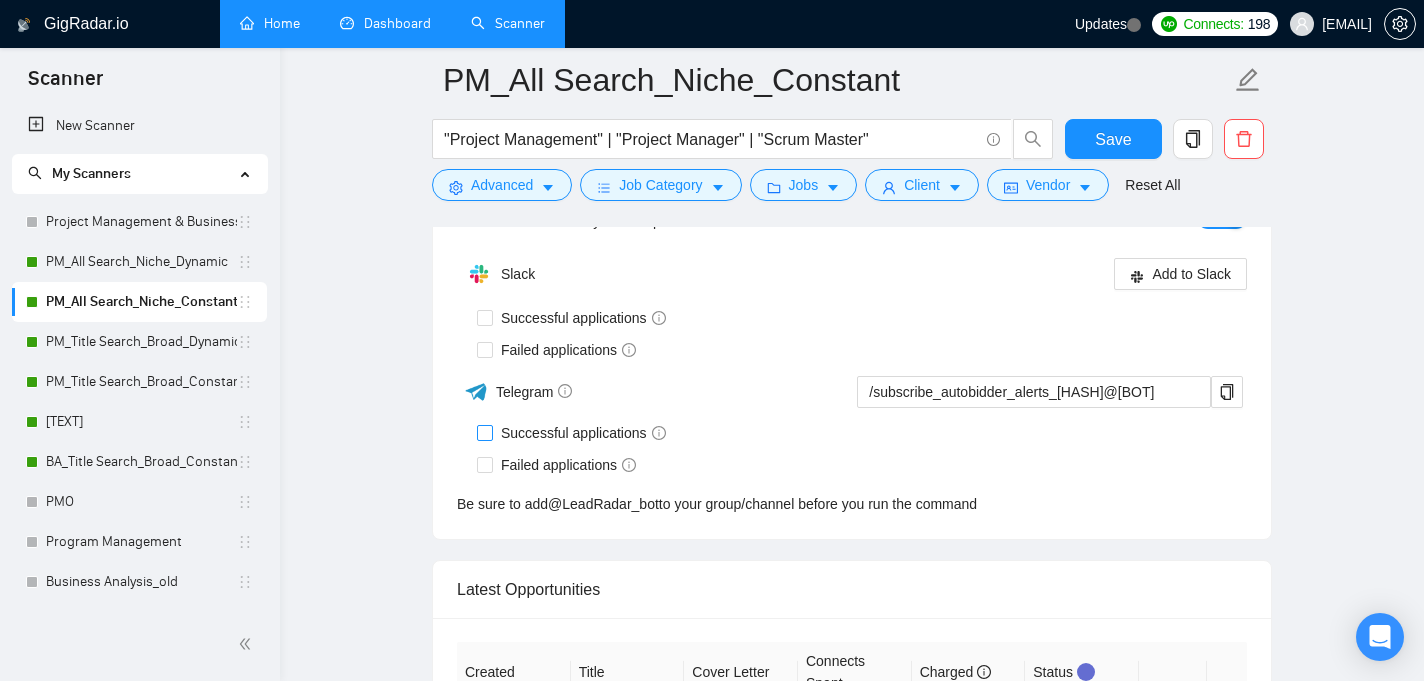 click on "Successful applications" at bounding box center (484, 432) 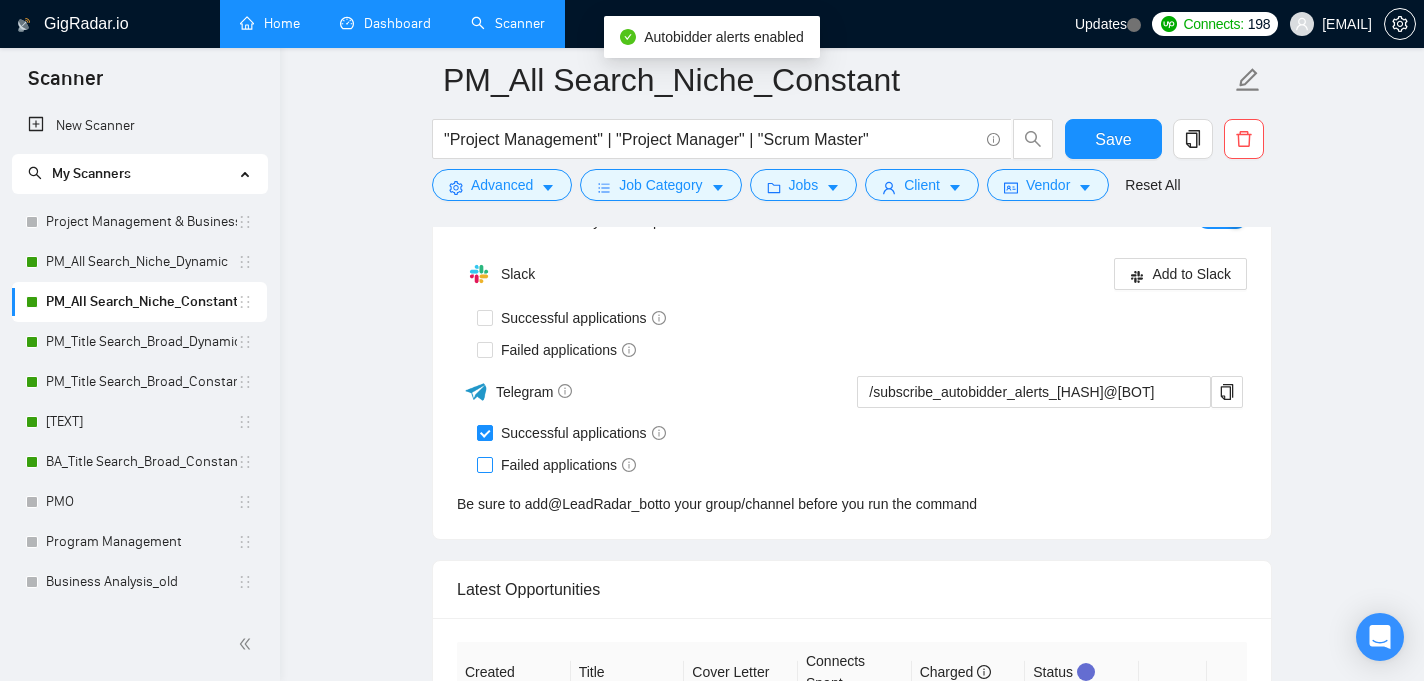 click on "Failed applications" at bounding box center [484, 464] 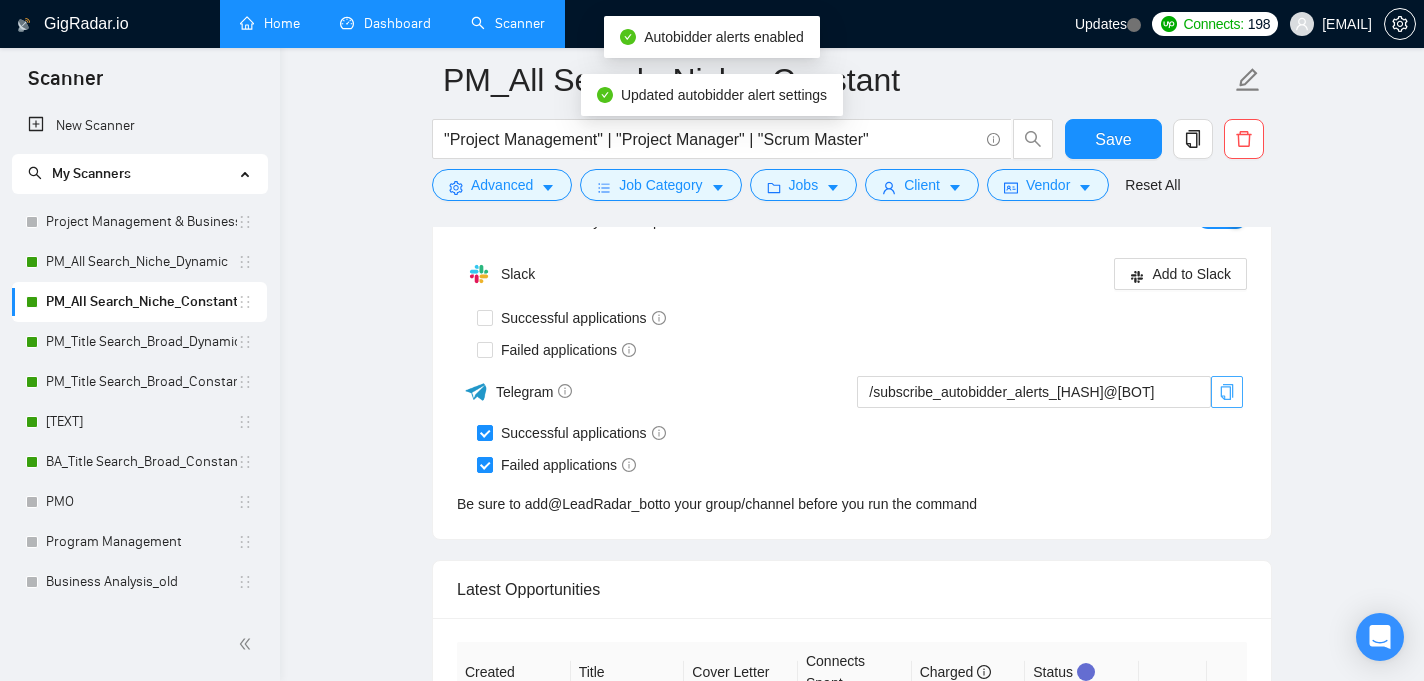 click 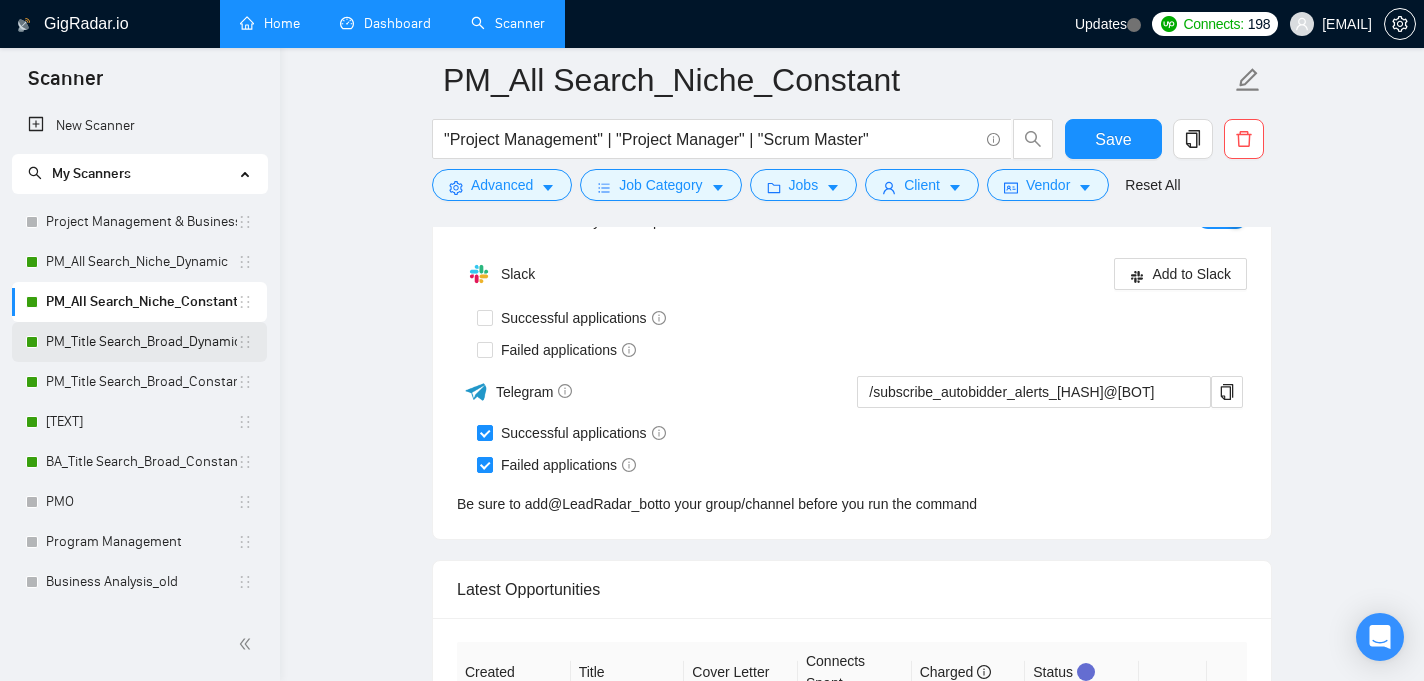 click on "PM_Title Search_Broad_Dynamic" at bounding box center [141, 342] 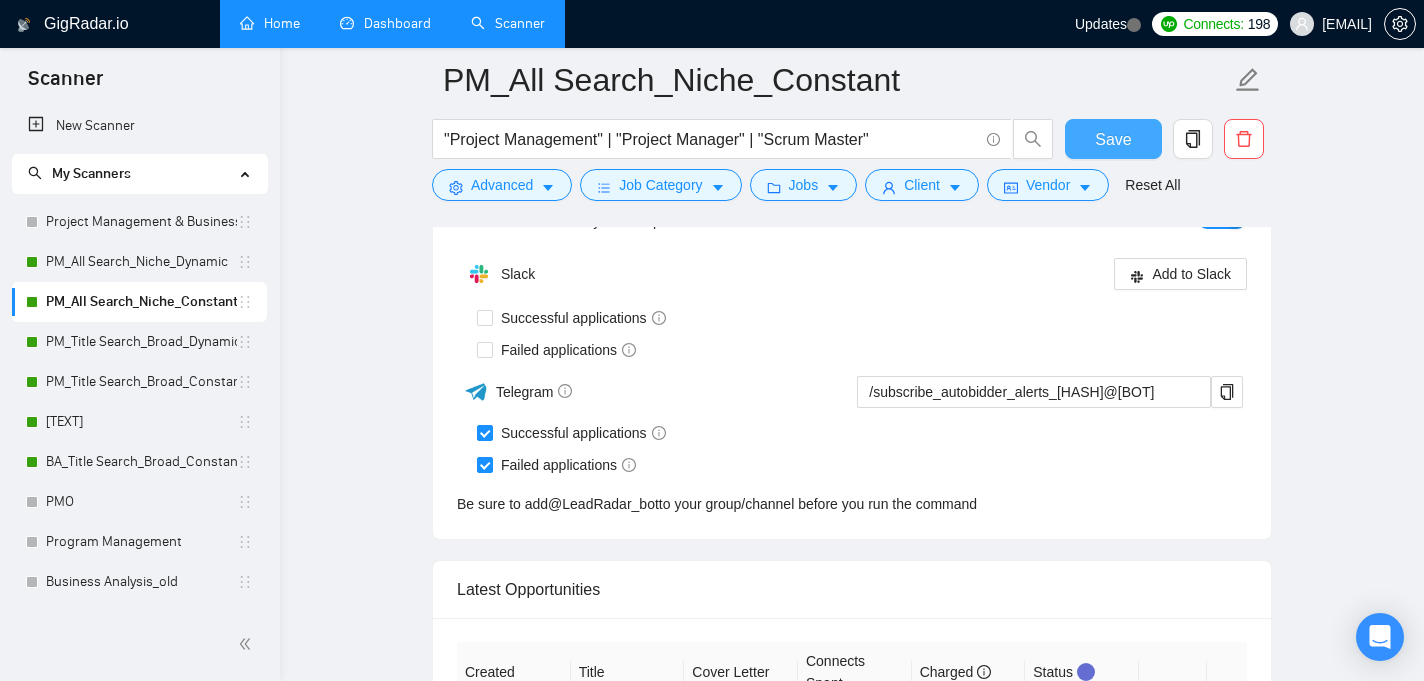 click on "Save" at bounding box center (1113, 139) 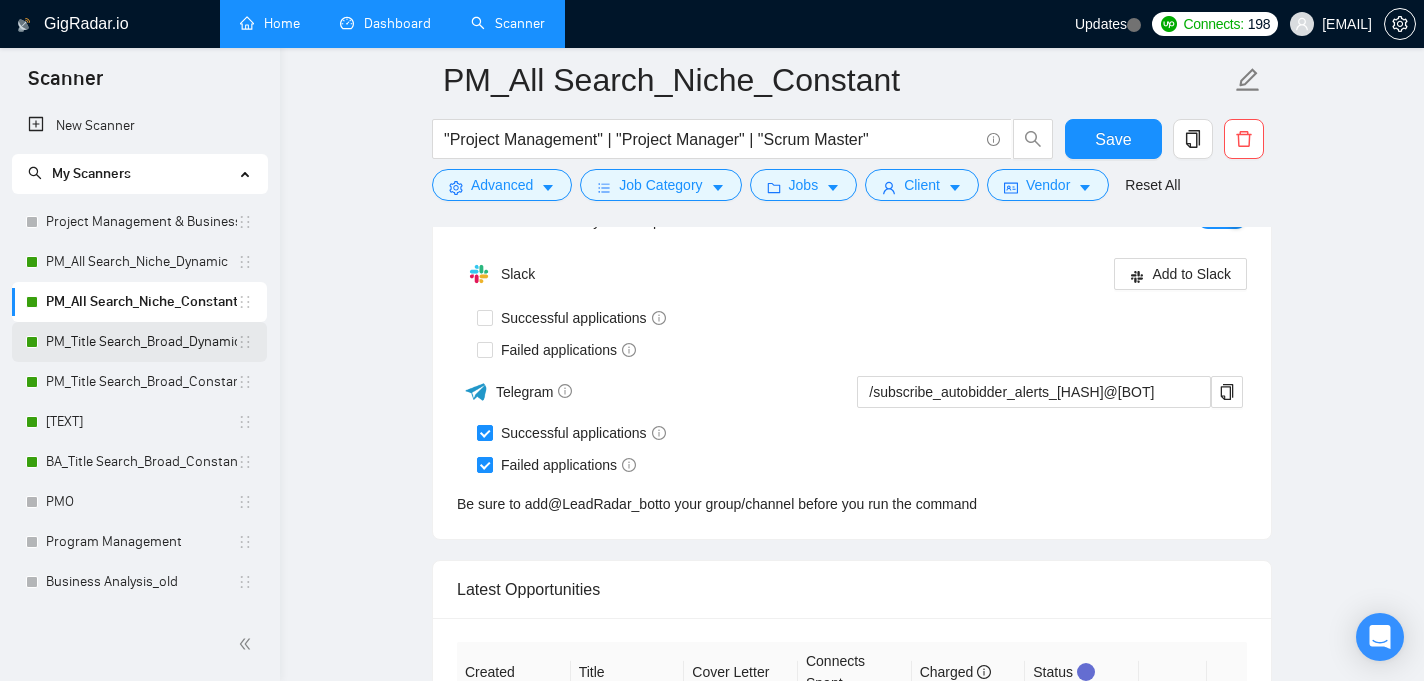 click on "PM_Title Search_Broad_Dynamic" at bounding box center [141, 342] 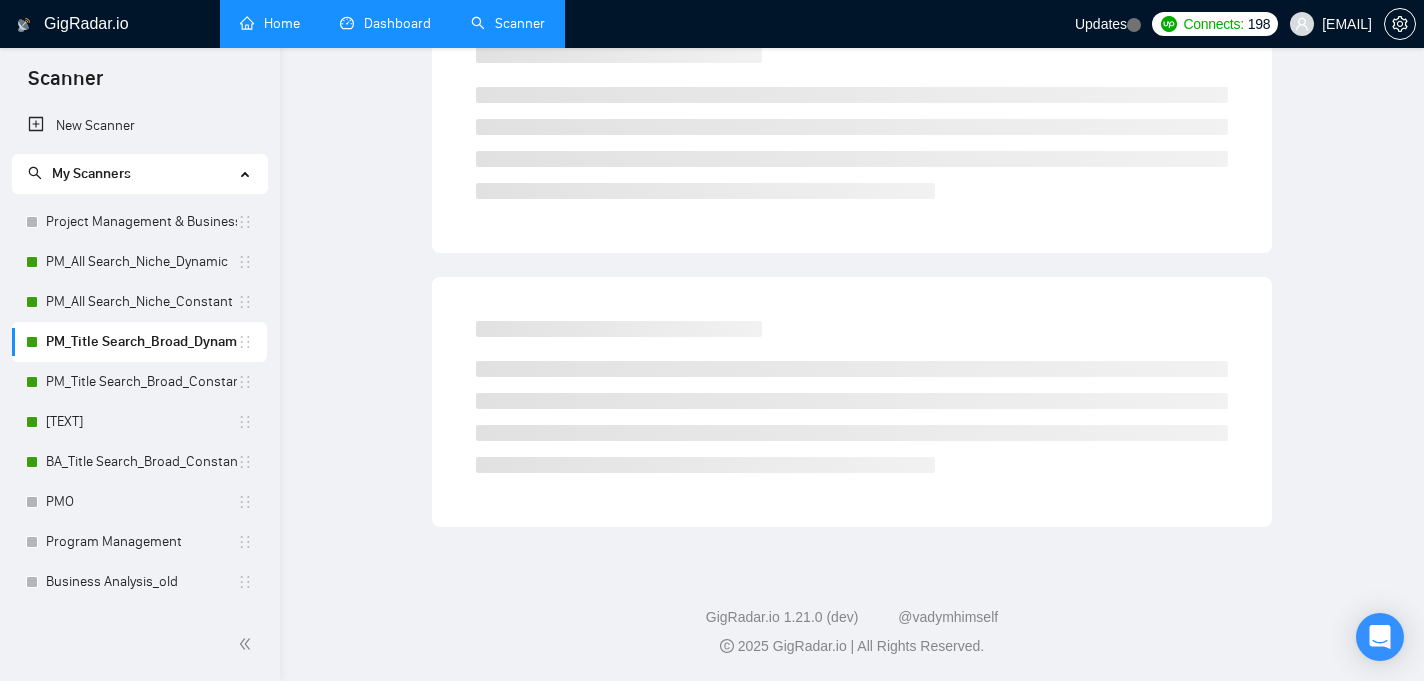 scroll, scrollTop: 49, scrollLeft: 0, axis: vertical 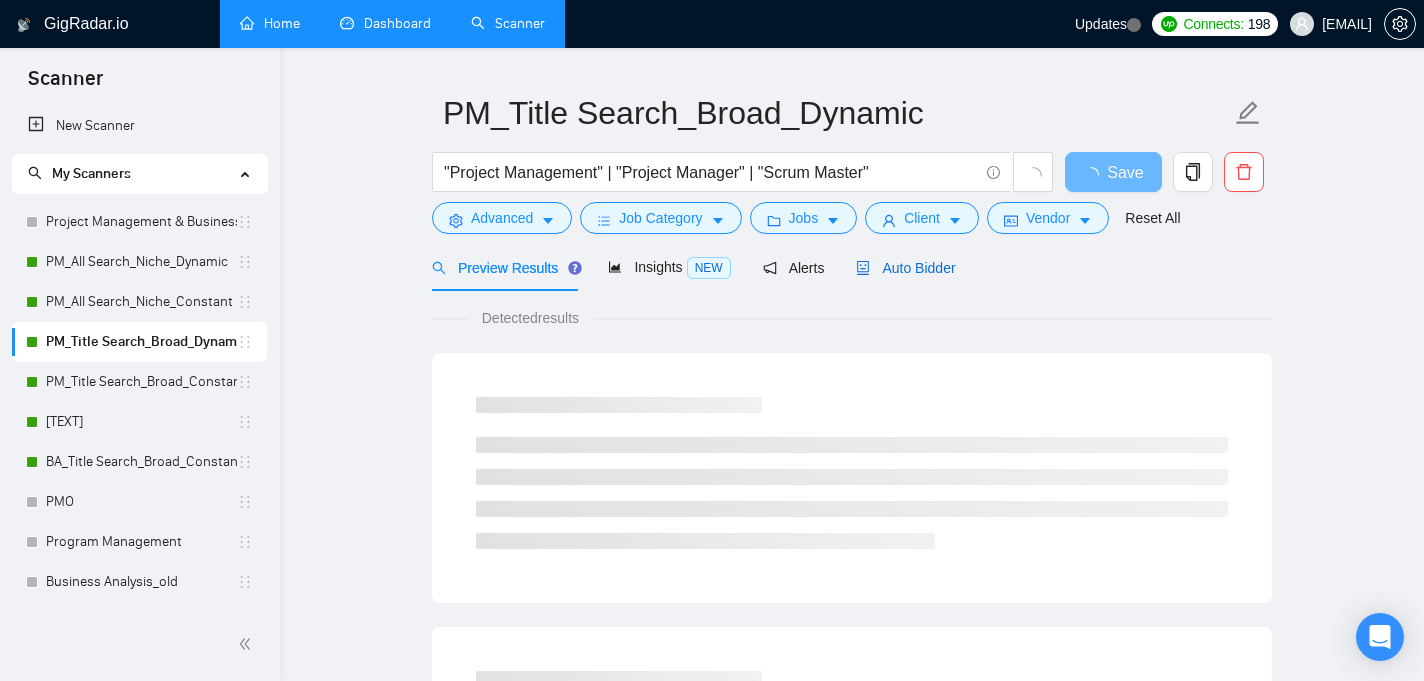 click on "Auto Bidder" at bounding box center (905, 268) 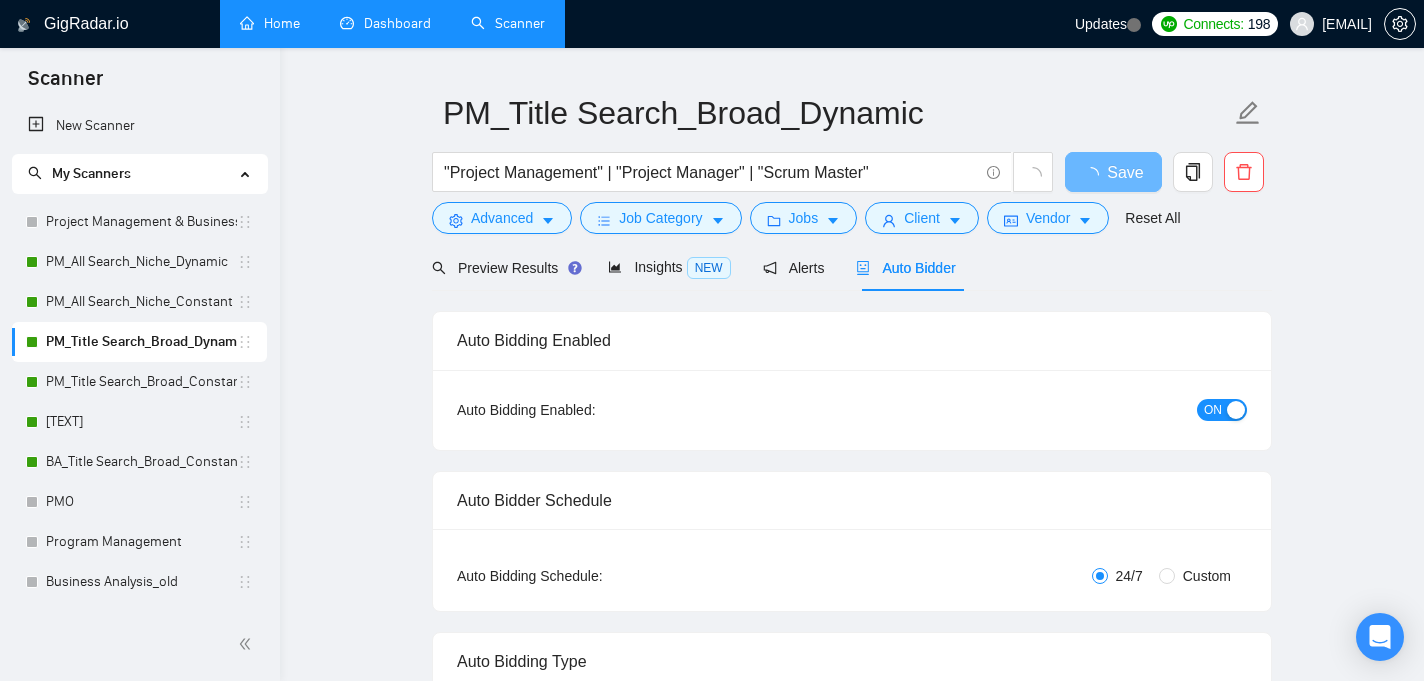 type 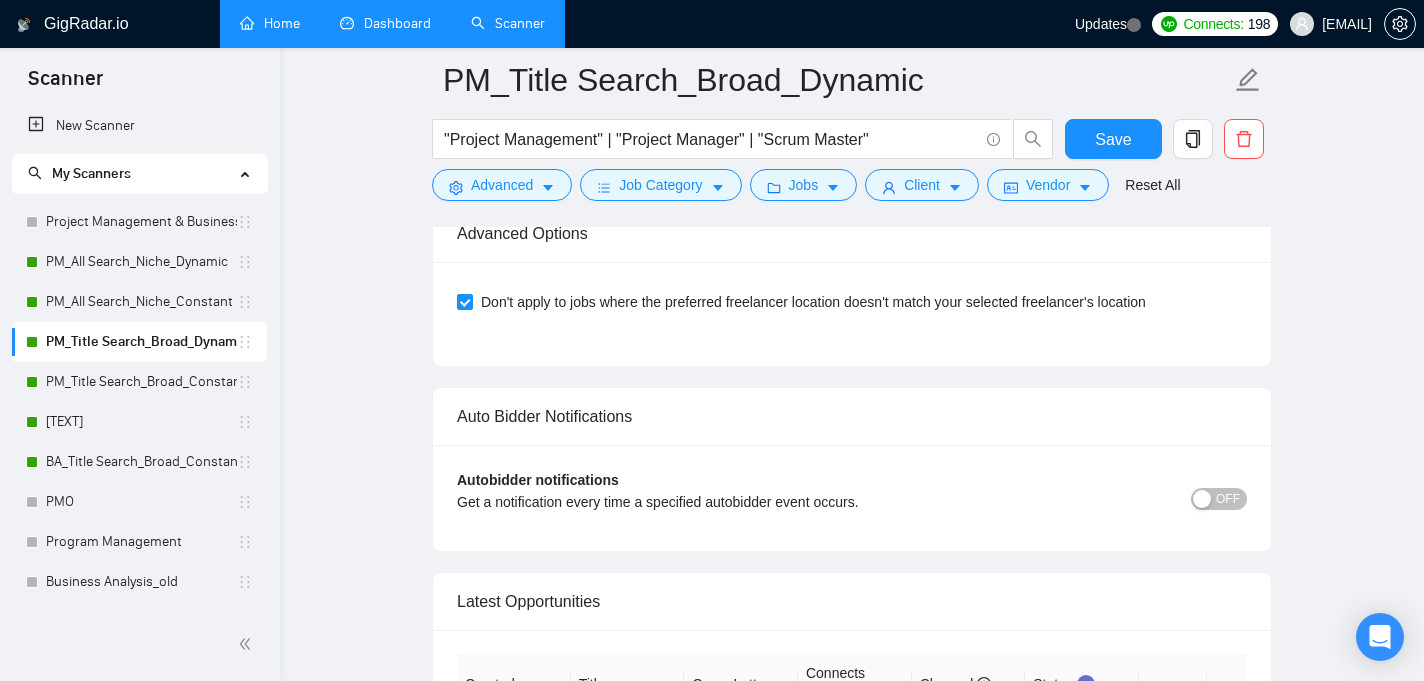 scroll, scrollTop: 3724, scrollLeft: 0, axis: vertical 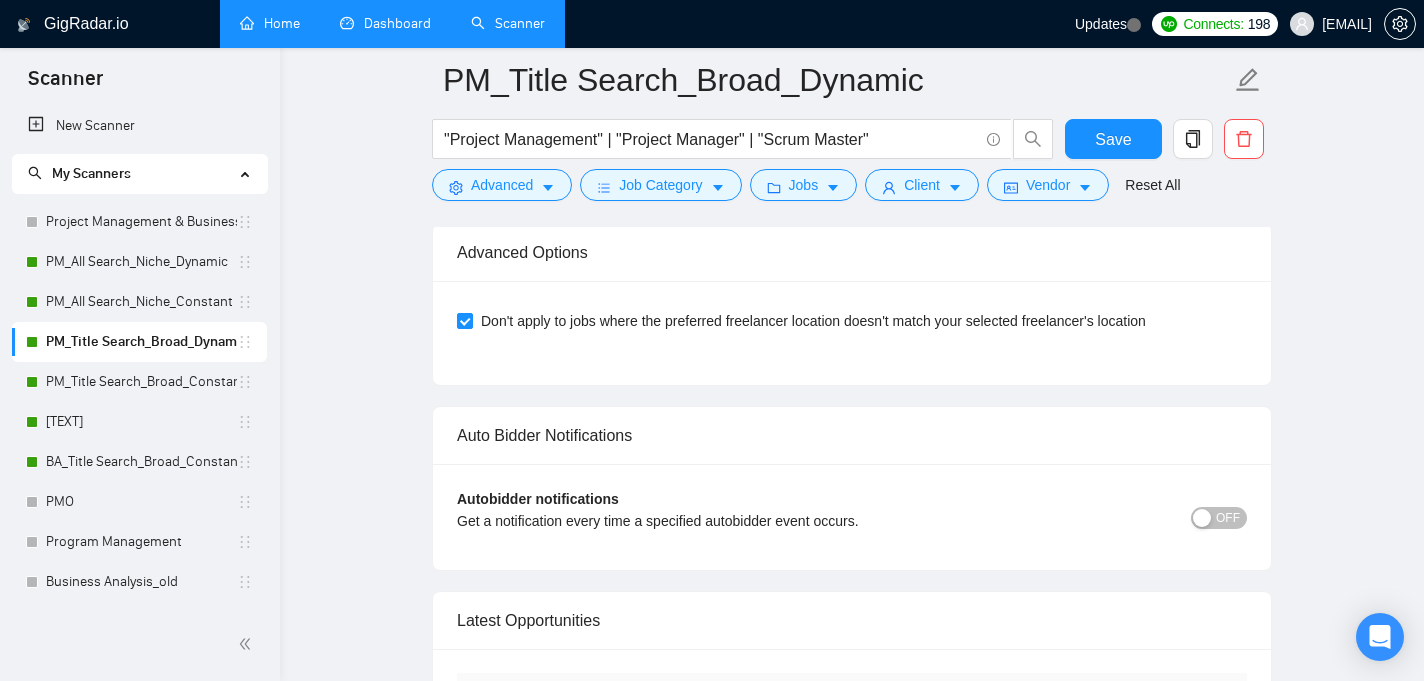 click on "OFF" at bounding box center [1228, 518] 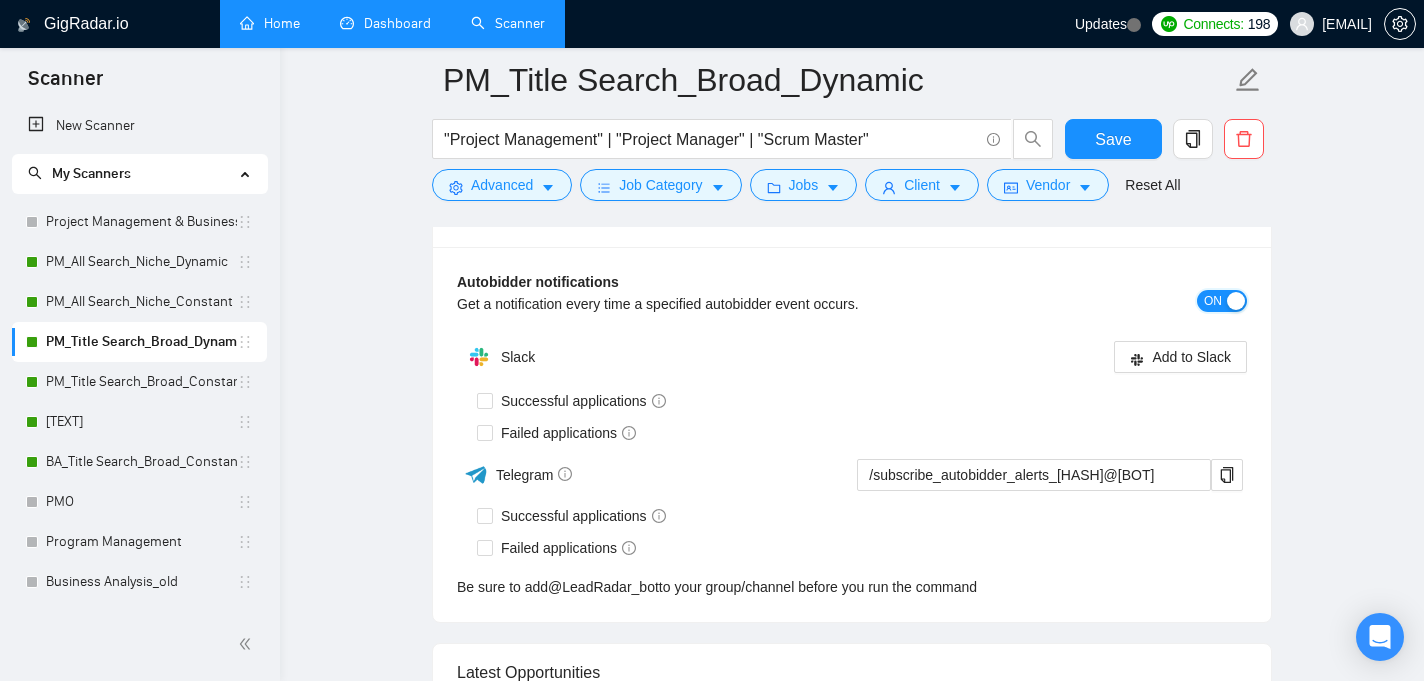 scroll, scrollTop: 4038, scrollLeft: 0, axis: vertical 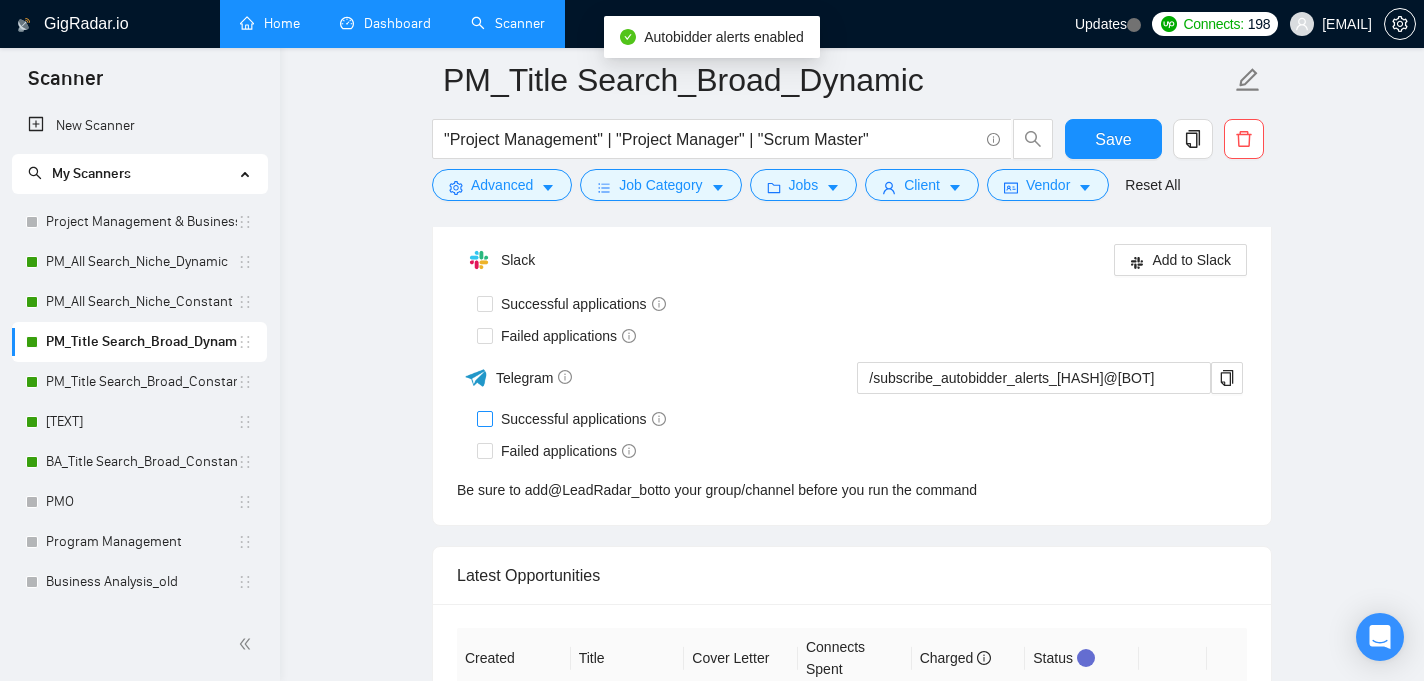 click at bounding box center (485, 419) 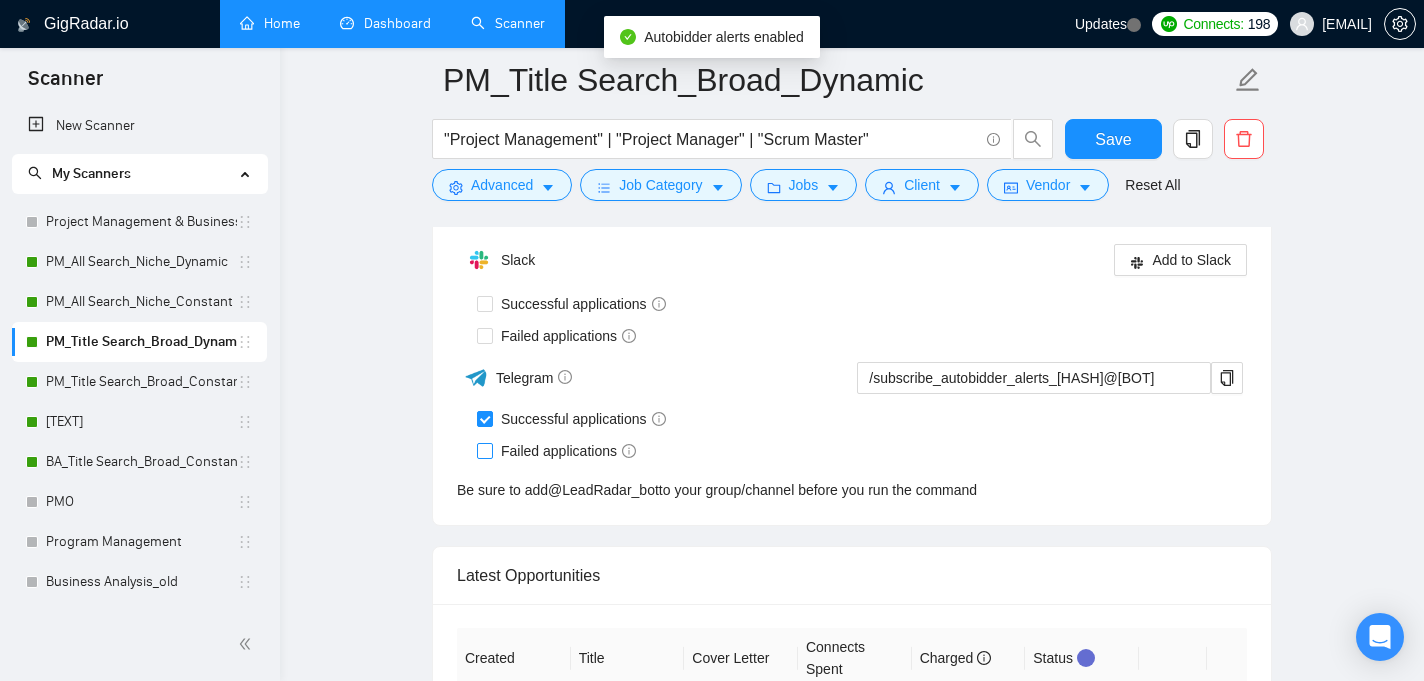 click on "Failed applications" at bounding box center (484, 450) 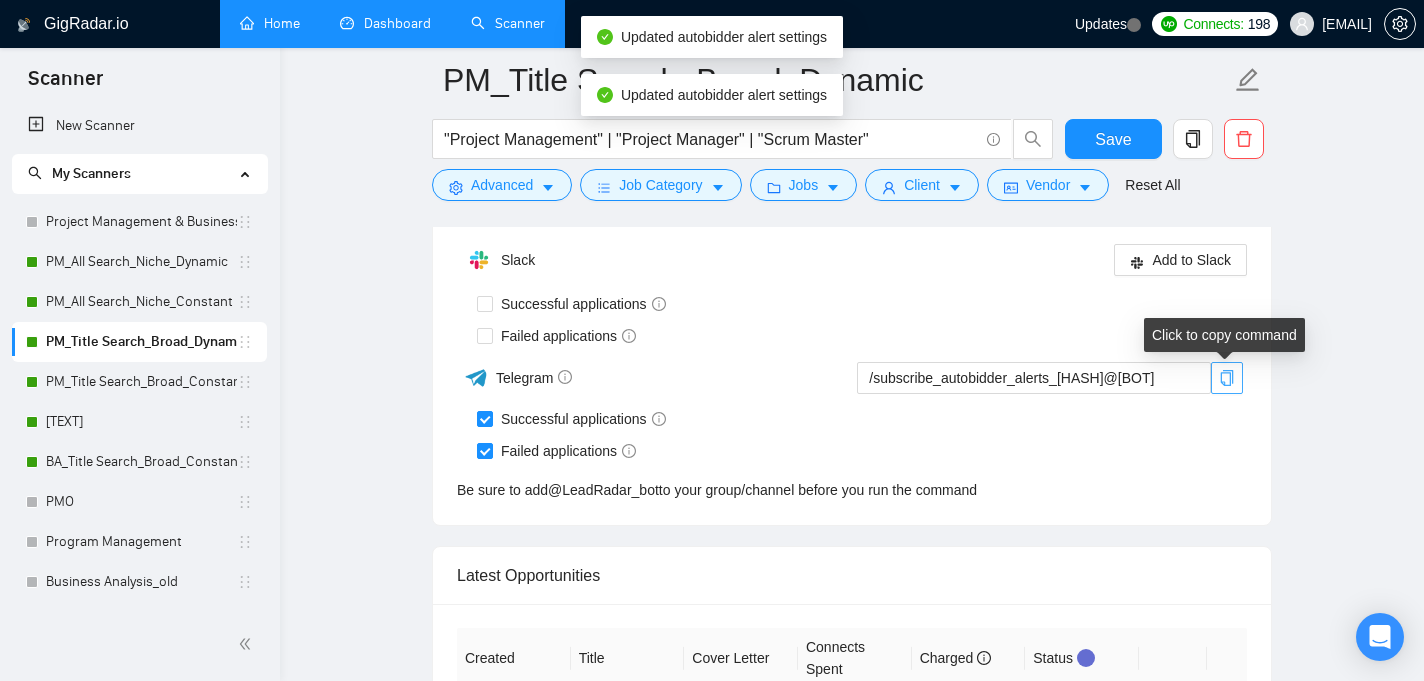 click 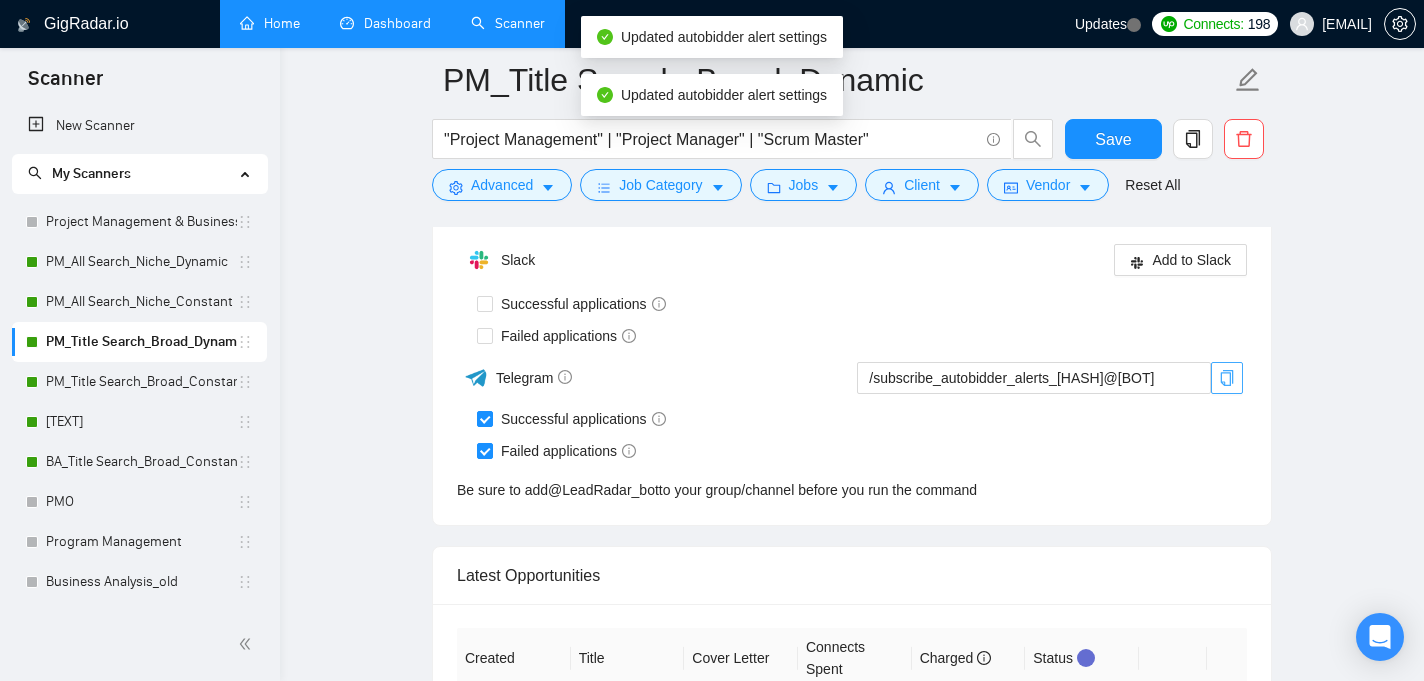 type 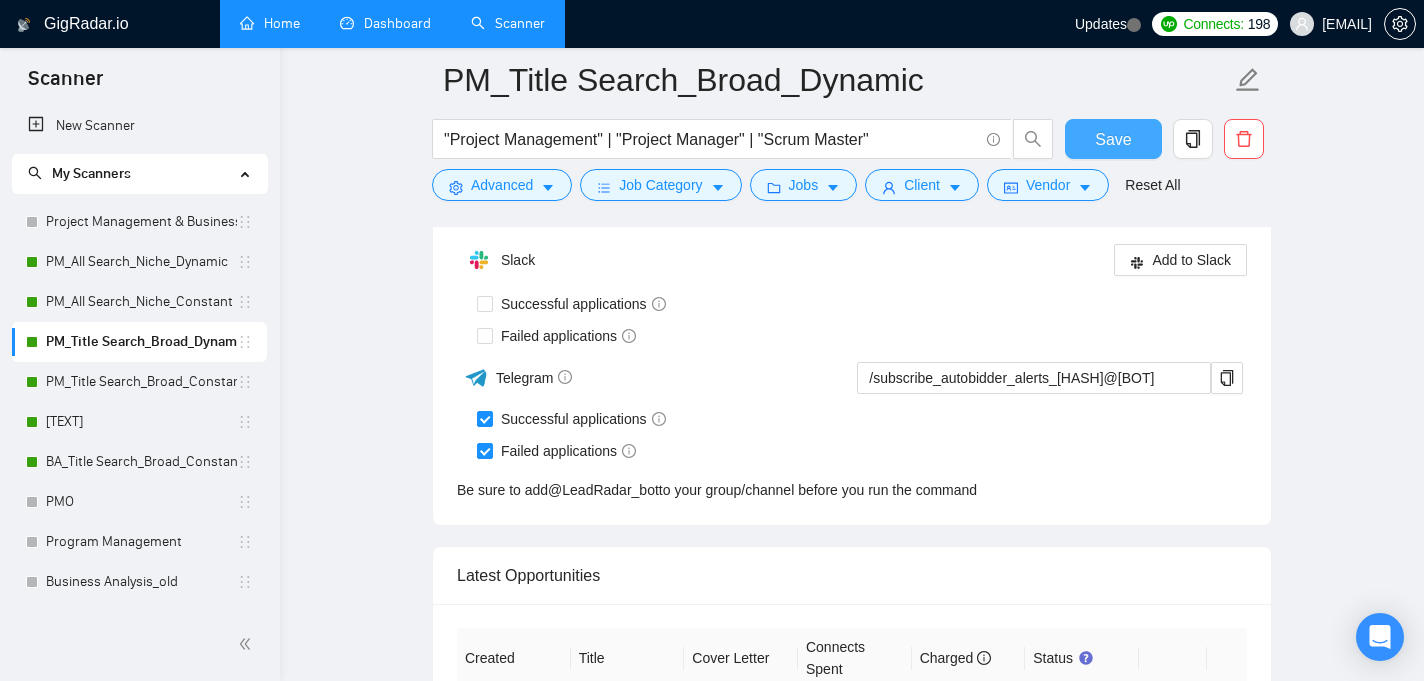 click on "Save" at bounding box center [1113, 139] 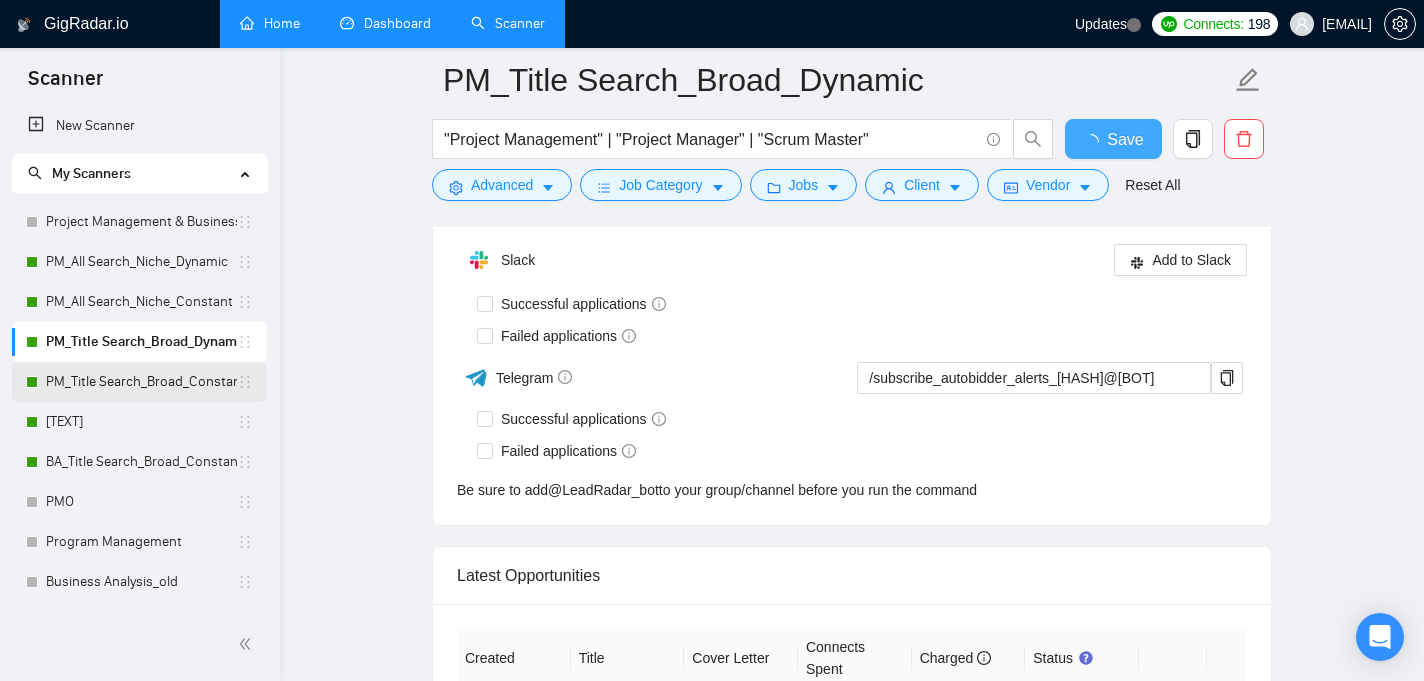 type 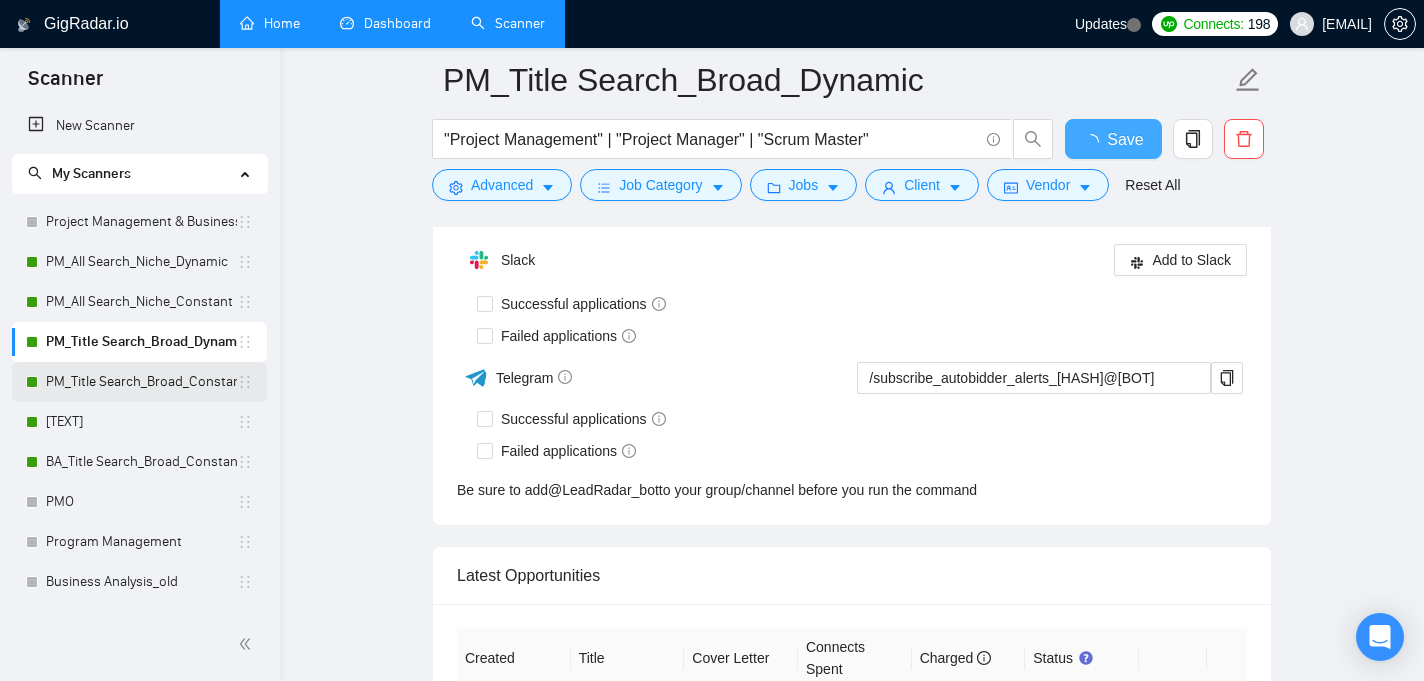checkbox on "true" 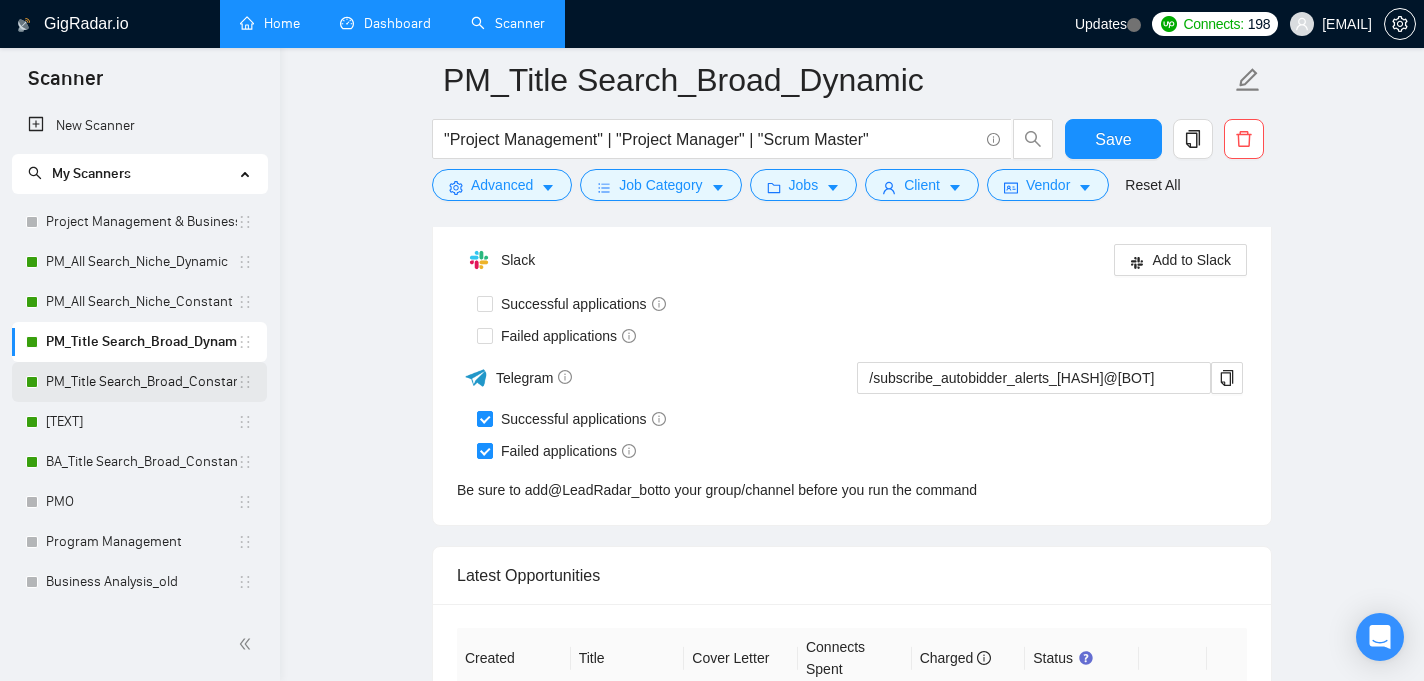 click on "PM_Title Search_Broad_Constant" at bounding box center (141, 382) 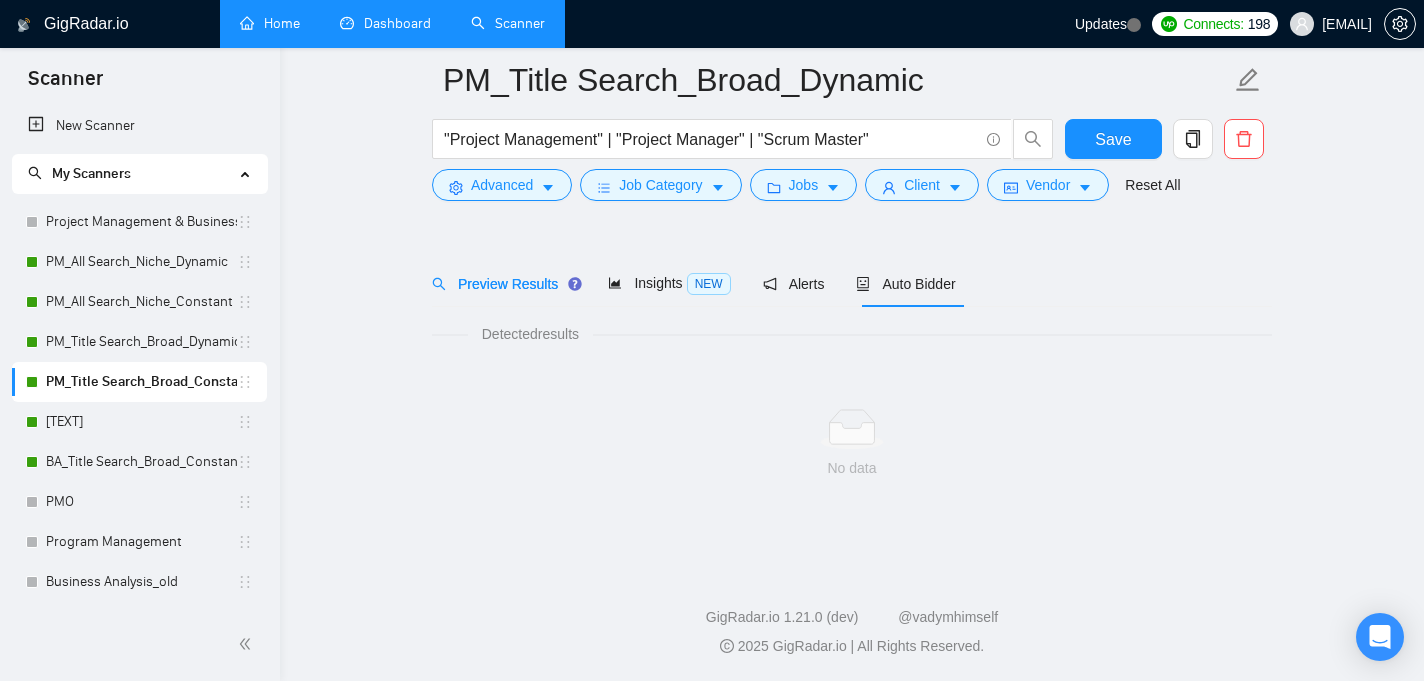 scroll, scrollTop: 49, scrollLeft: 0, axis: vertical 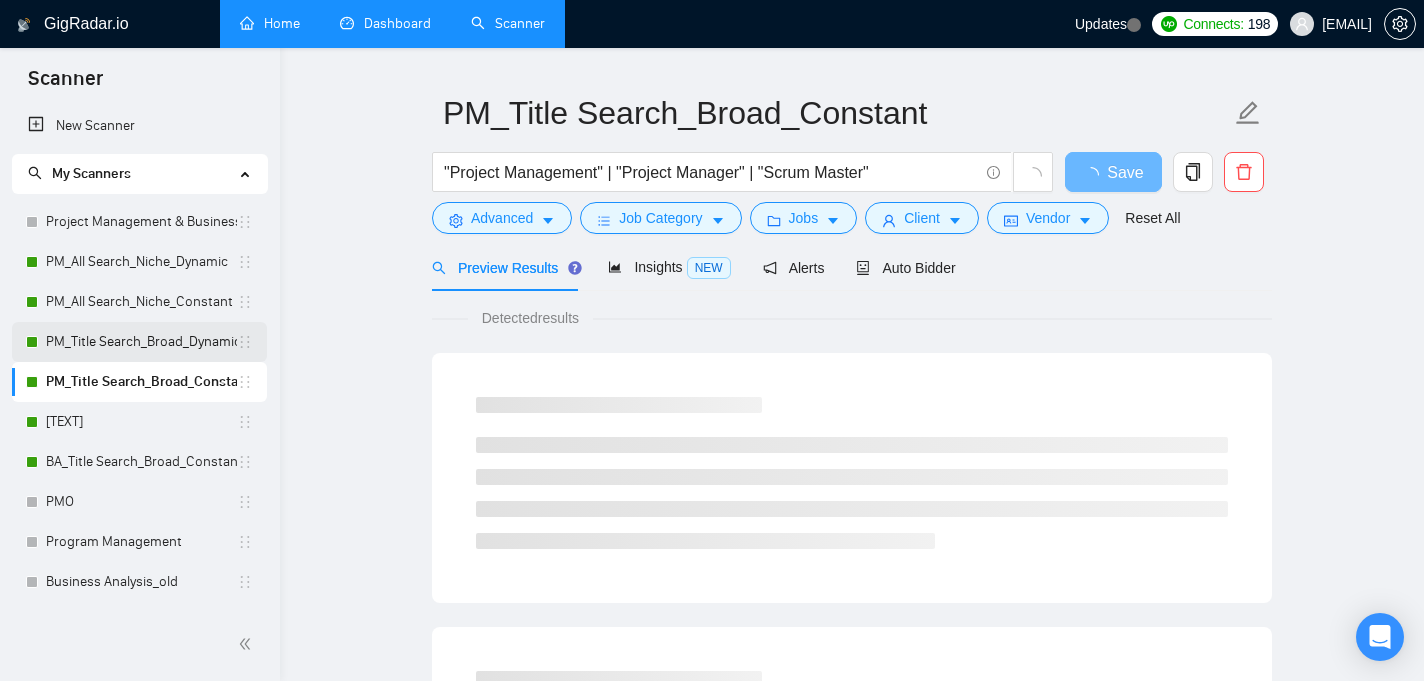 click on "PM_Title Search_Broad_Dynamic" at bounding box center [141, 342] 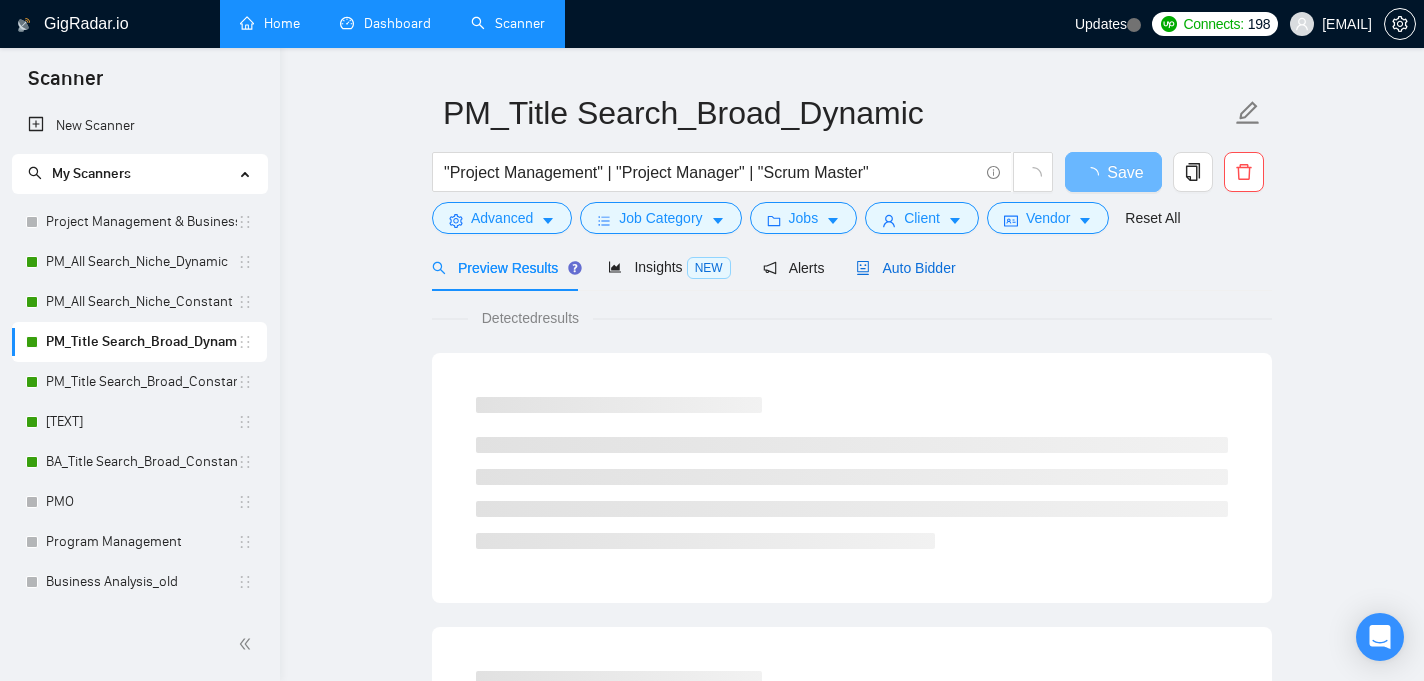 click on "Auto Bidder" at bounding box center (905, 268) 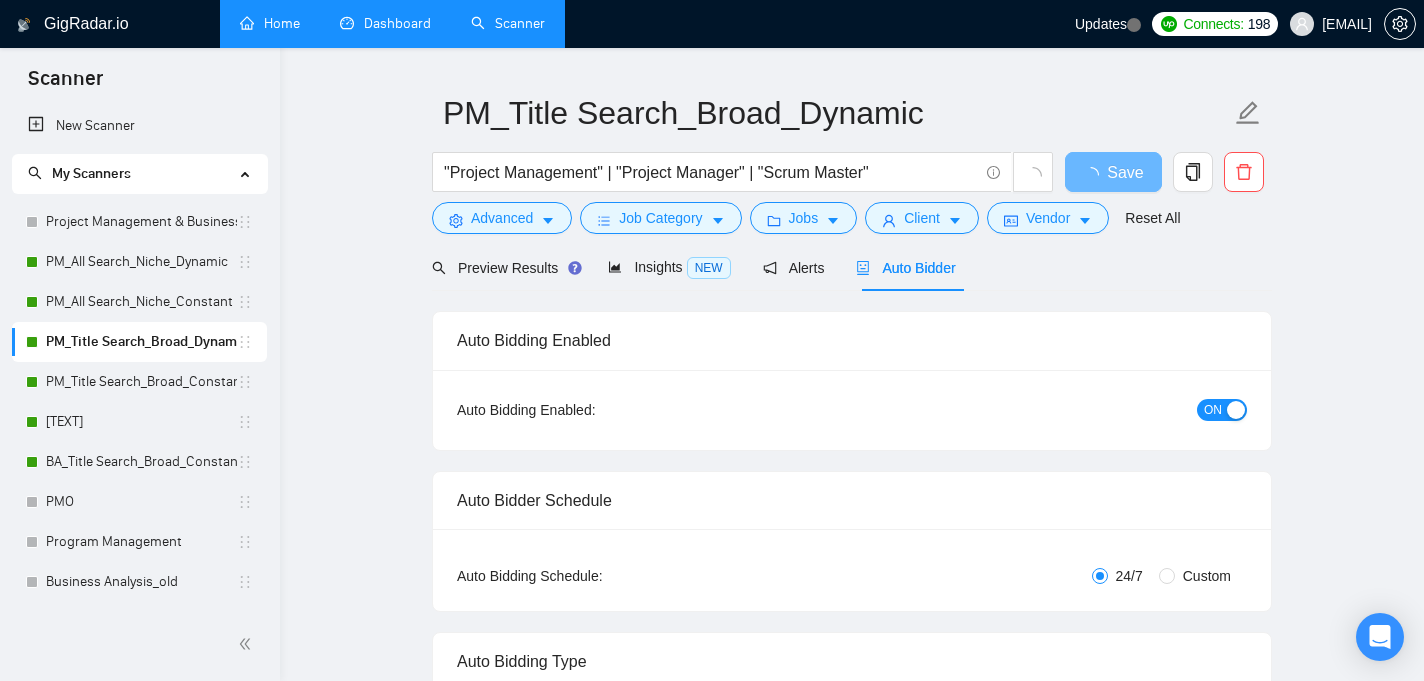 type 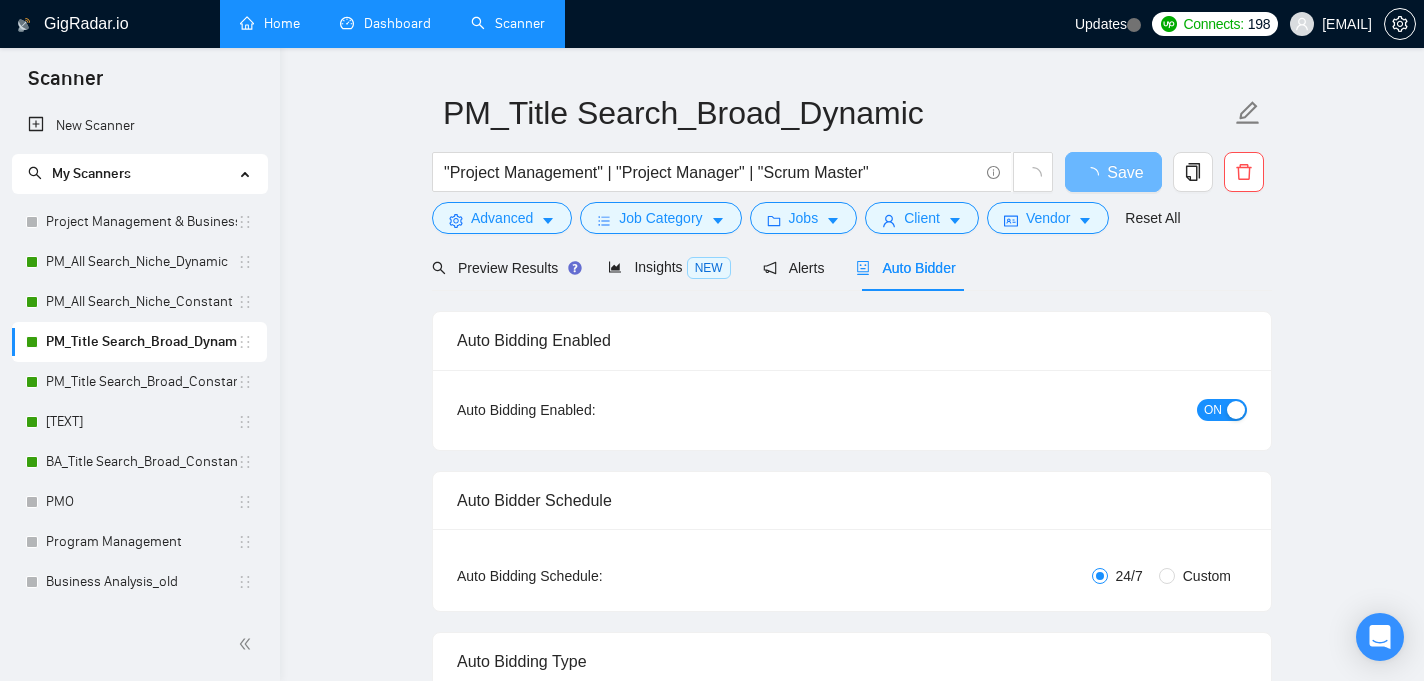 checkbox on "true" 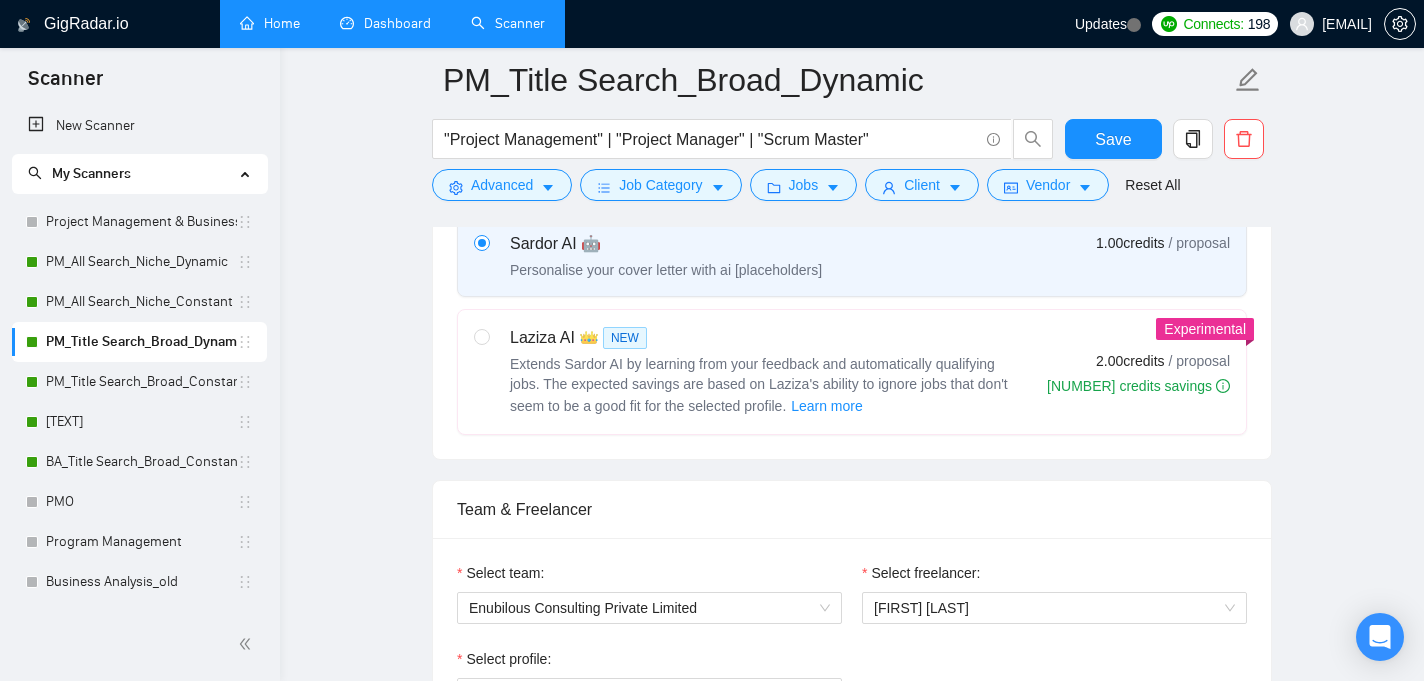 scroll, scrollTop: 1422, scrollLeft: 0, axis: vertical 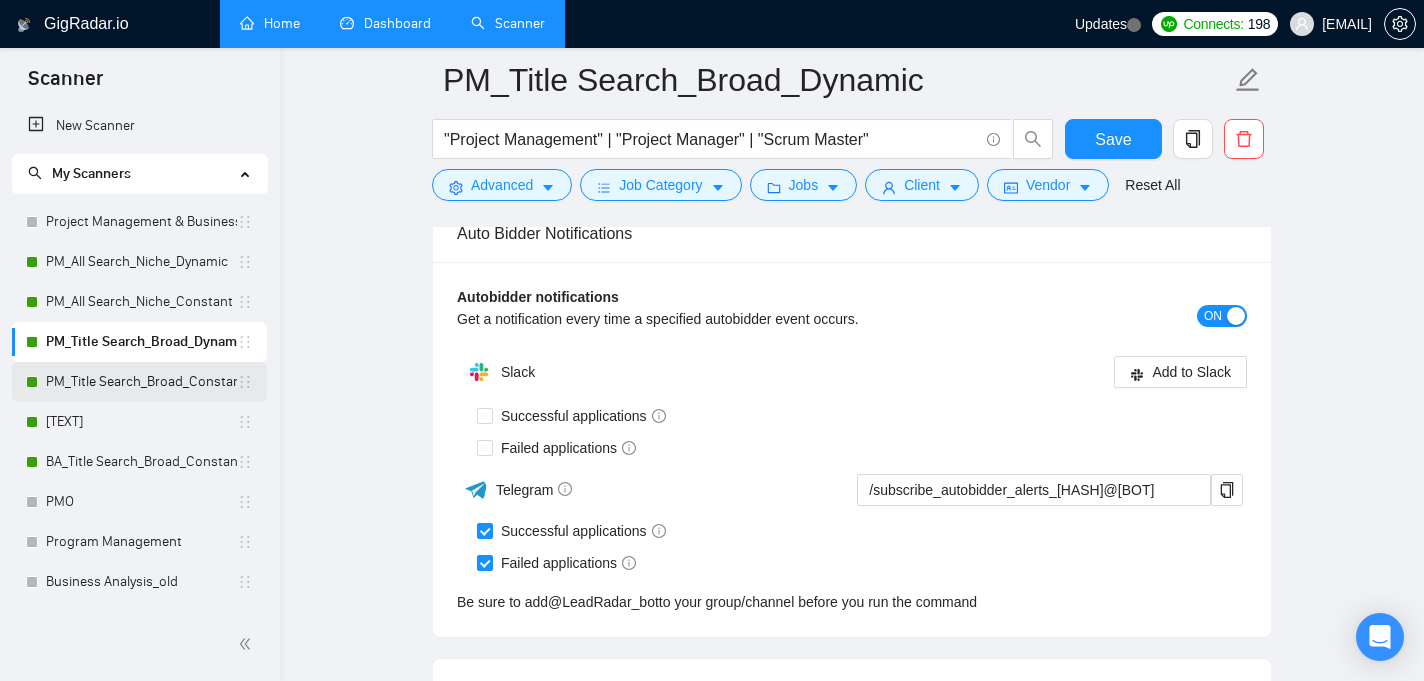 click on "PM_Title Search_Broad_Constant" at bounding box center (141, 382) 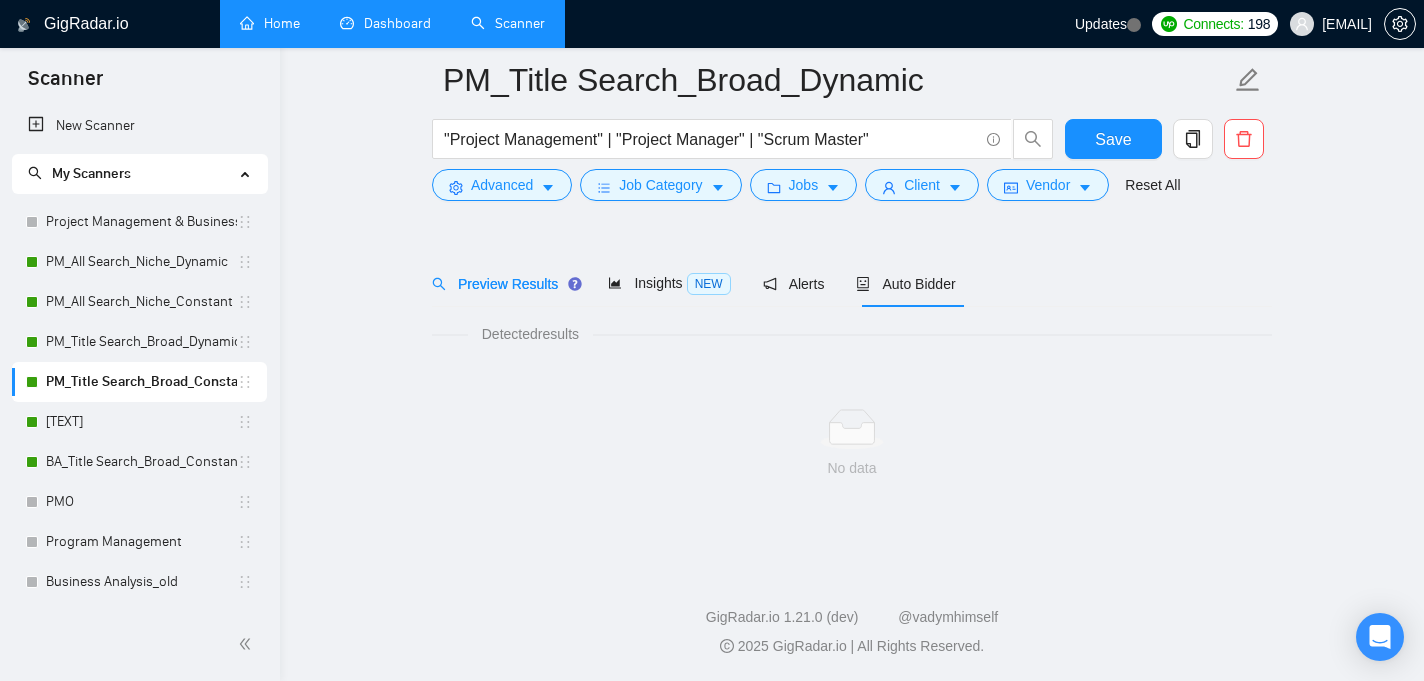 scroll, scrollTop: 49, scrollLeft: 0, axis: vertical 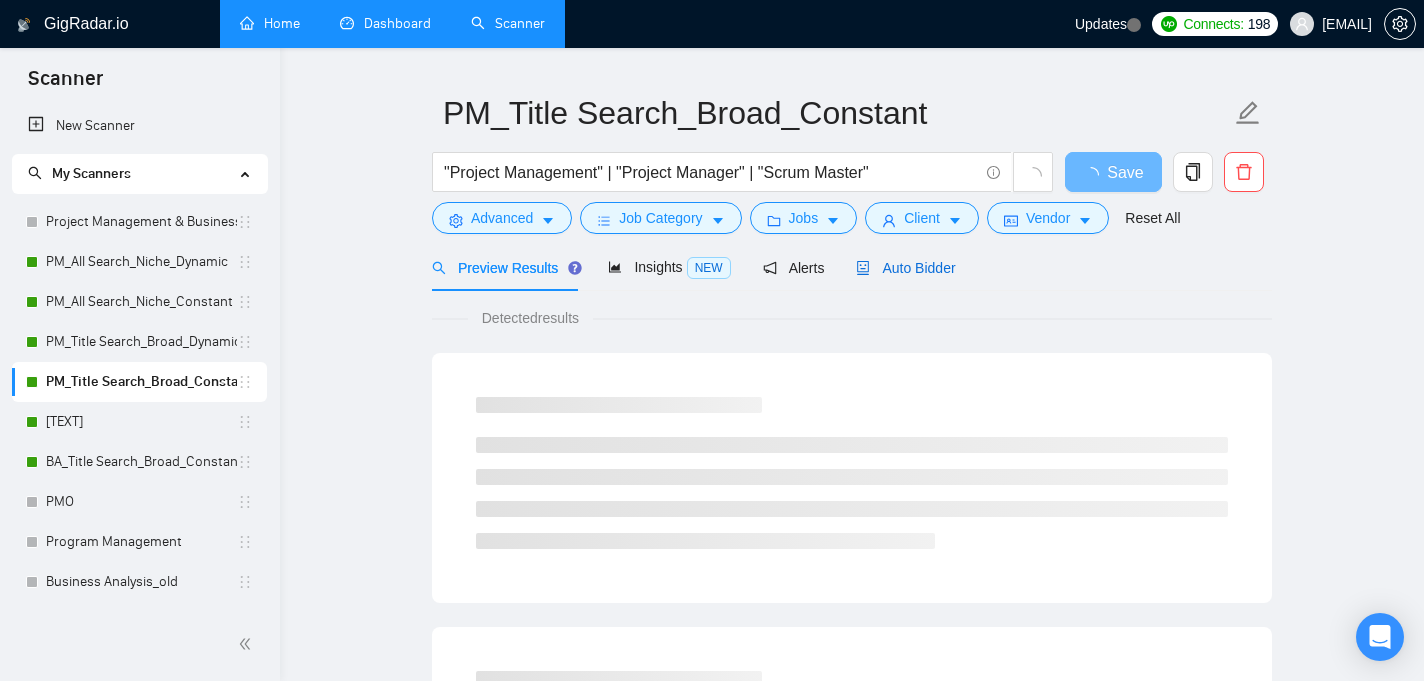 click on "Auto Bidder" at bounding box center (905, 268) 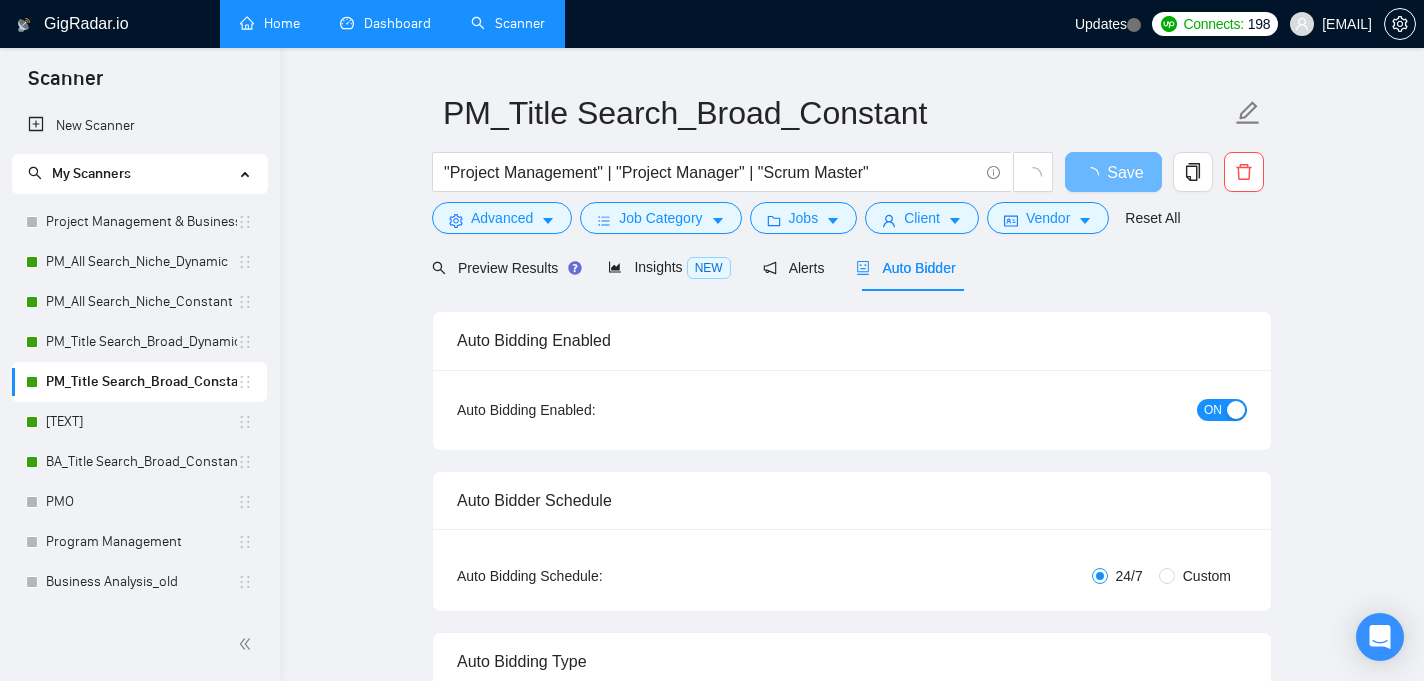 type 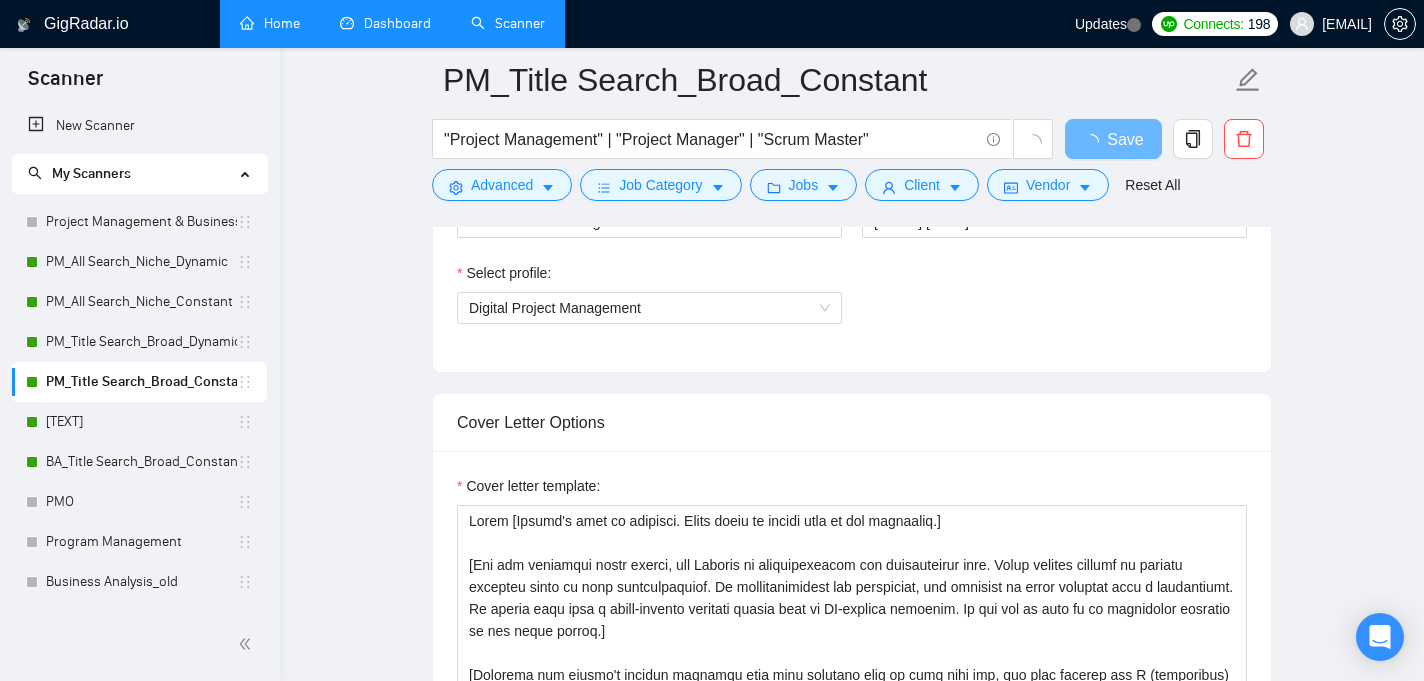 scroll, scrollTop: 1665, scrollLeft: 0, axis: vertical 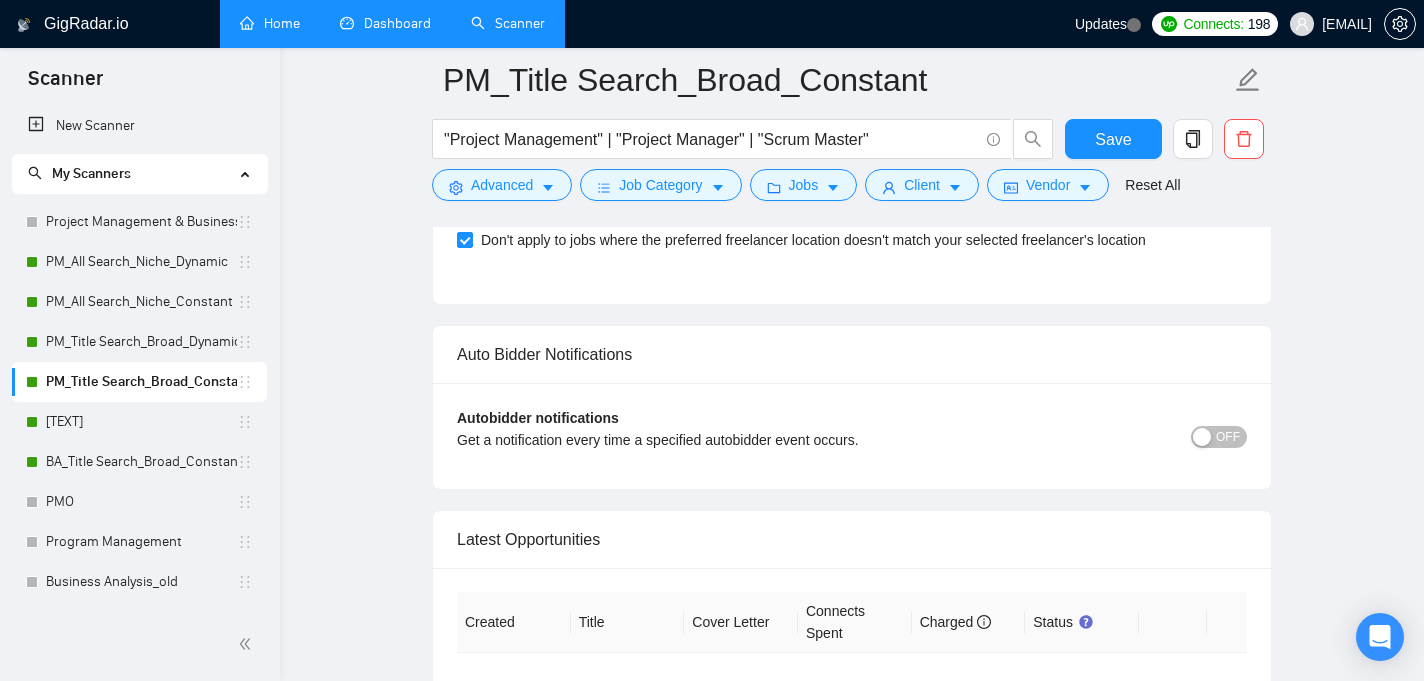 click on "OFF" at bounding box center [1219, 437] 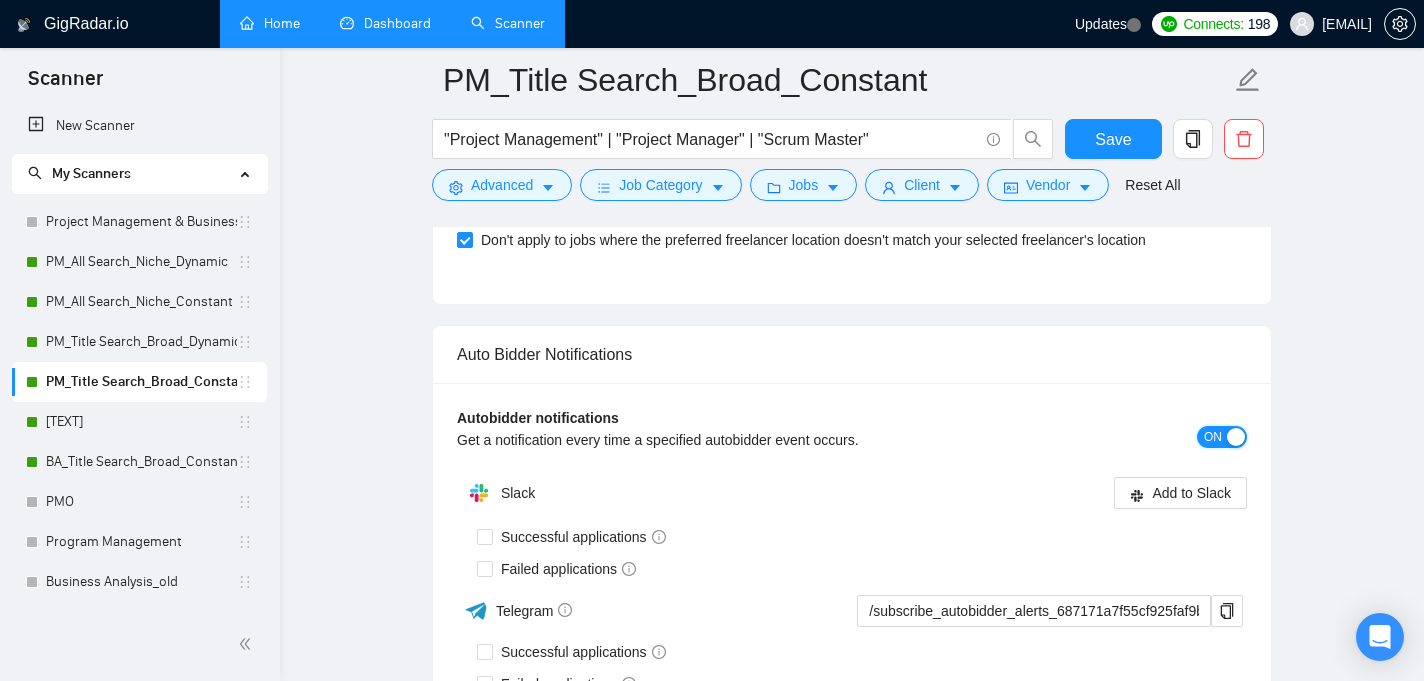 scroll, scrollTop: 3942, scrollLeft: 0, axis: vertical 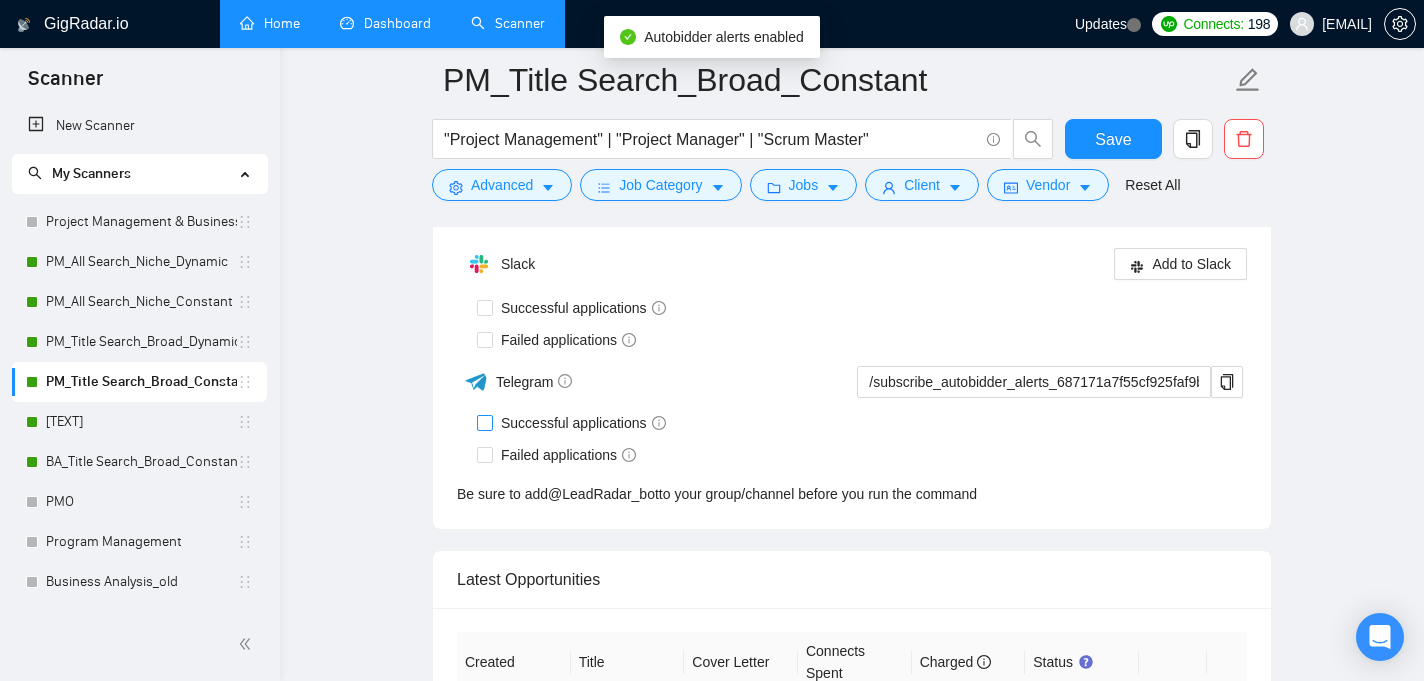 click on "Successful applications" at bounding box center (484, 422) 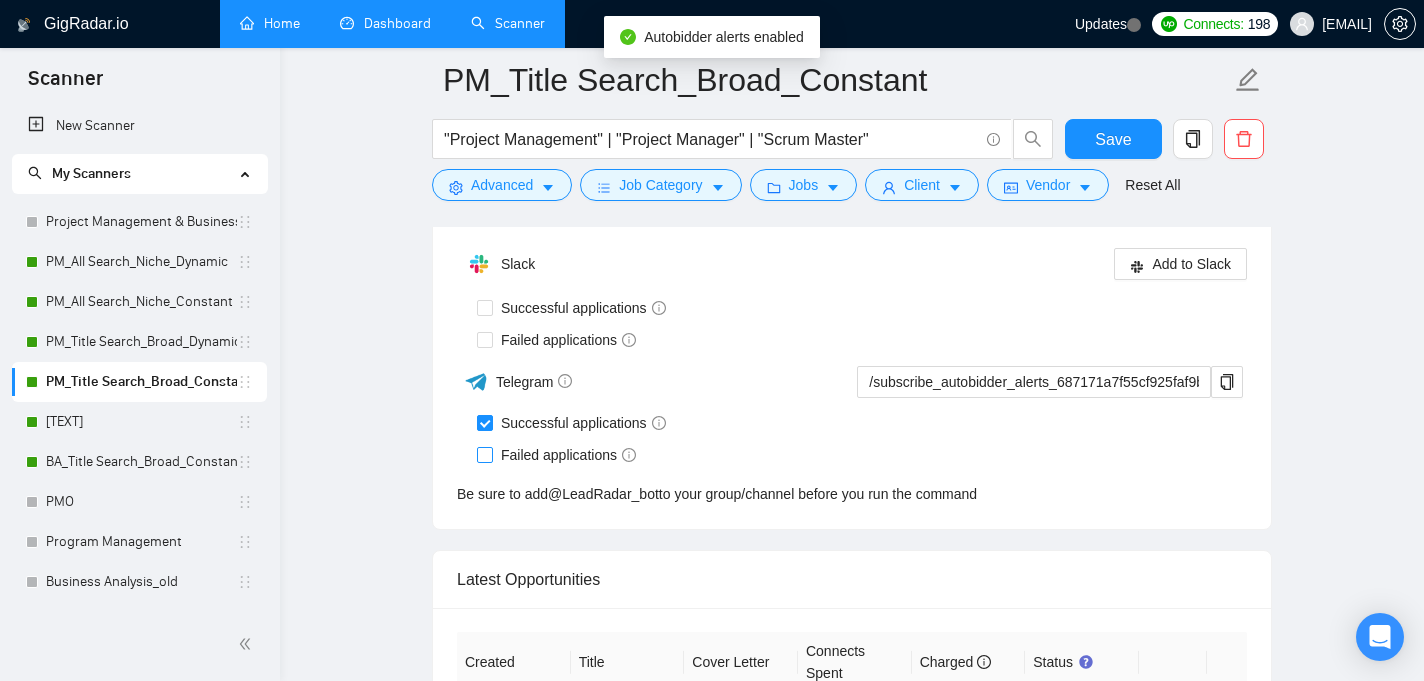click on "Failed applications" at bounding box center [484, 454] 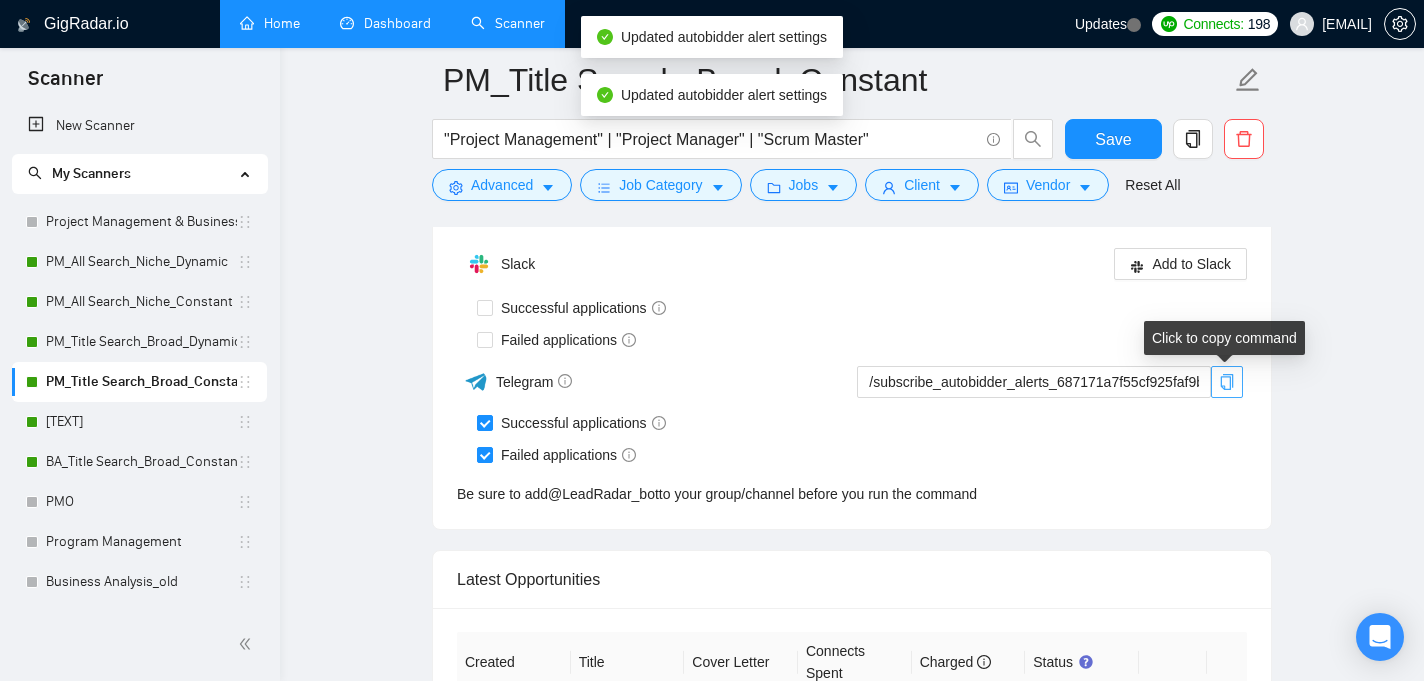 click 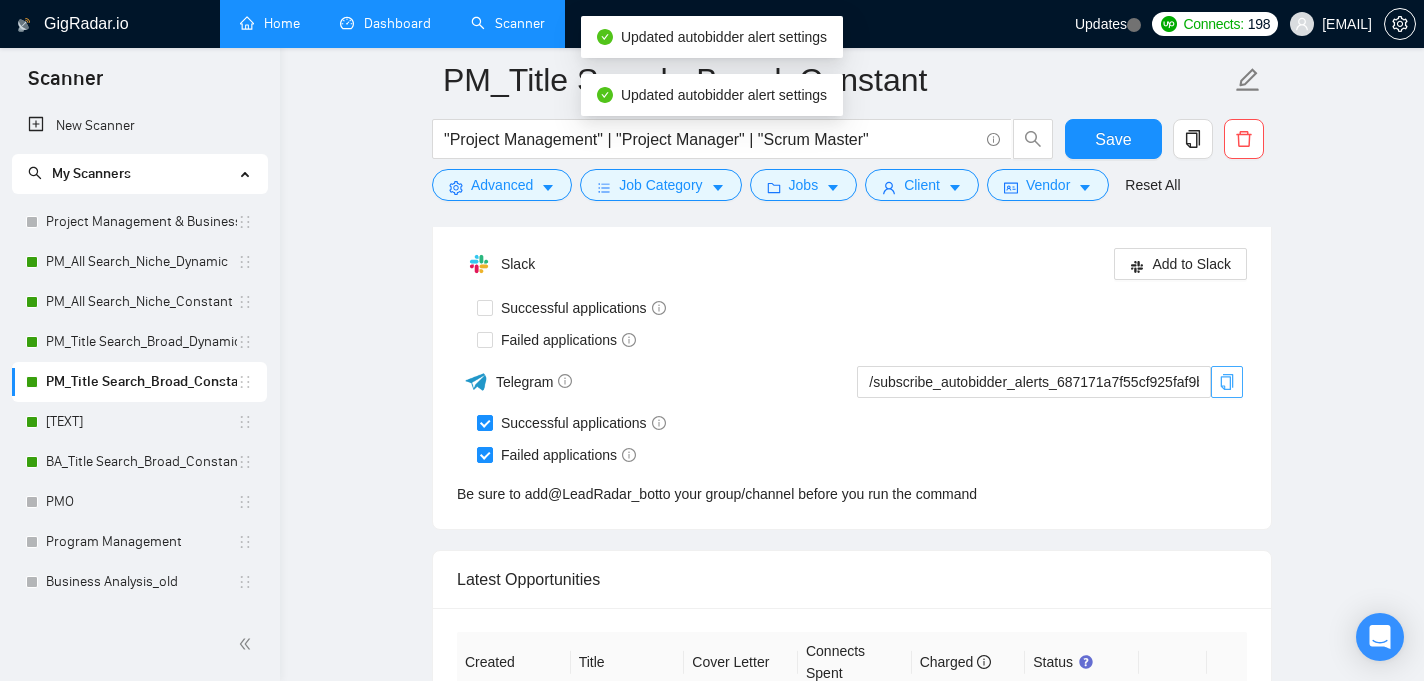 type 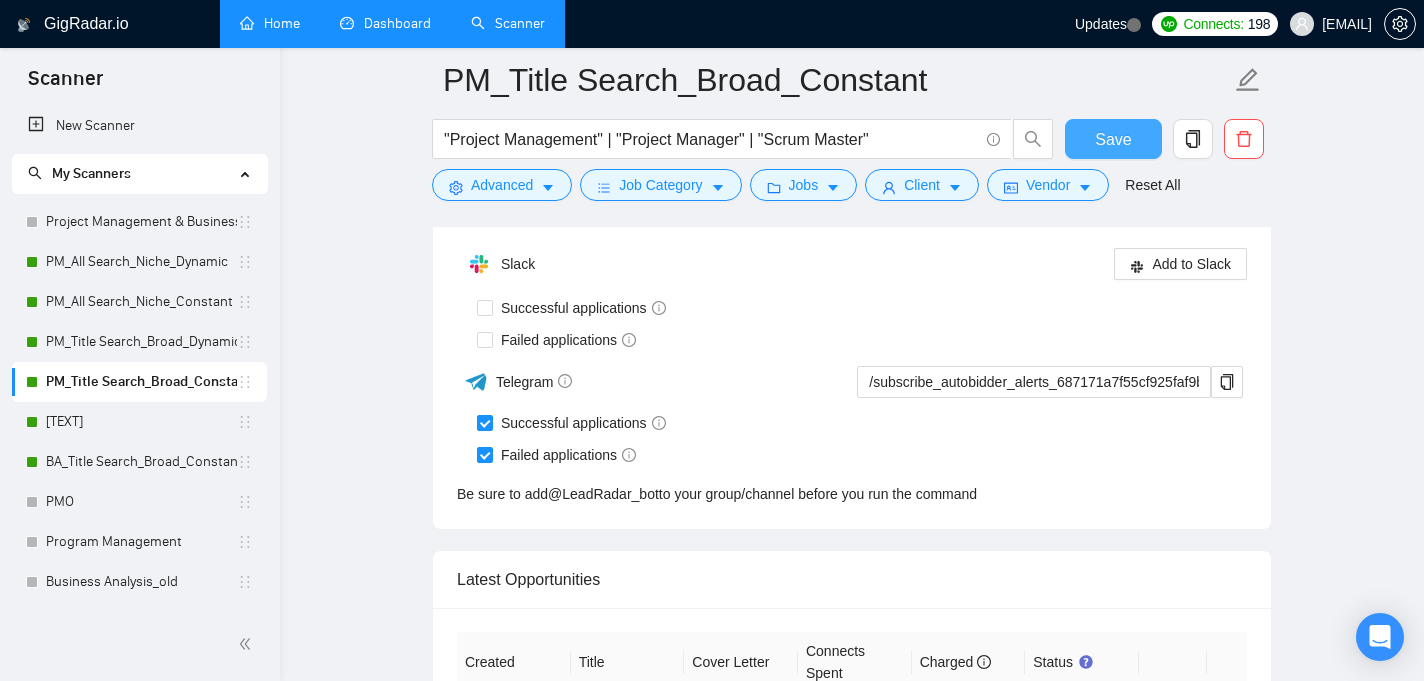 click on "Save" at bounding box center (1113, 139) 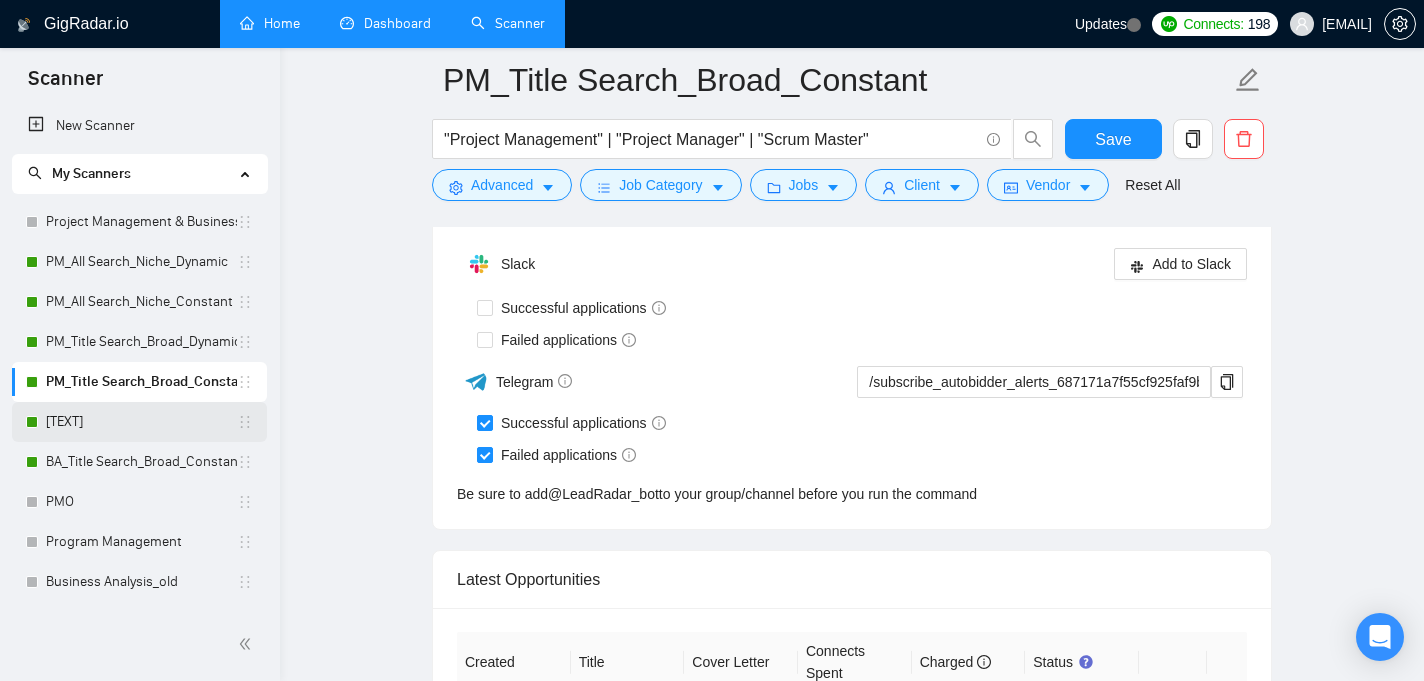 click on "[TEXT]" at bounding box center (141, 422) 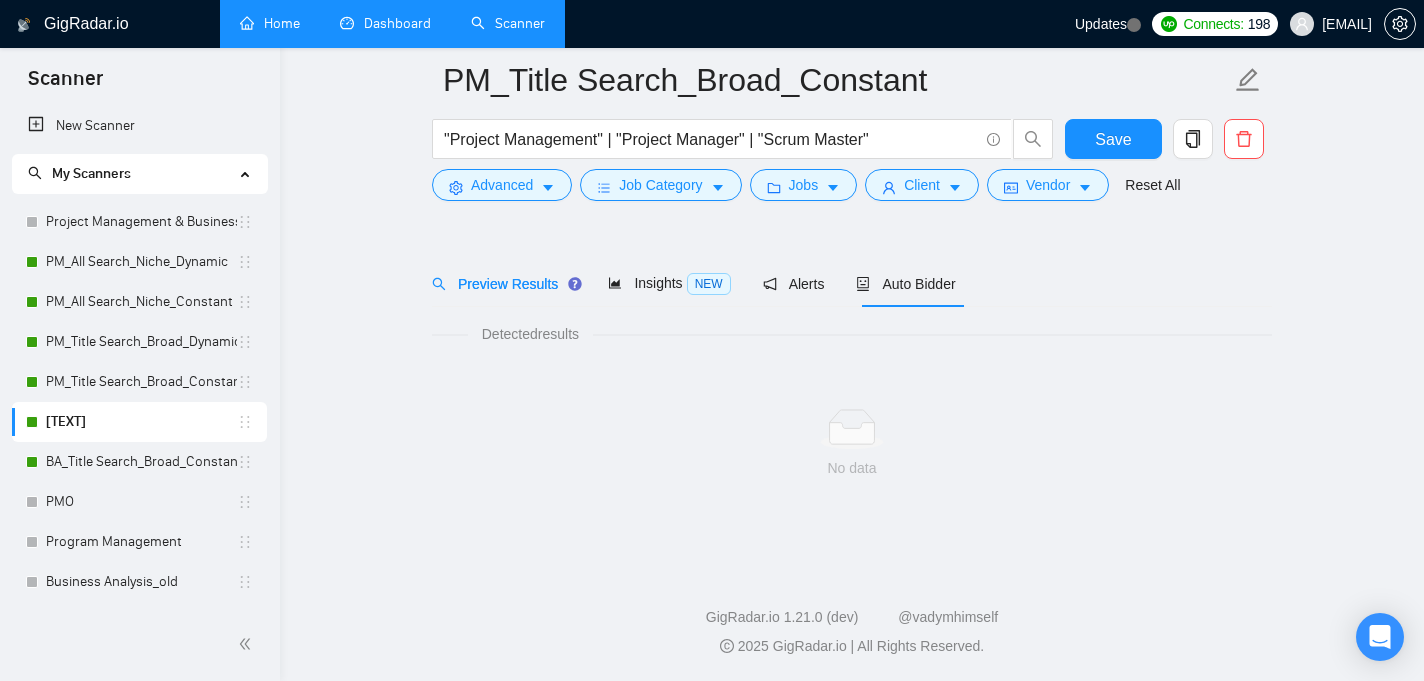 scroll, scrollTop: 49, scrollLeft: 0, axis: vertical 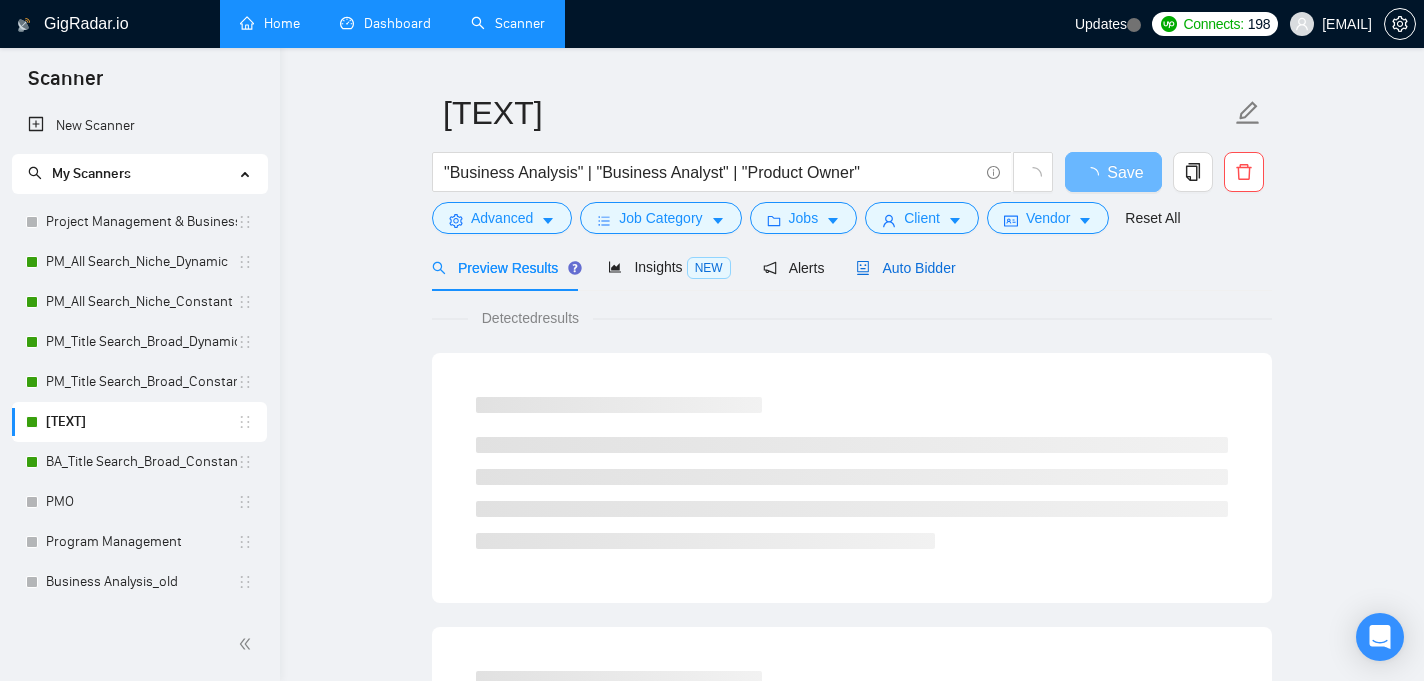 click on "Auto Bidder" at bounding box center [905, 268] 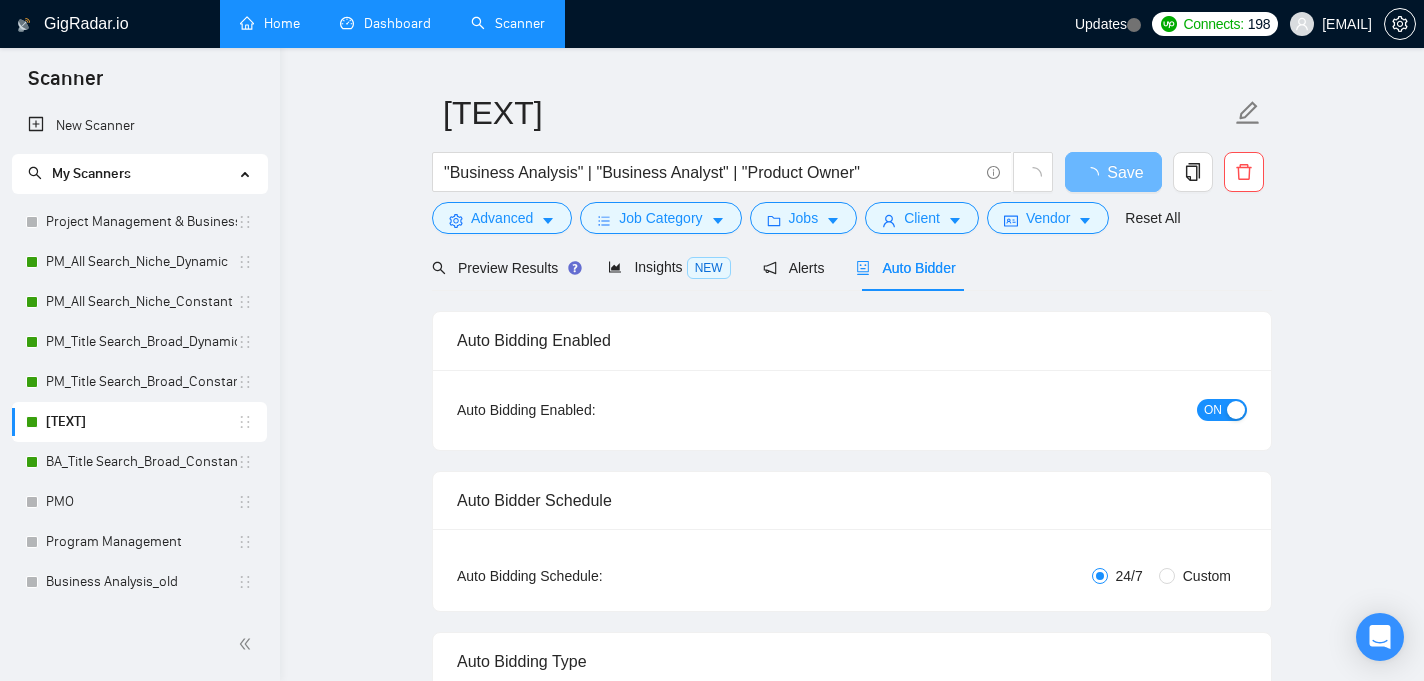 type 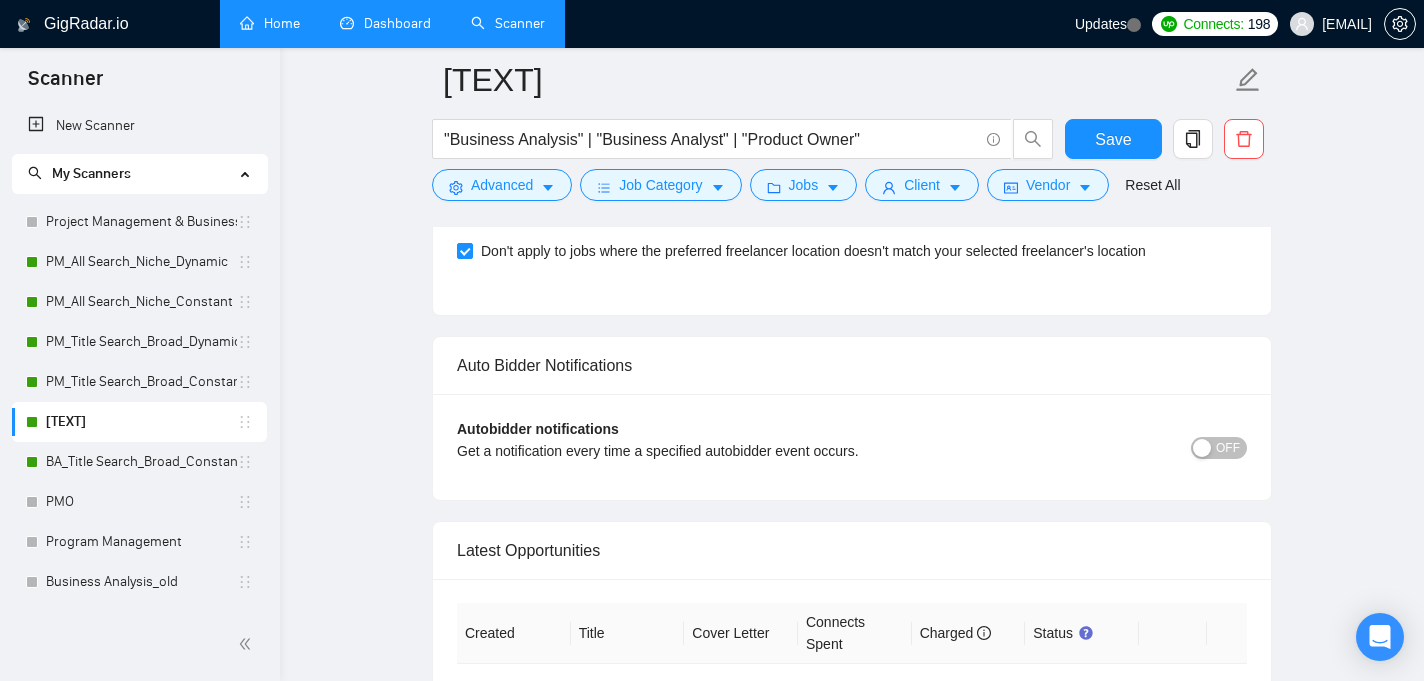 scroll, scrollTop: 3849, scrollLeft: 0, axis: vertical 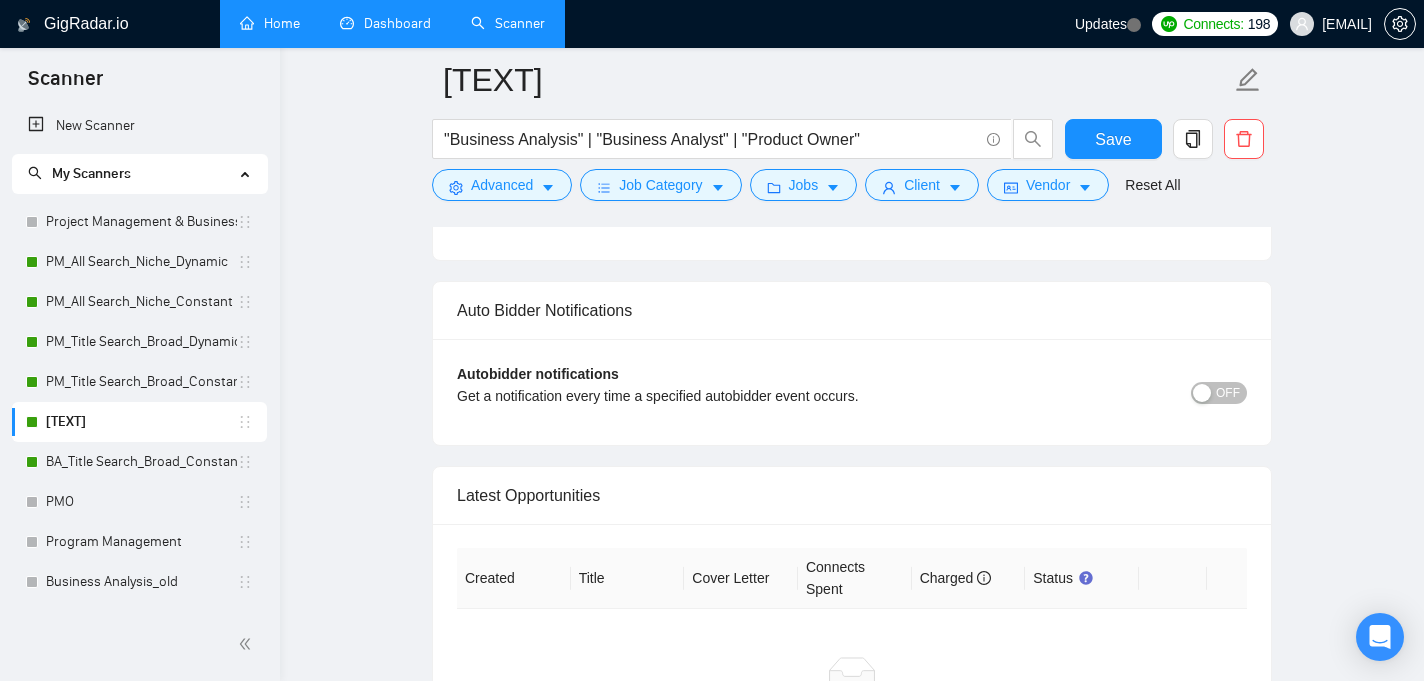 click on "OFF" at bounding box center [1228, 393] 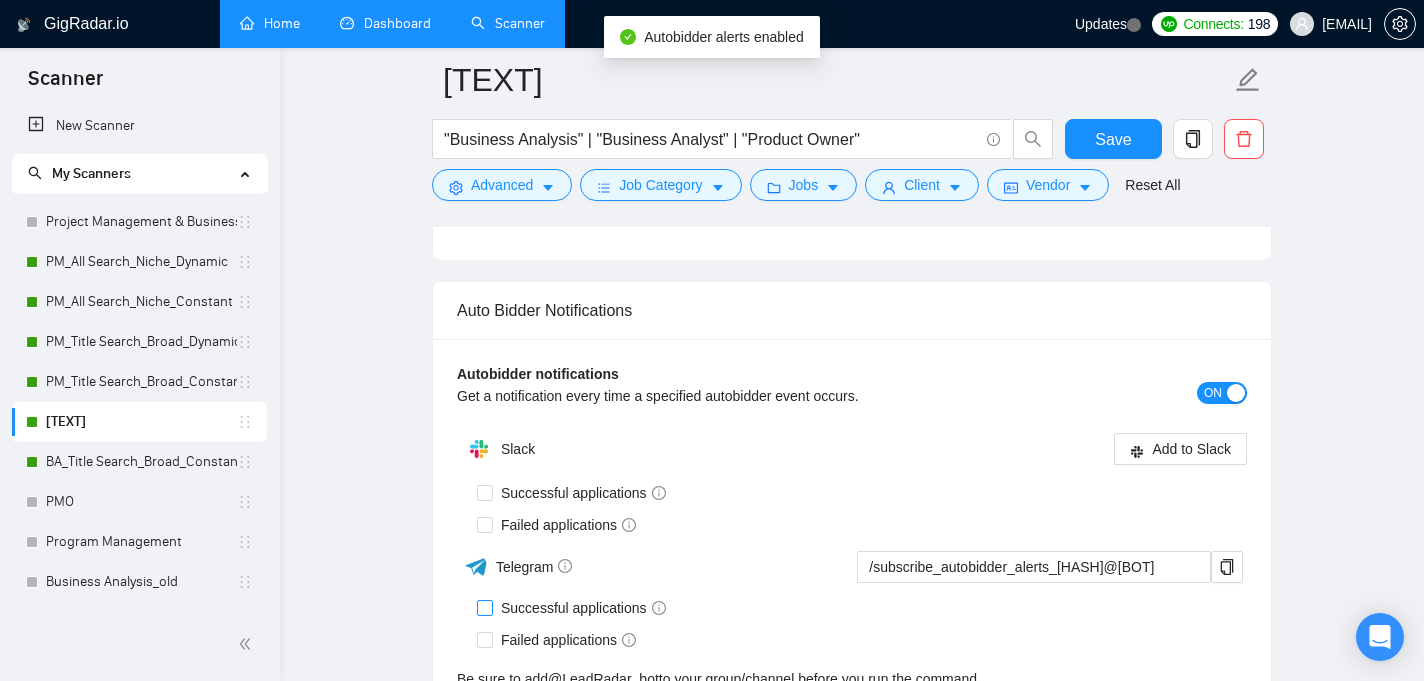 click on "Successful applications" at bounding box center [484, 607] 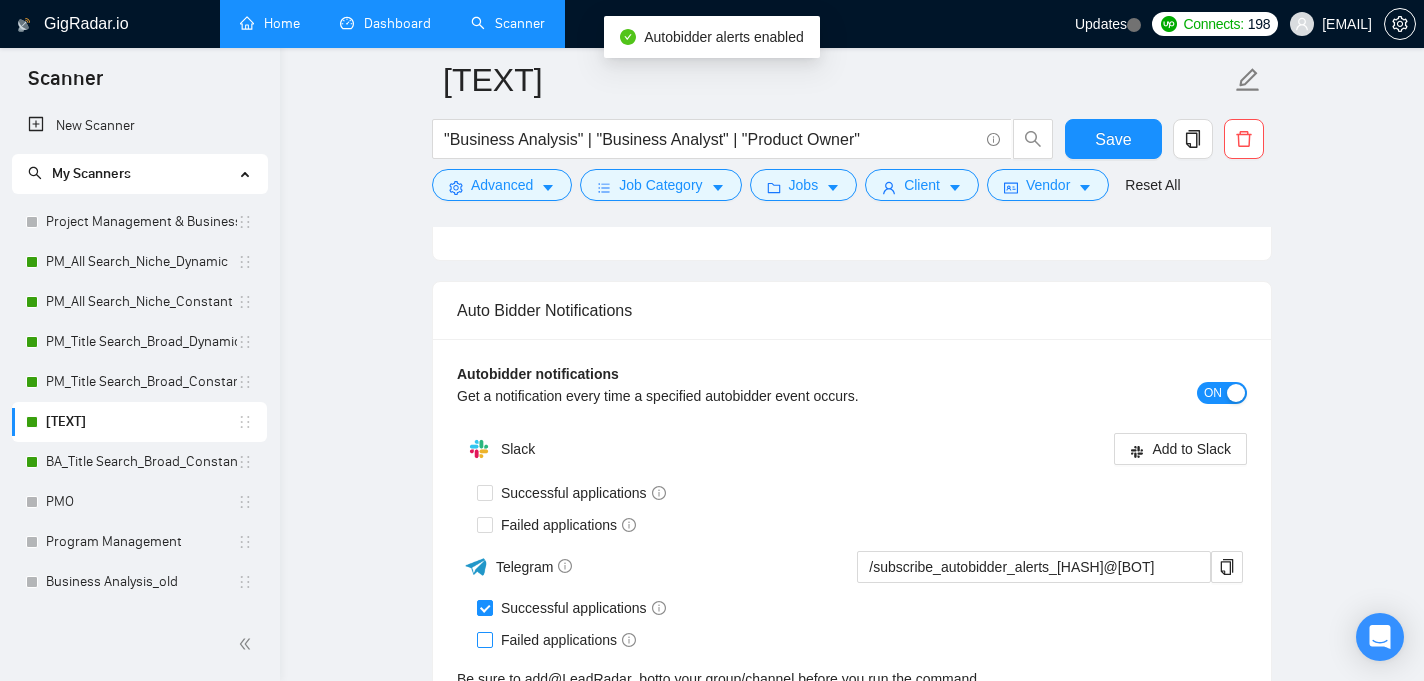 click on "Failed applications" at bounding box center (484, 639) 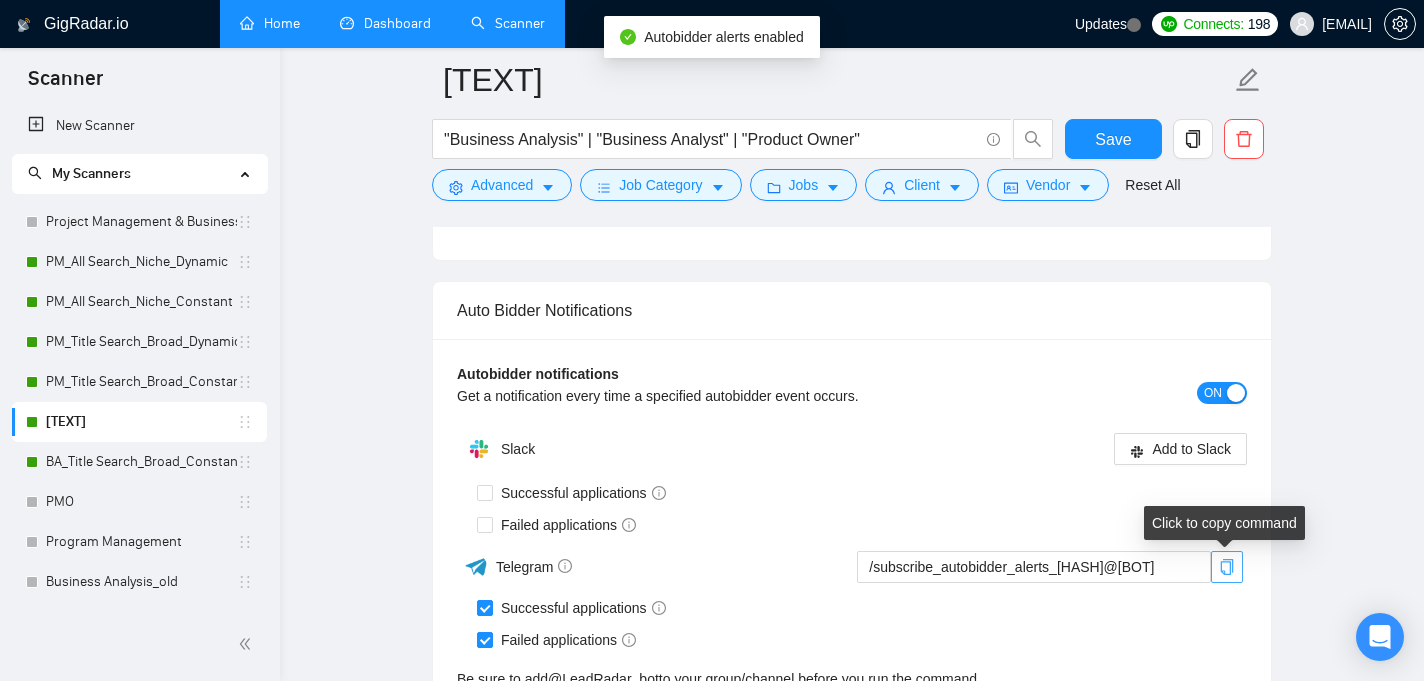 click 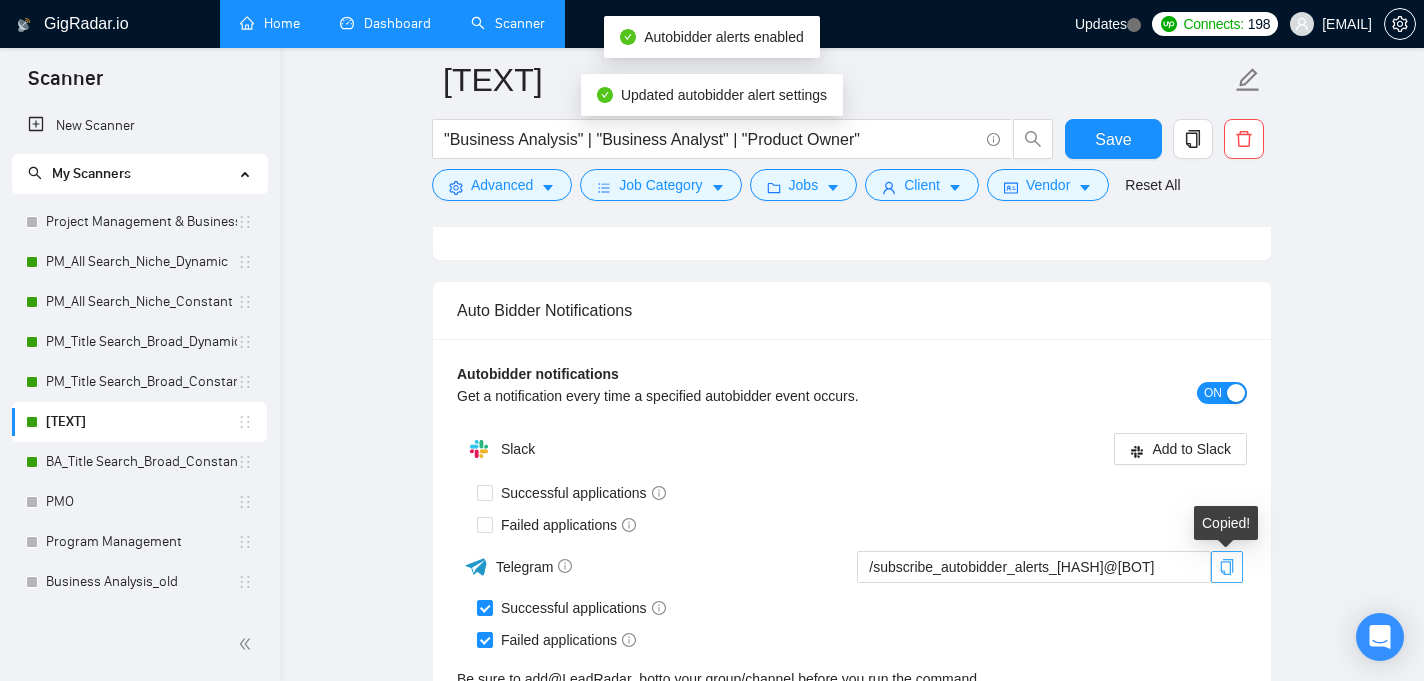 type 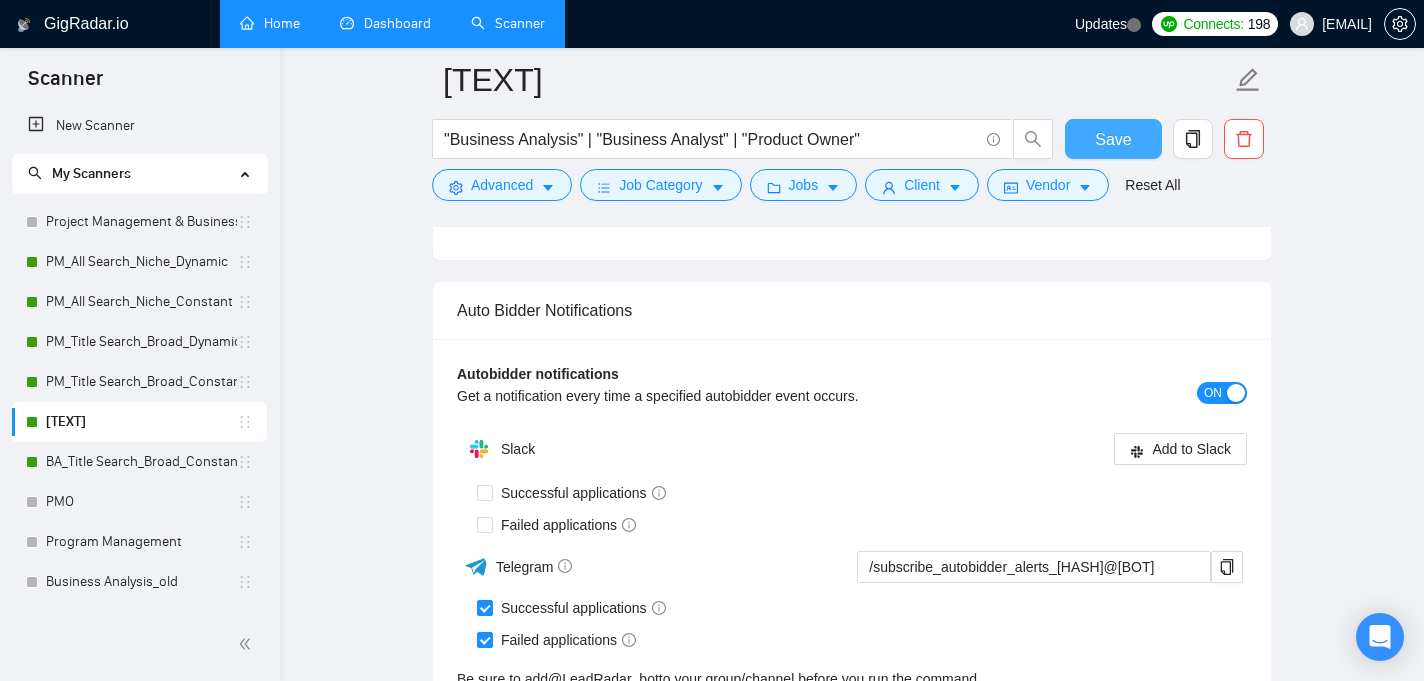 click on "Save" at bounding box center [1113, 139] 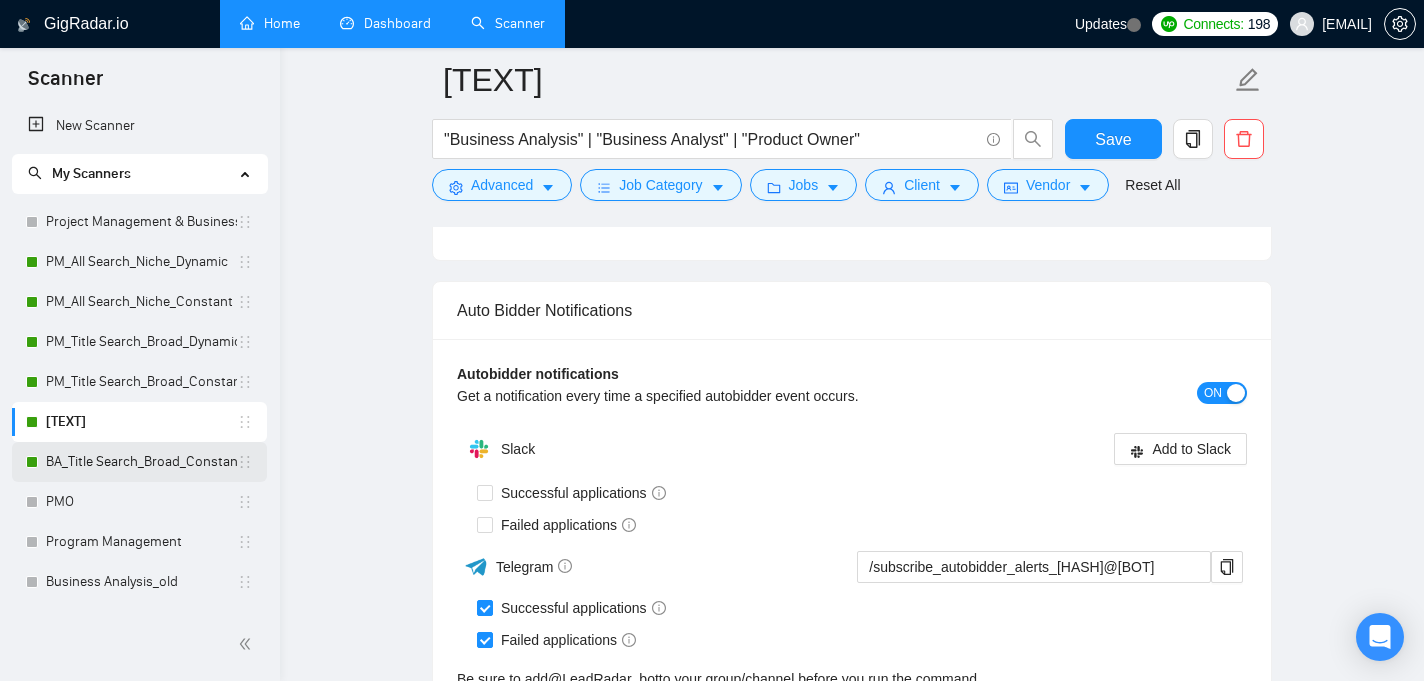 click on "BA_Title Search_Broad_Constant" at bounding box center [141, 462] 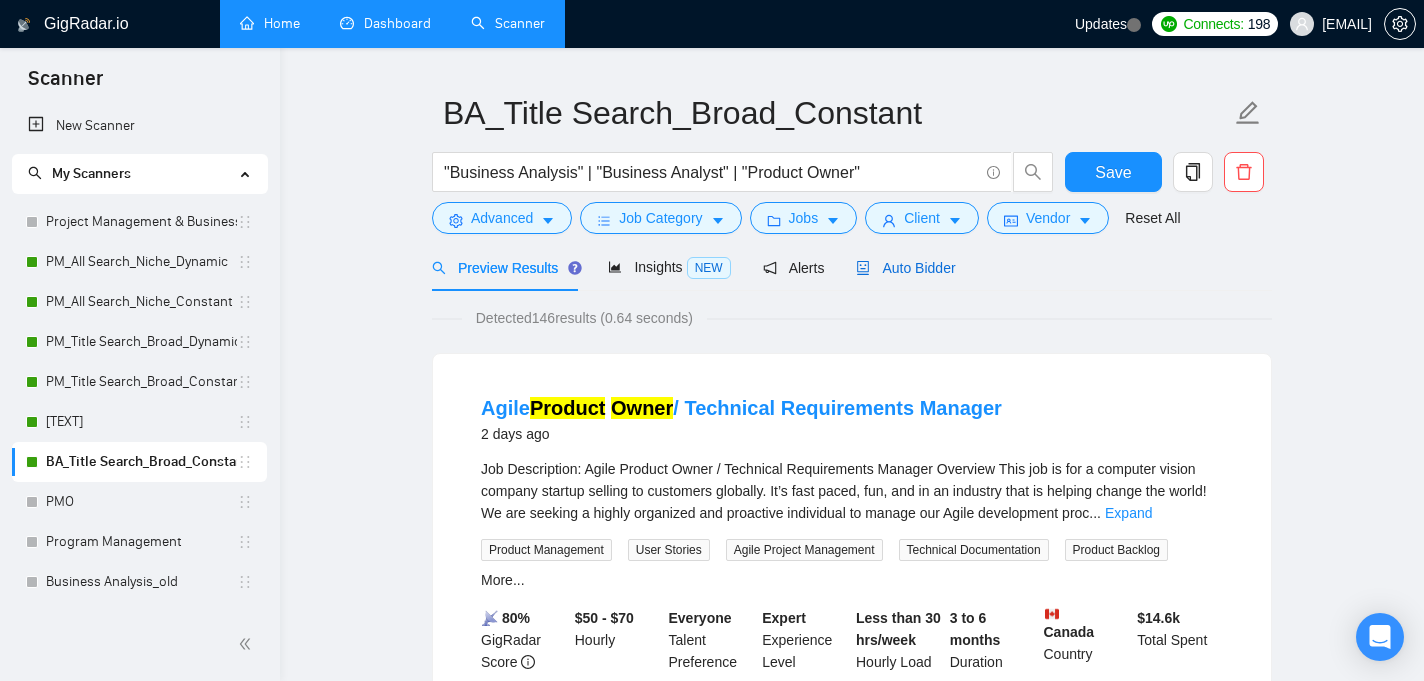 click on "Auto Bidder" at bounding box center [905, 268] 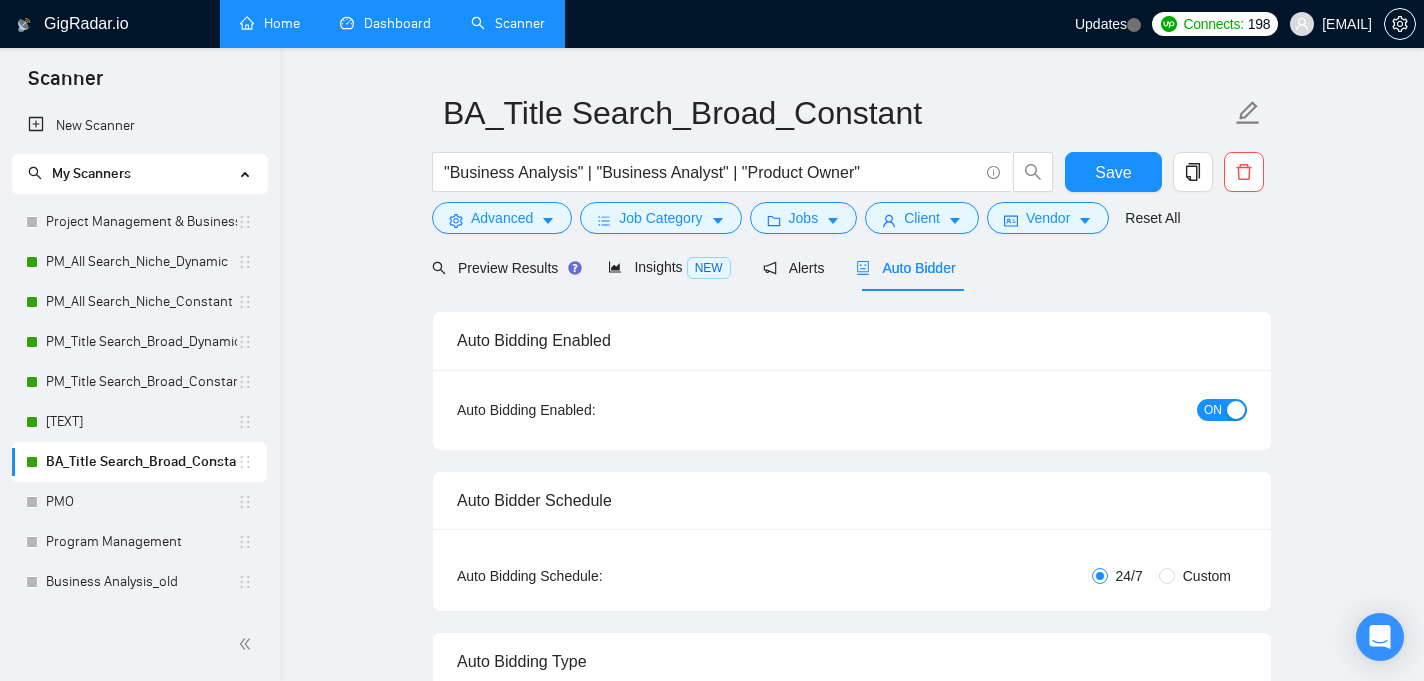 type 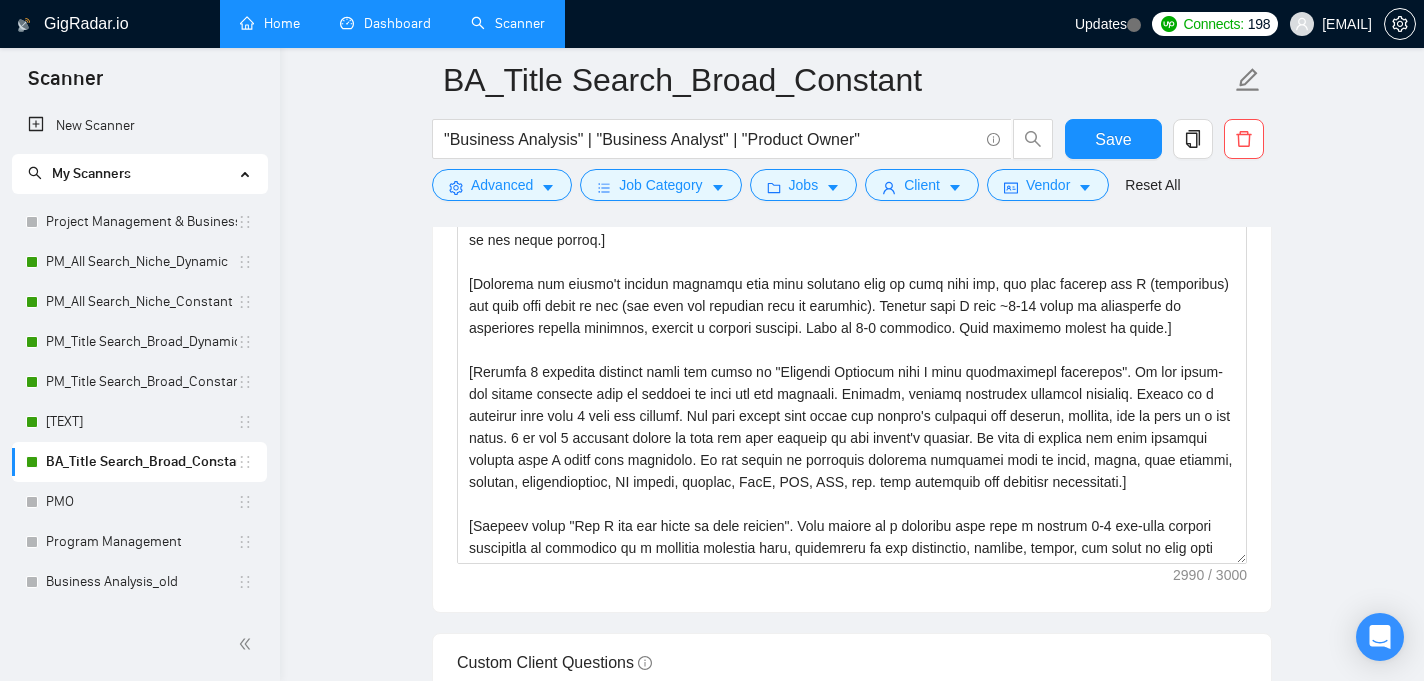 scroll, scrollTop: 1621, scrollLeft: 0, axis: vertical 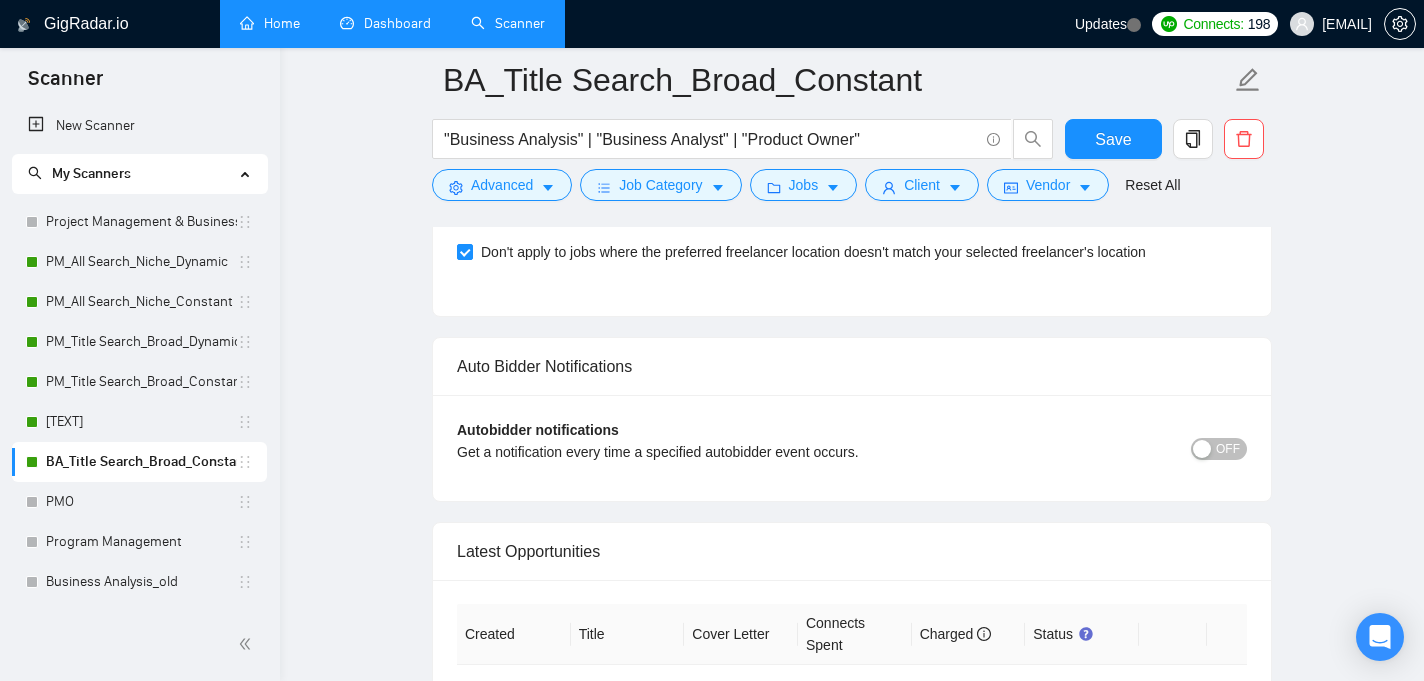 click on "OFF" at bounding box center [1228, 449] 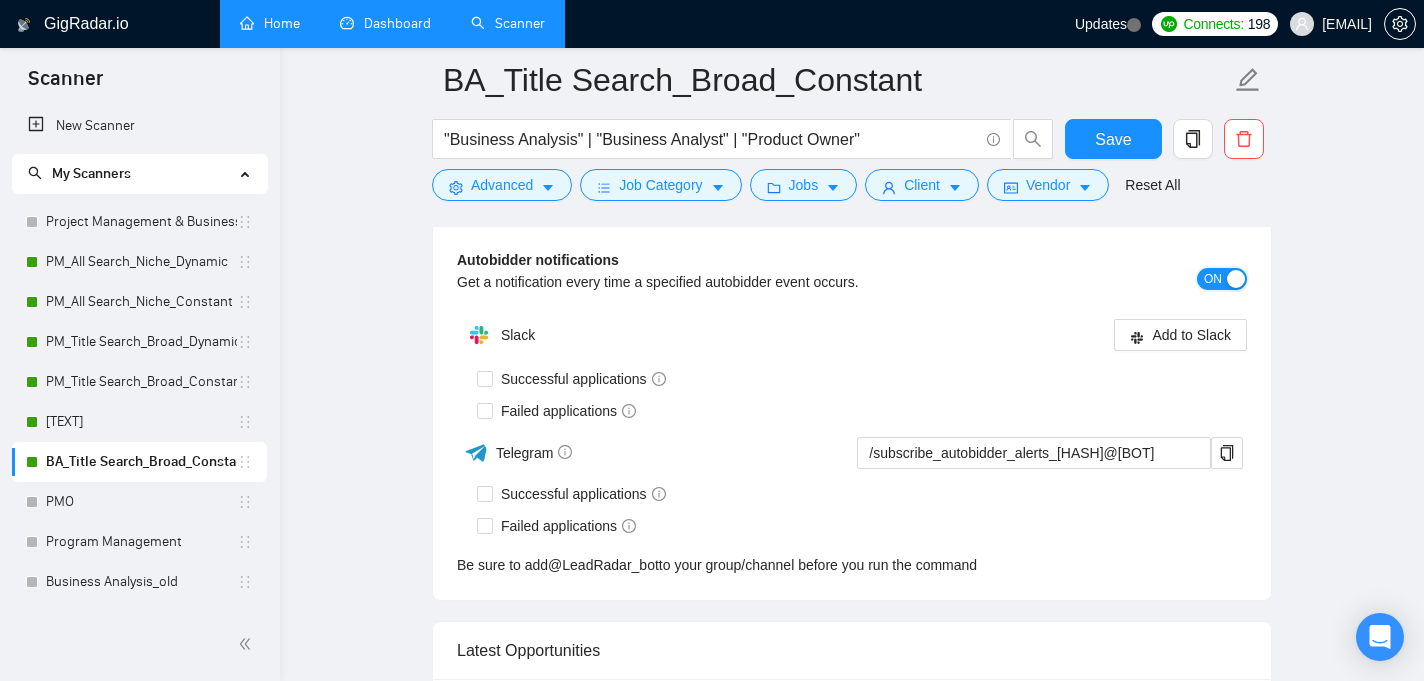 scroll, scrollTop: 3903, scrollLeft: 0, axis: vertical 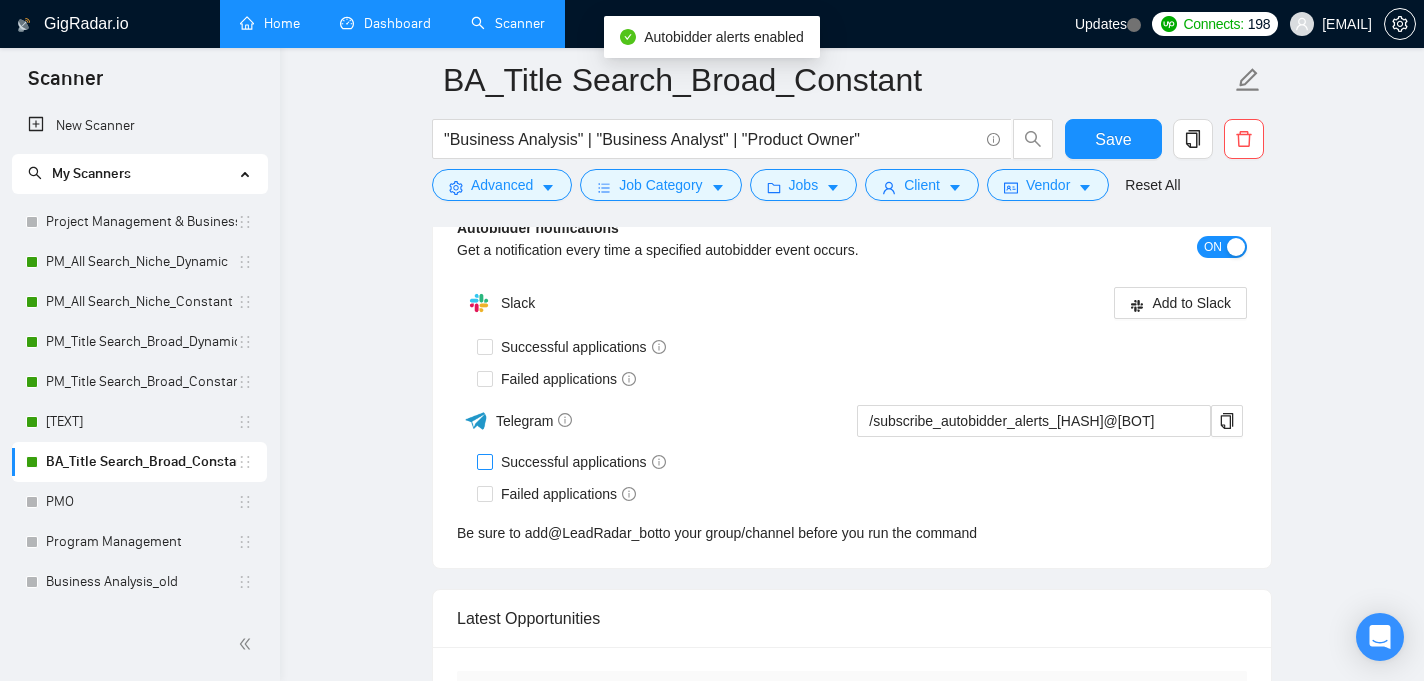 click on "Successful applications" at bounding box center (484, 461) 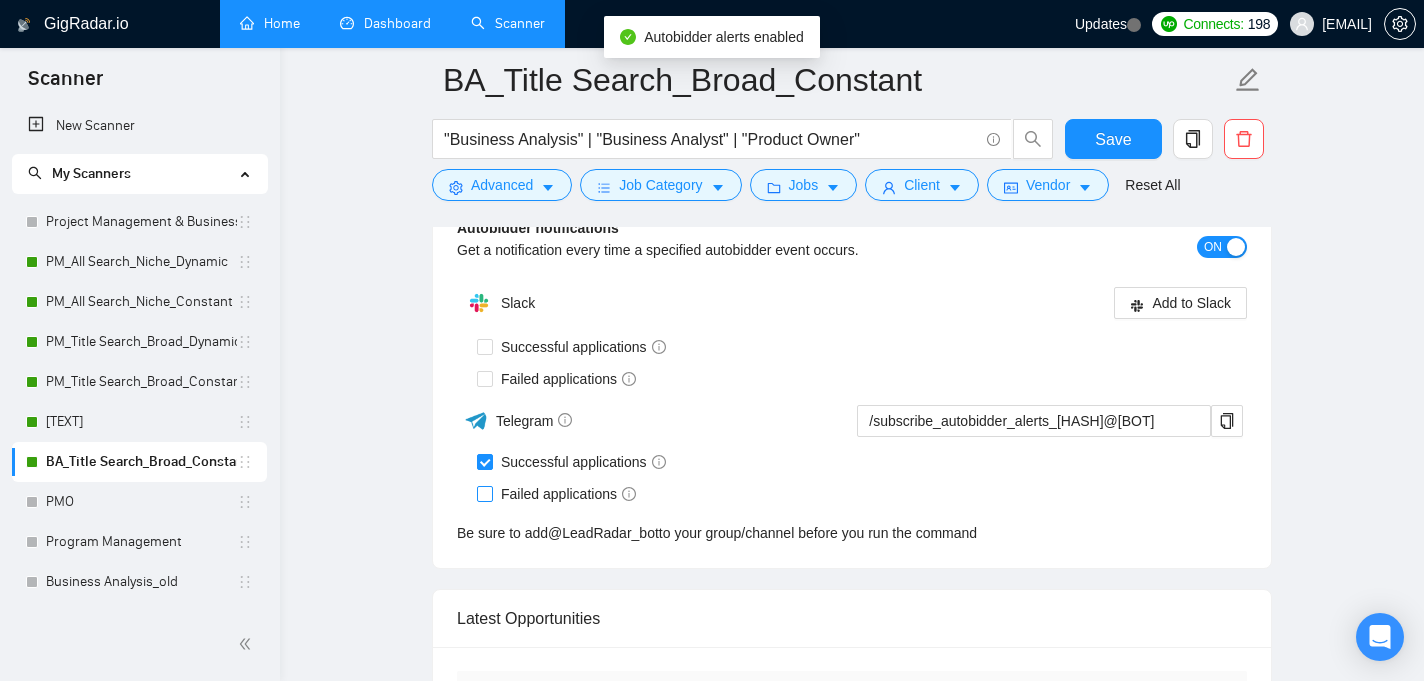 click on "Failed applications" at bounding box center (484, 493) 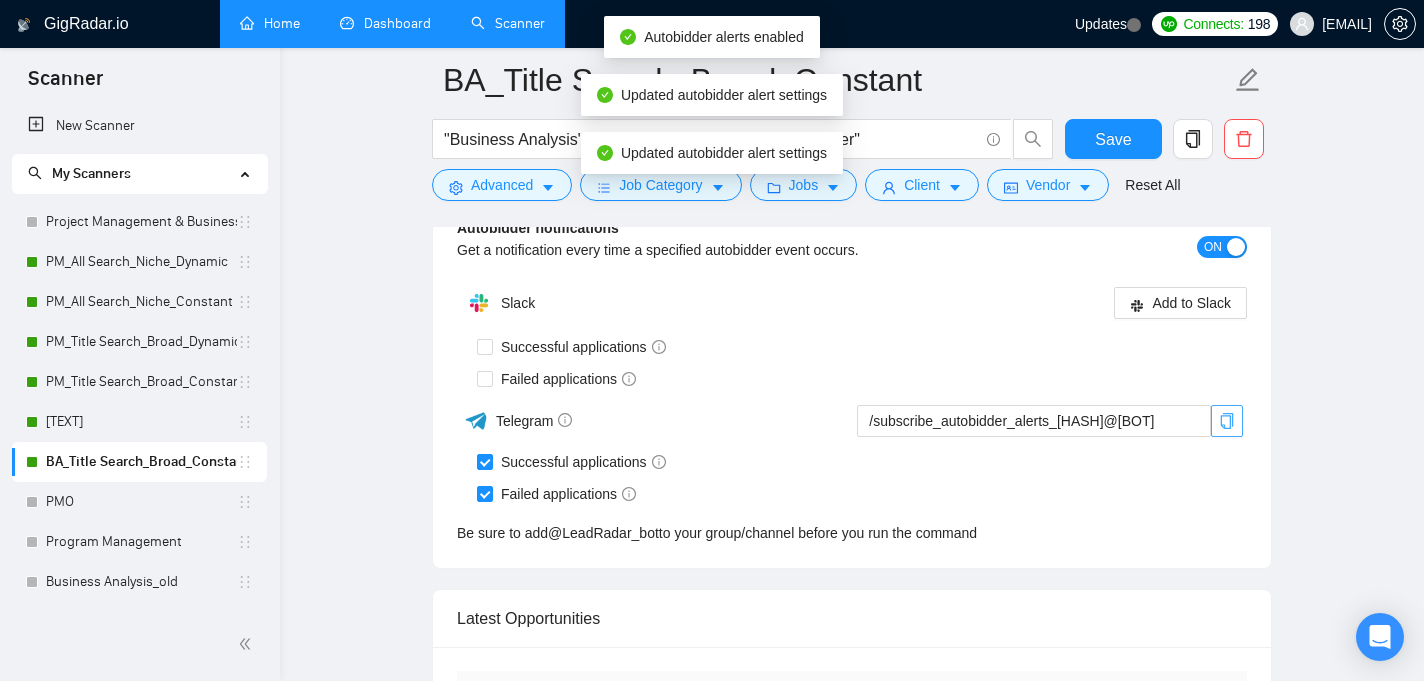 click 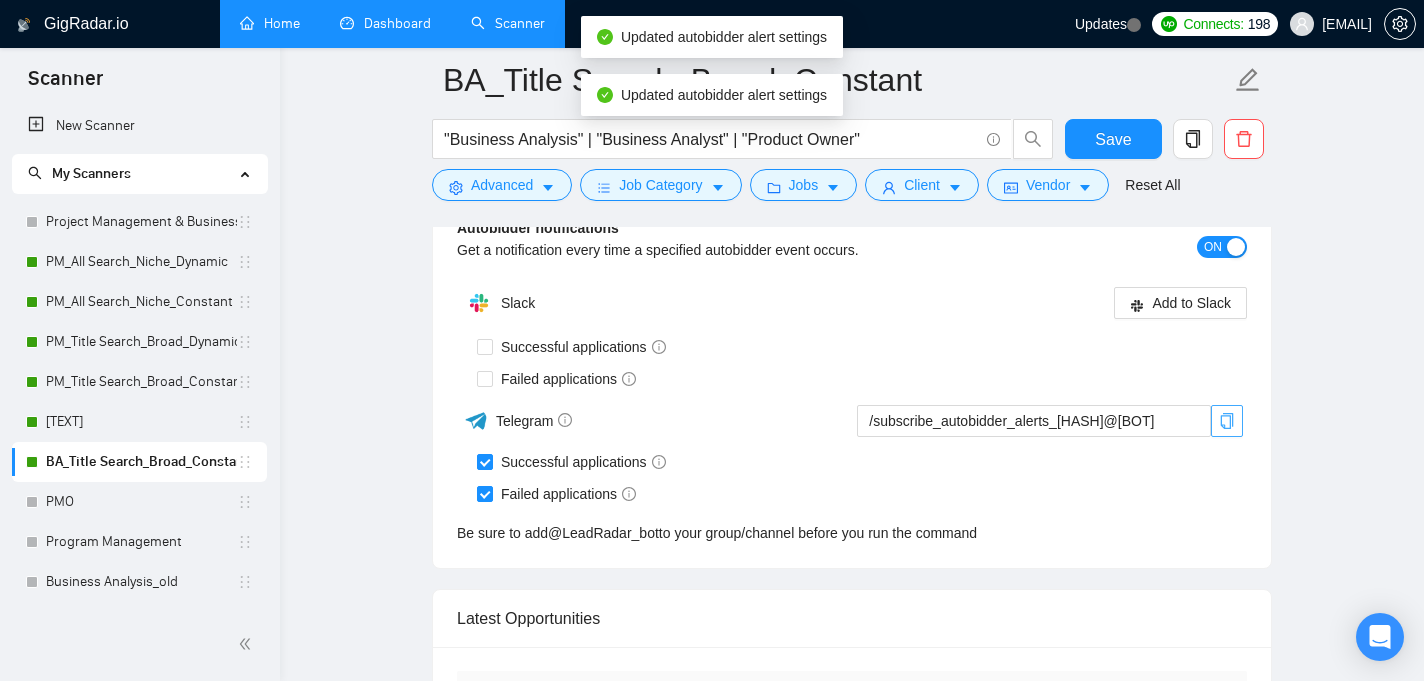 type 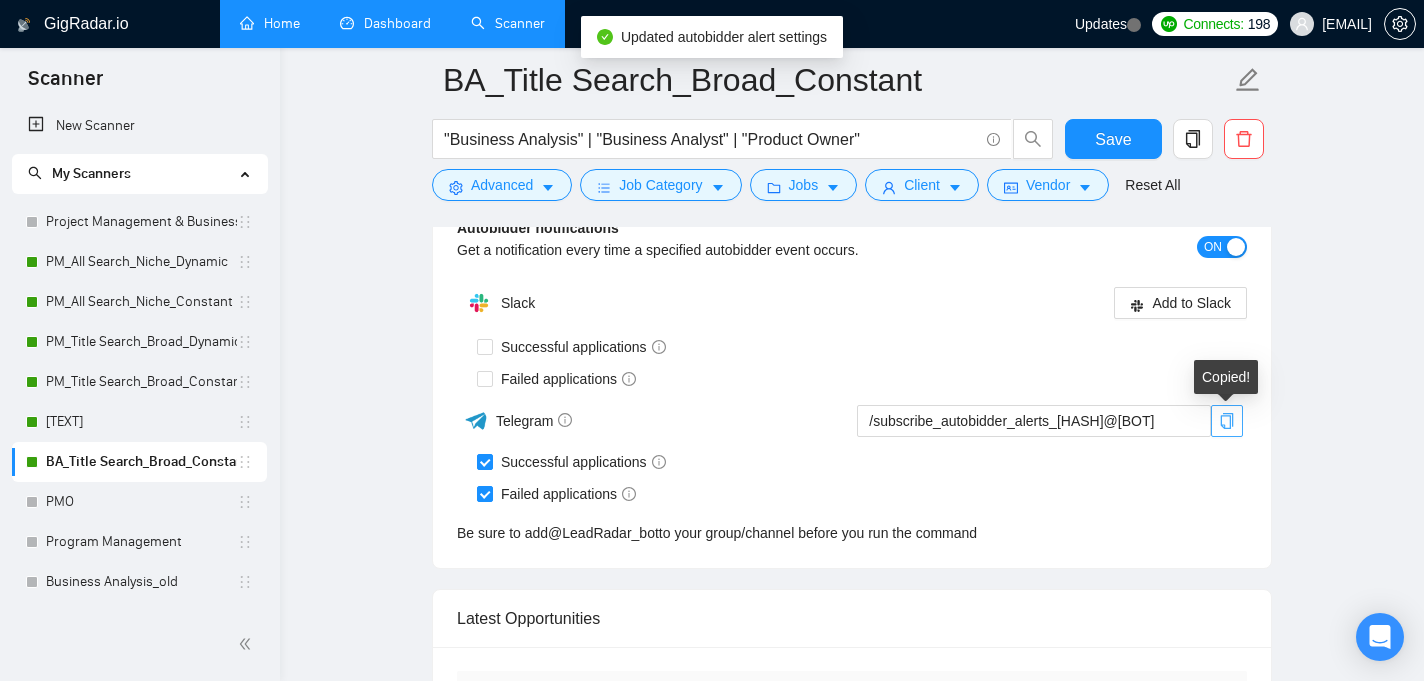 click 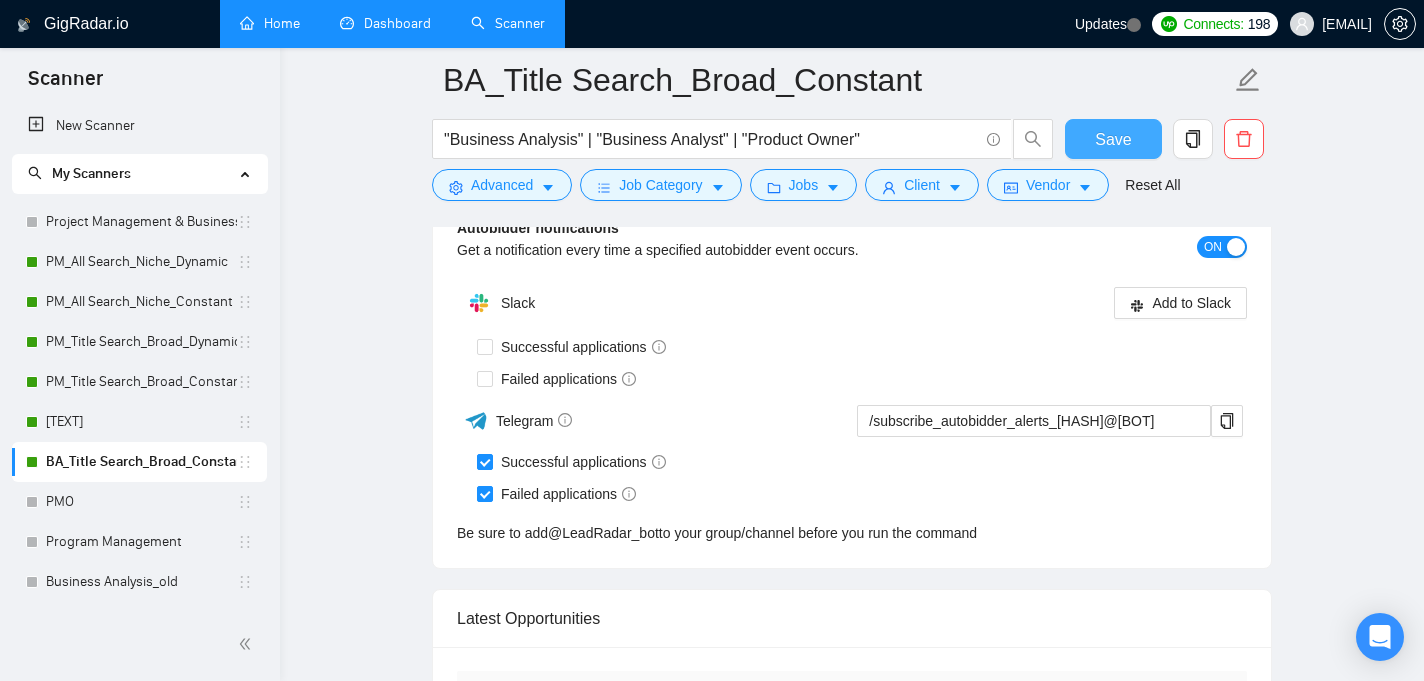 click on "Save" at bounding box center [1113, 139] 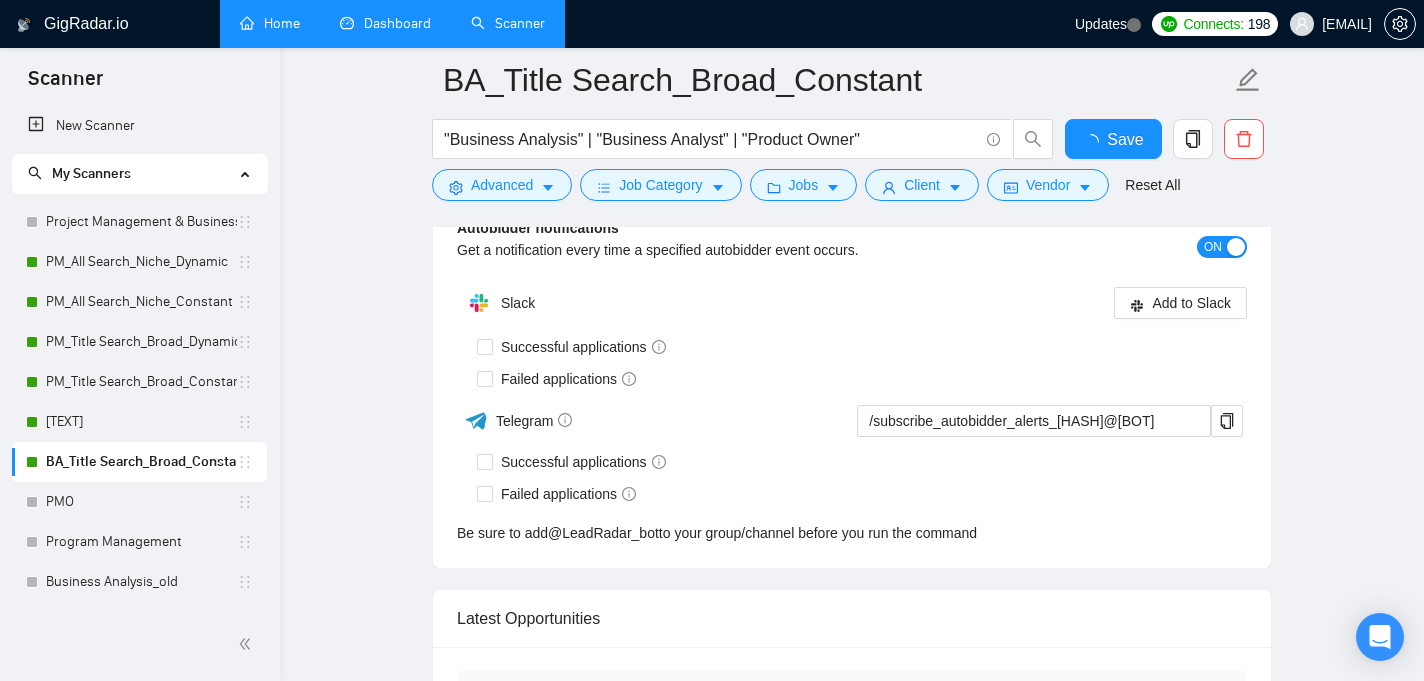 type 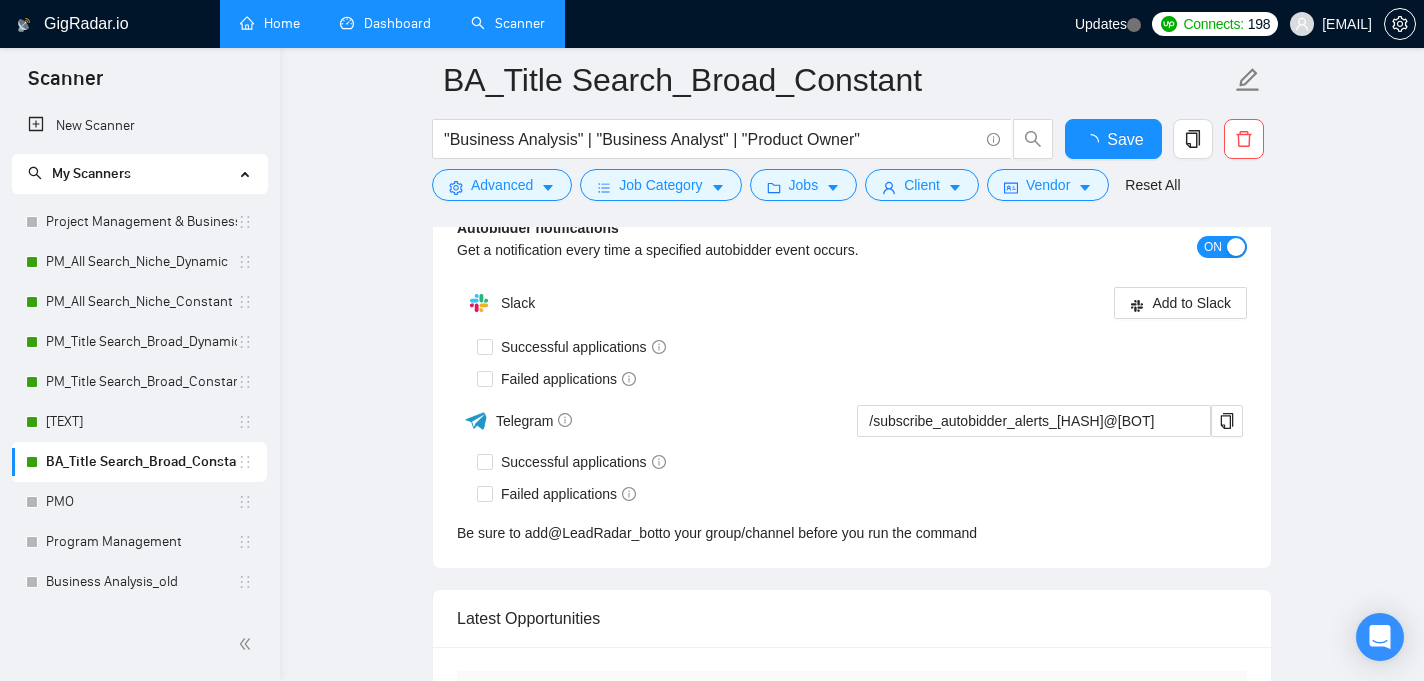 checkbox on "true" 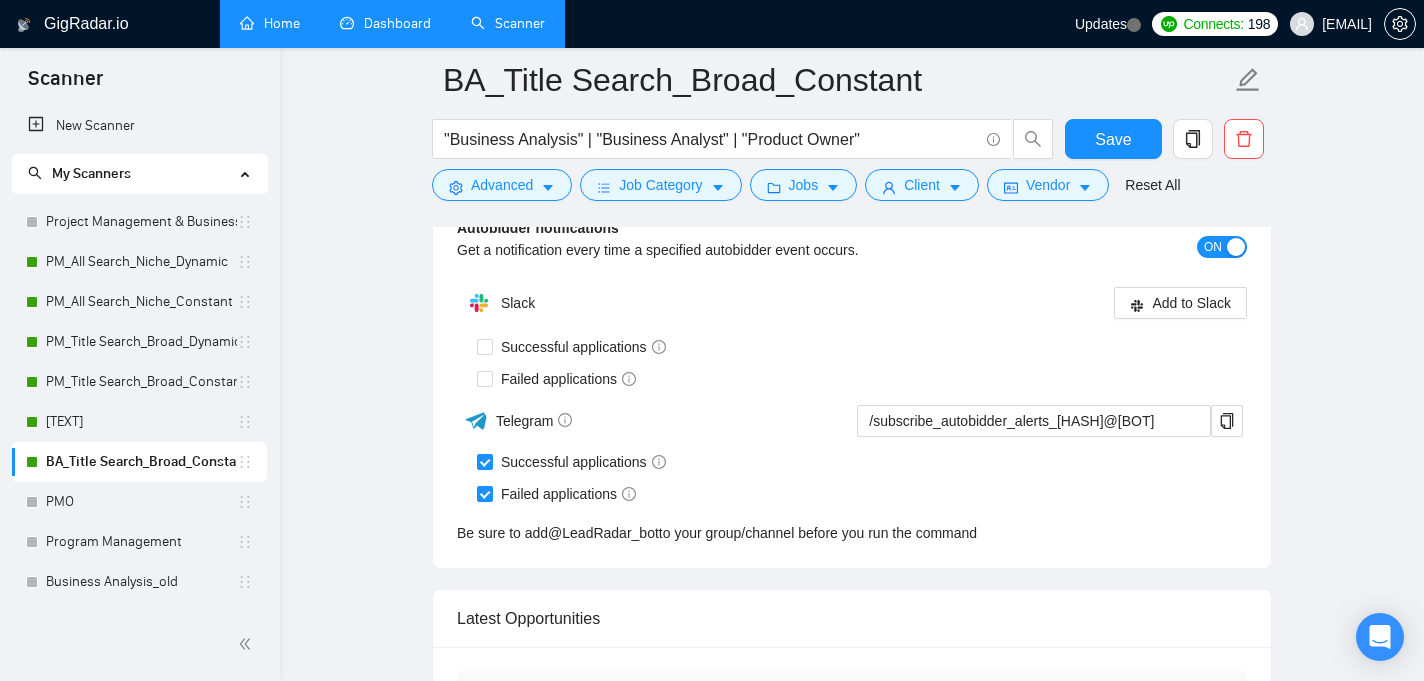 click on "Home" at bounding box center [270, 23] 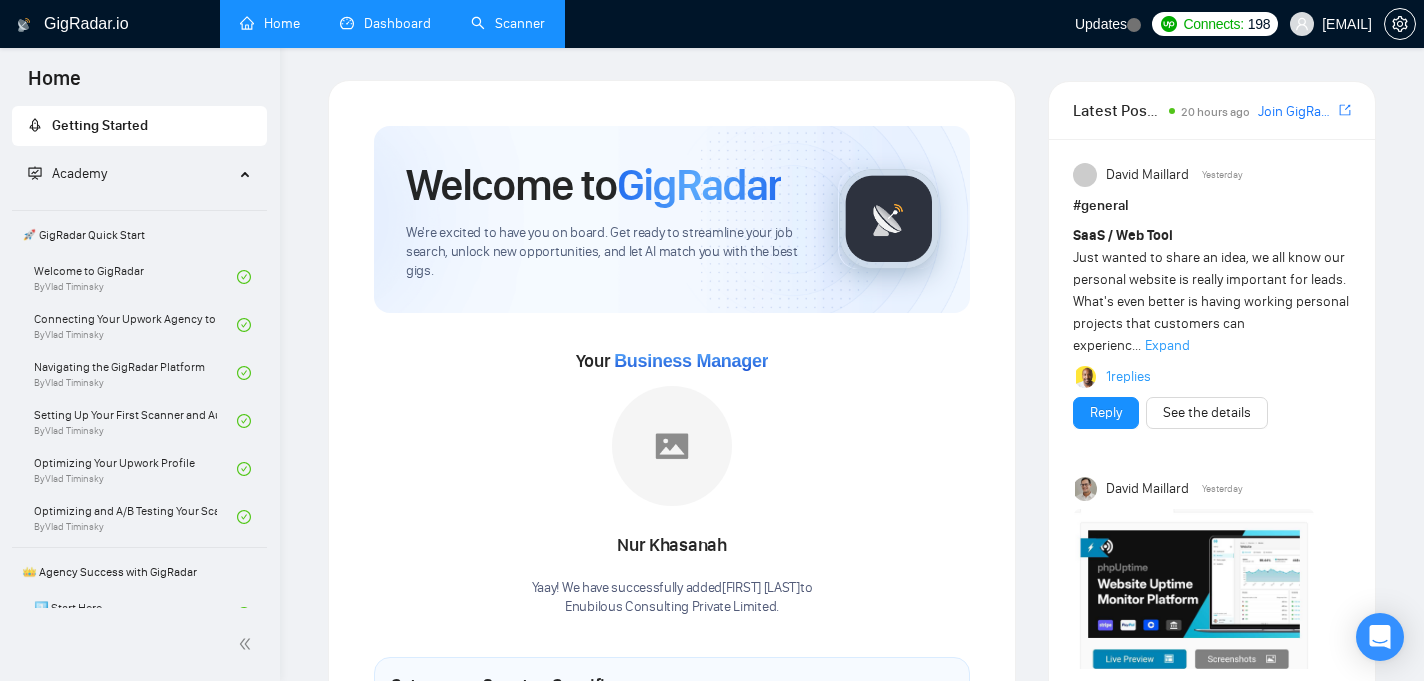 click on "Expand" at bounding box center [1167, 345] 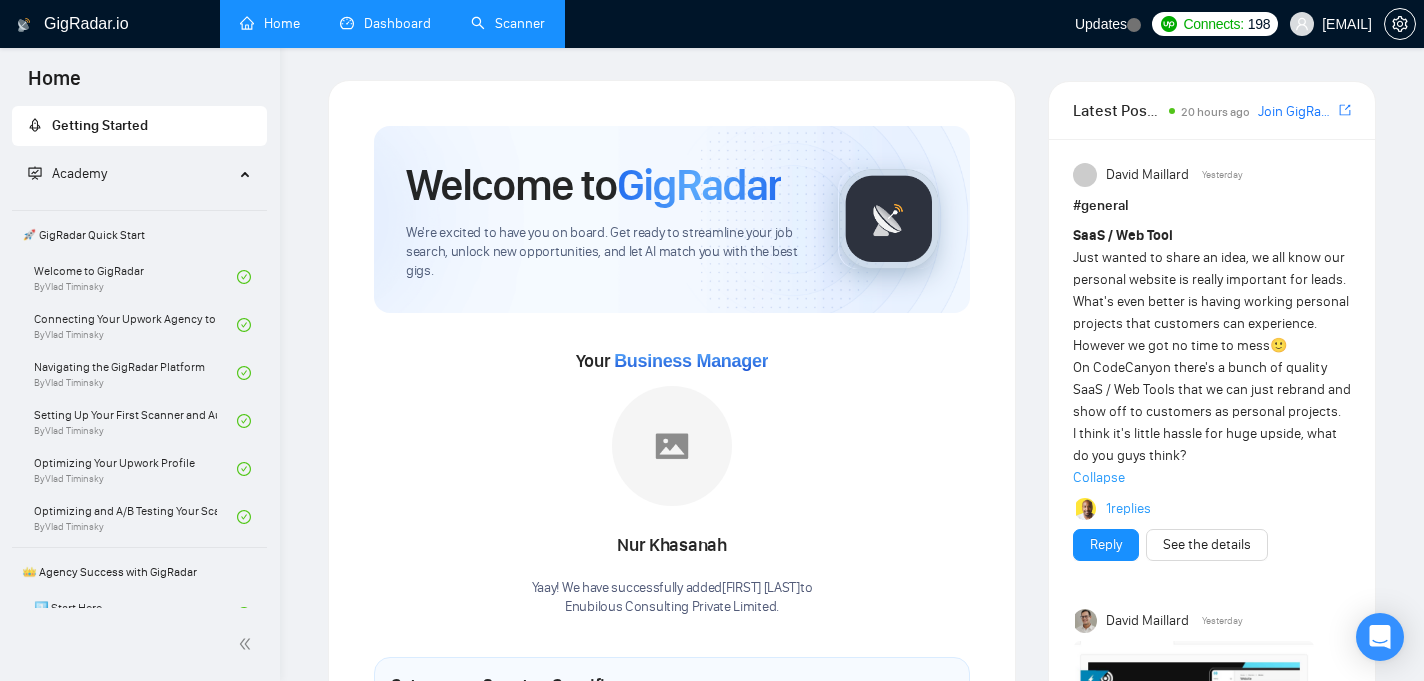 scroll, scrollTop: 280, scrollLeft: 0, axis: vertical 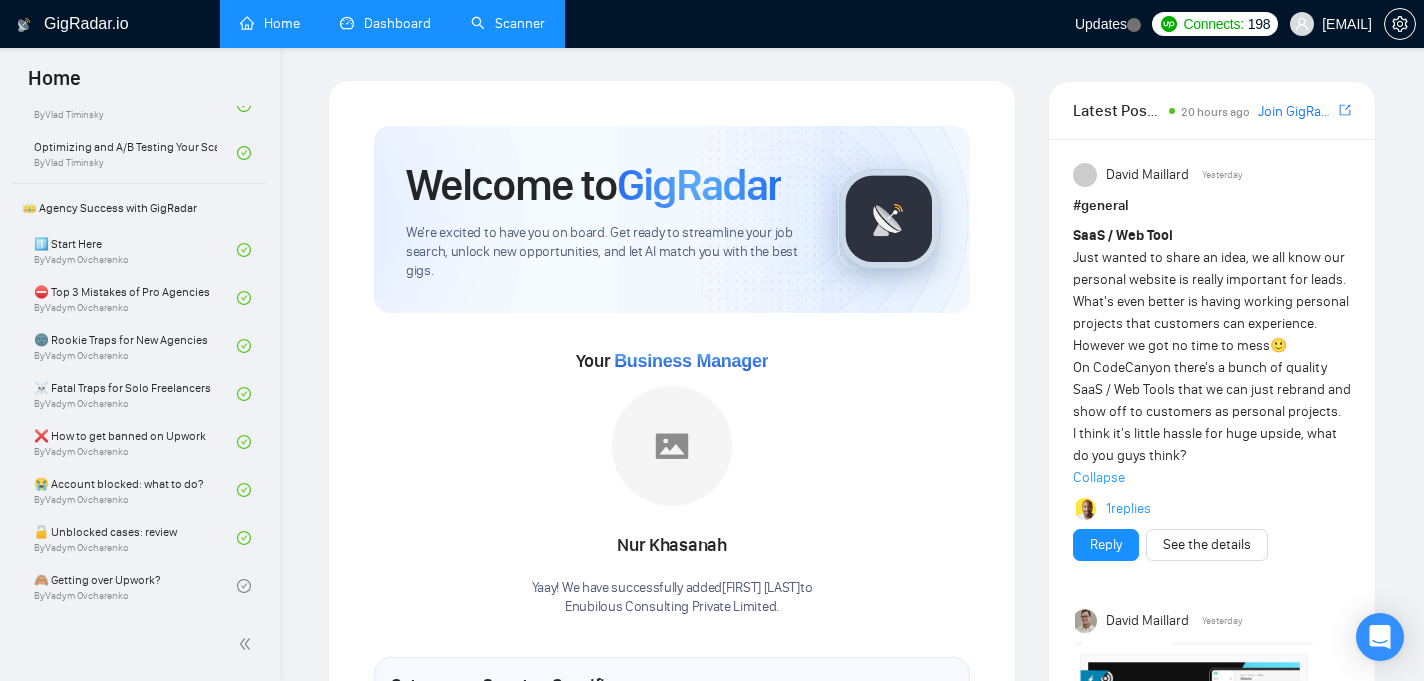 click on "GigRadar.io Home Dashboard Scanner Updates
Connects: [NUMBER] [EMAIL] Welcome to  GigRadar We're excited to have you on board. Get ready to streamline your job search, unlock new opportunities, and let AI match you with the best gigs. Your   Business Manager [FIRST] [LAST] Yaay! We have successfully added  [FIRST] [LAST]  to   Enubilous Consulting Private Limited . Set up your Country-Specific  Business Manager Set up your United States or United Kingdom Business Manager to access country-specific opportunities. Contact our team GigRadar Automation Set Up a   Scanner Enable the scanner for AI matching and real-time job alerts. Enable   Opportunity Alerts Keep updated on top matches and new jobs. Enable   Automatic Proposal Send Never miss any opportunities. GigRadar Community Join GigRadar   Community Connect with the GigRadar Slack Community for updates, job opportunities, partnerships, and support. Make your   First Post Explore" at bounding box center [852, 1053] 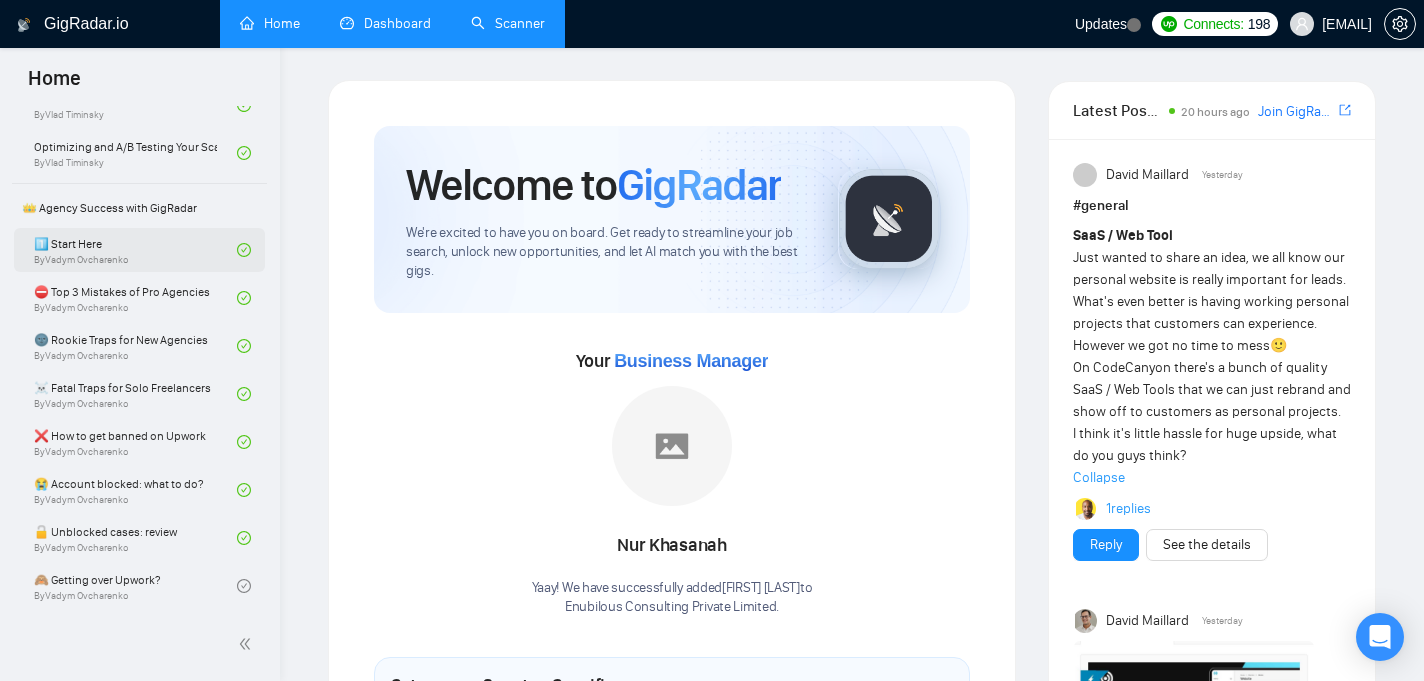 scroll, scrollTop: 0, scrollLeft: 0, axis: both 